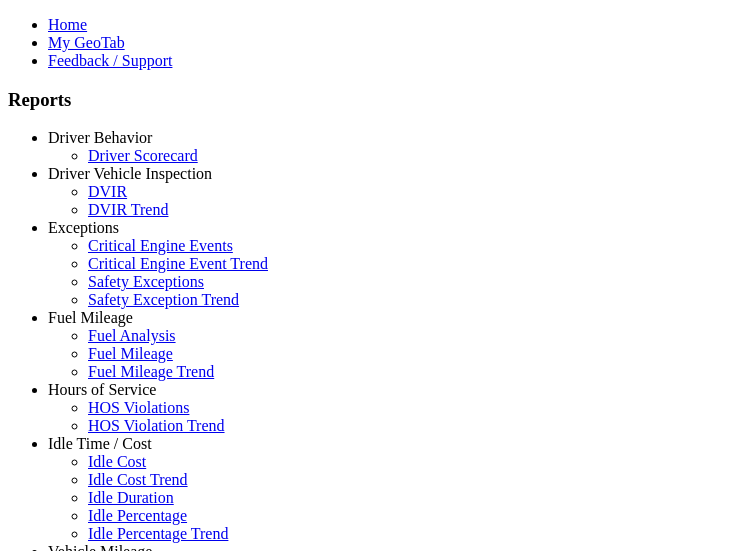 click at bounding box center [8, 631] 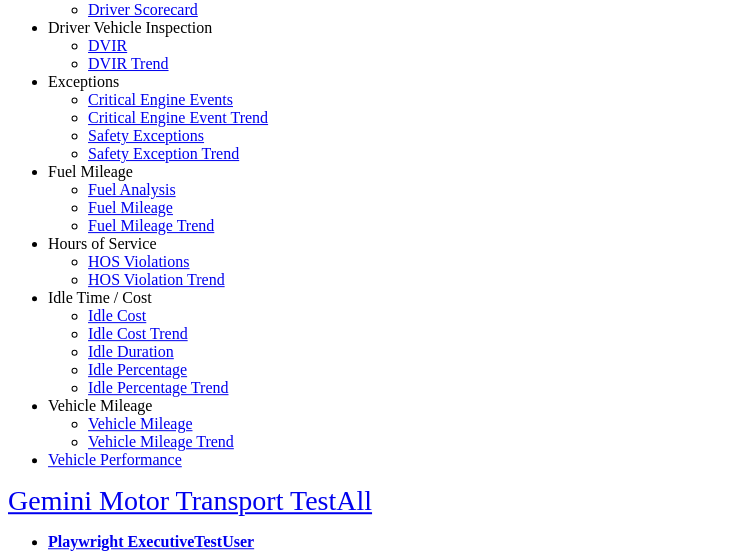 scroll, scrollTop: 364, scrollLeft: 0, axis: vertical 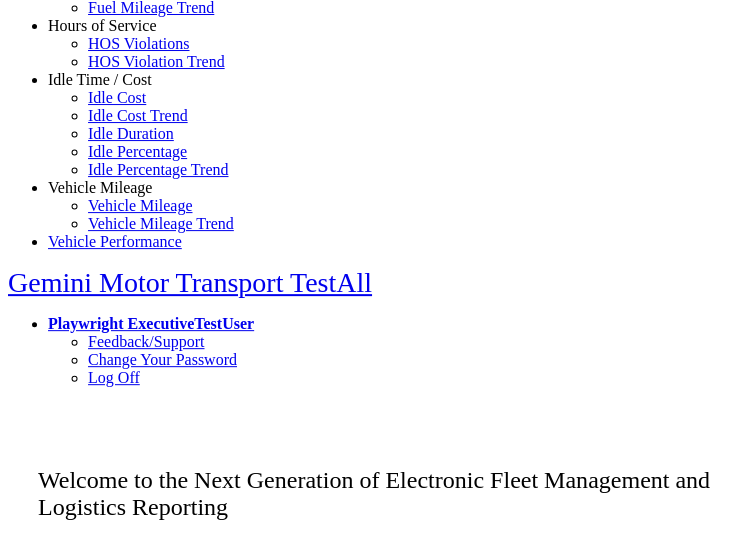 click on "Idle Time / Cost" at bounding box center [100, 79] 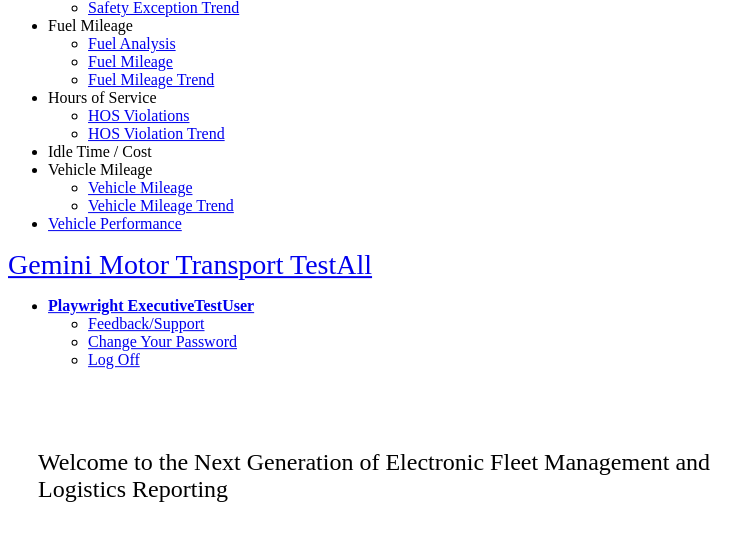 scroll, scrollTop: 164, scrollLeft: 0, axis: vertical 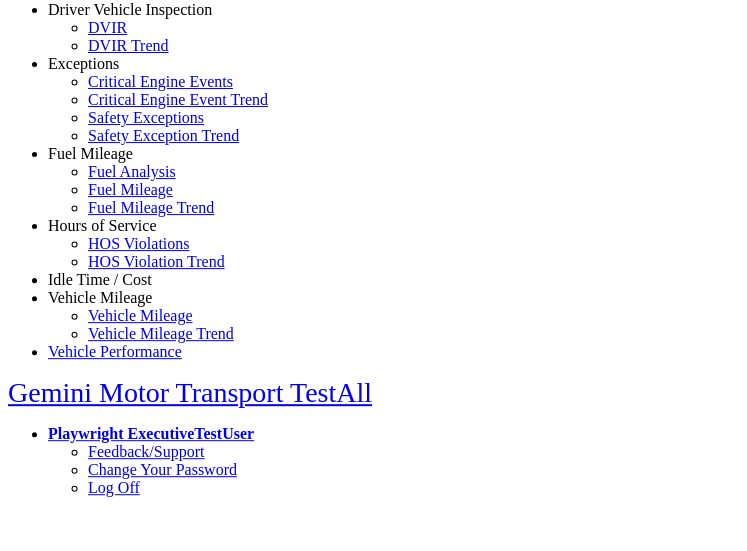 click on "Driver Behavior" at bounding box center (100, -27) 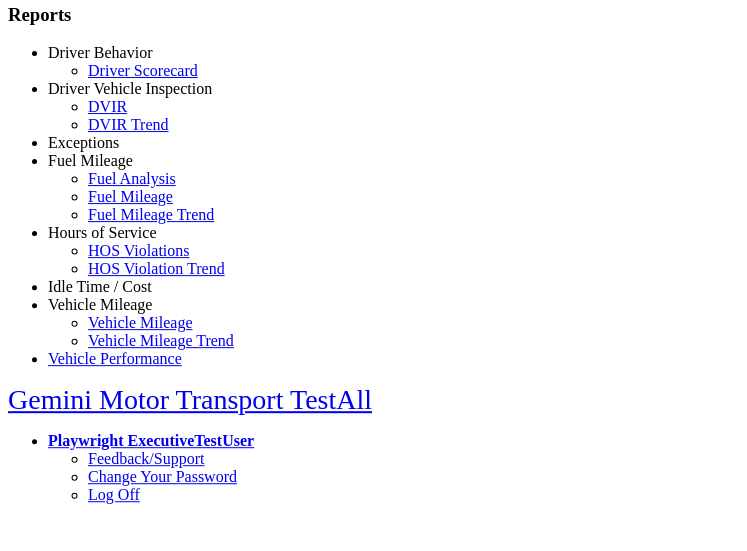 scroll, scrollTop: 0, scrollLeft: 0, axis: both 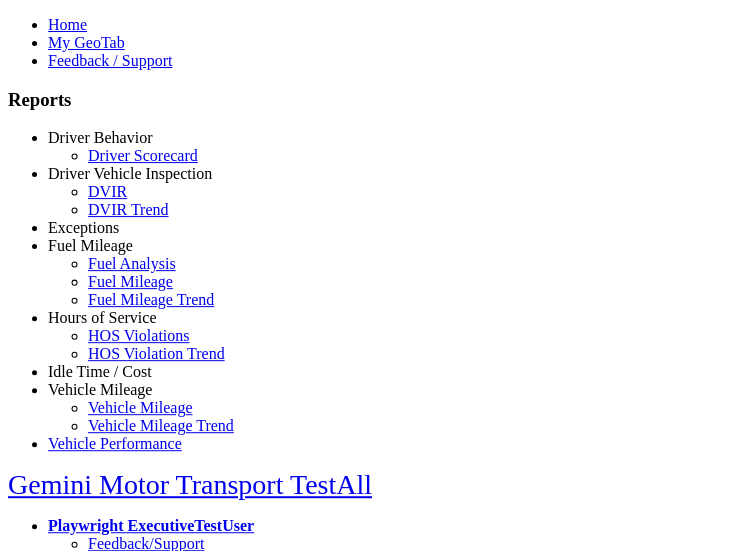 click at bounding box center [48, 60] 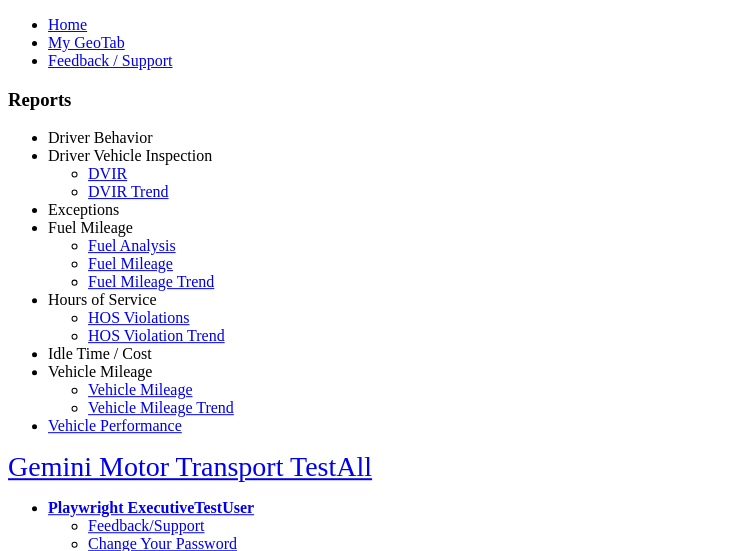 click at bounding box center (48, 137) 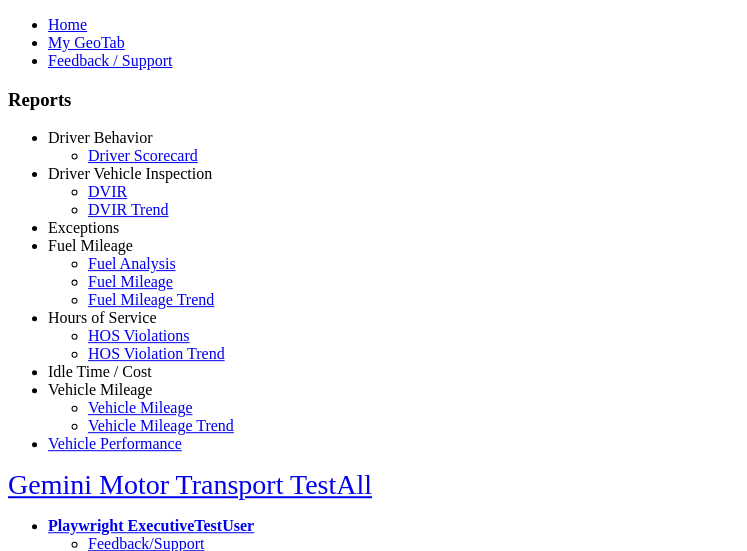 click on "Driver Scorecard" at bounding box center [143, 155] 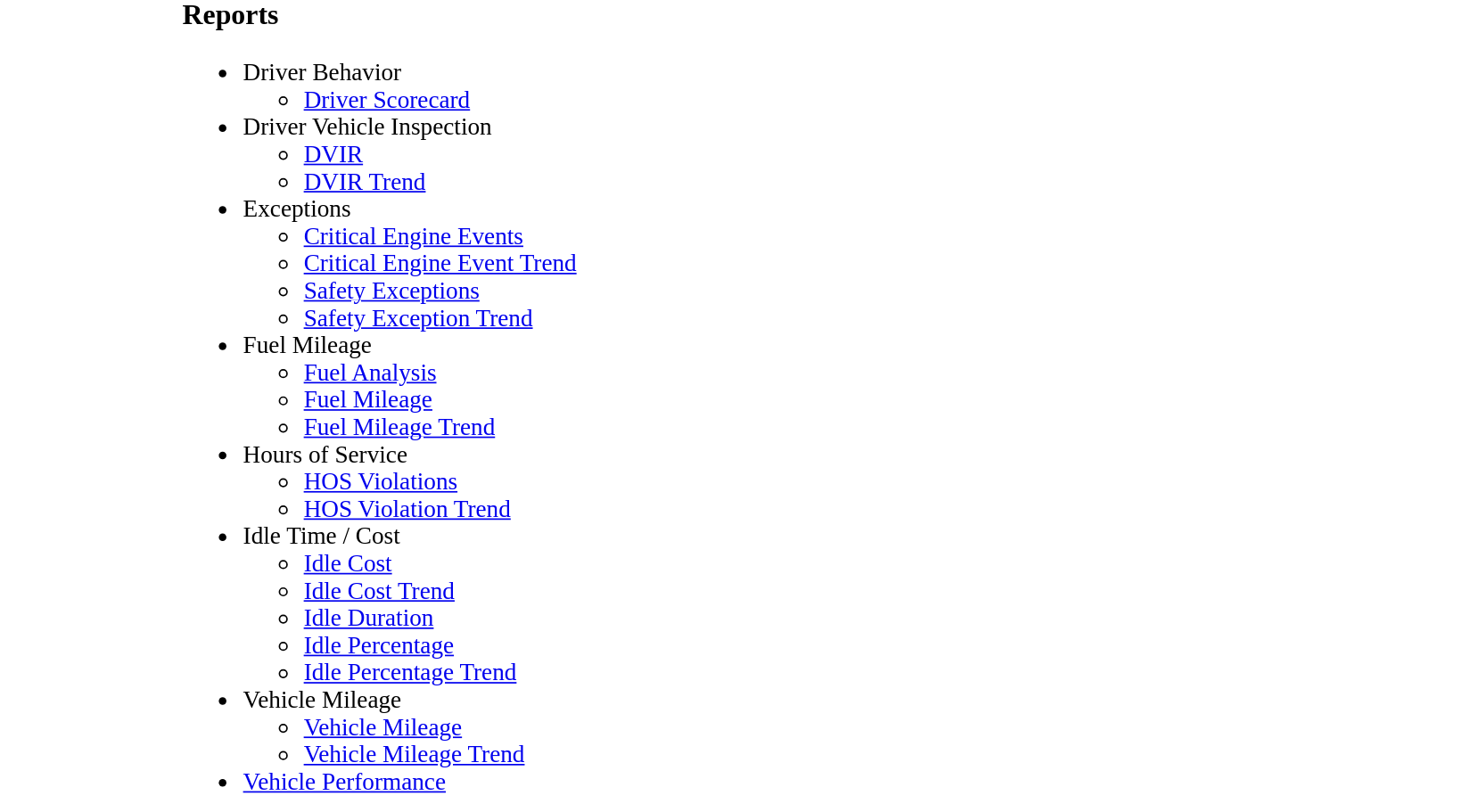 scroll, scrollTop: 0, scrollLeft: 0, axis: both 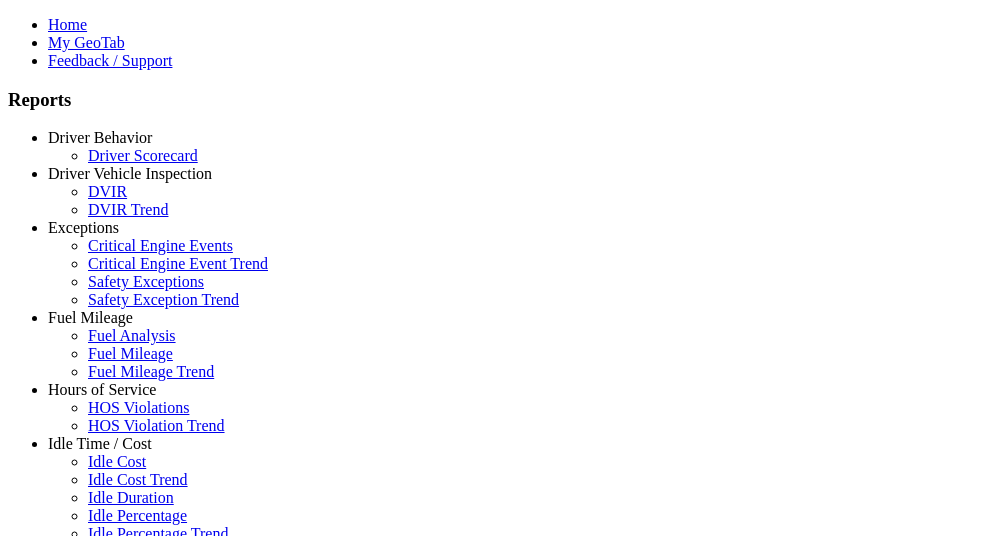 click on "Driver Behavior" at bounding box center (100, 137) 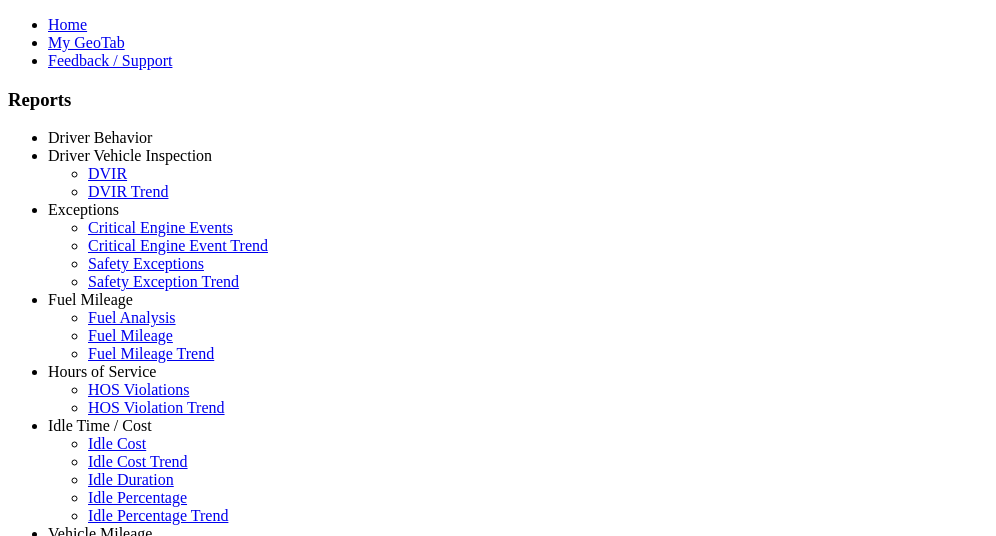 click on "Driver Behavior" at bounding box center [100, 137] 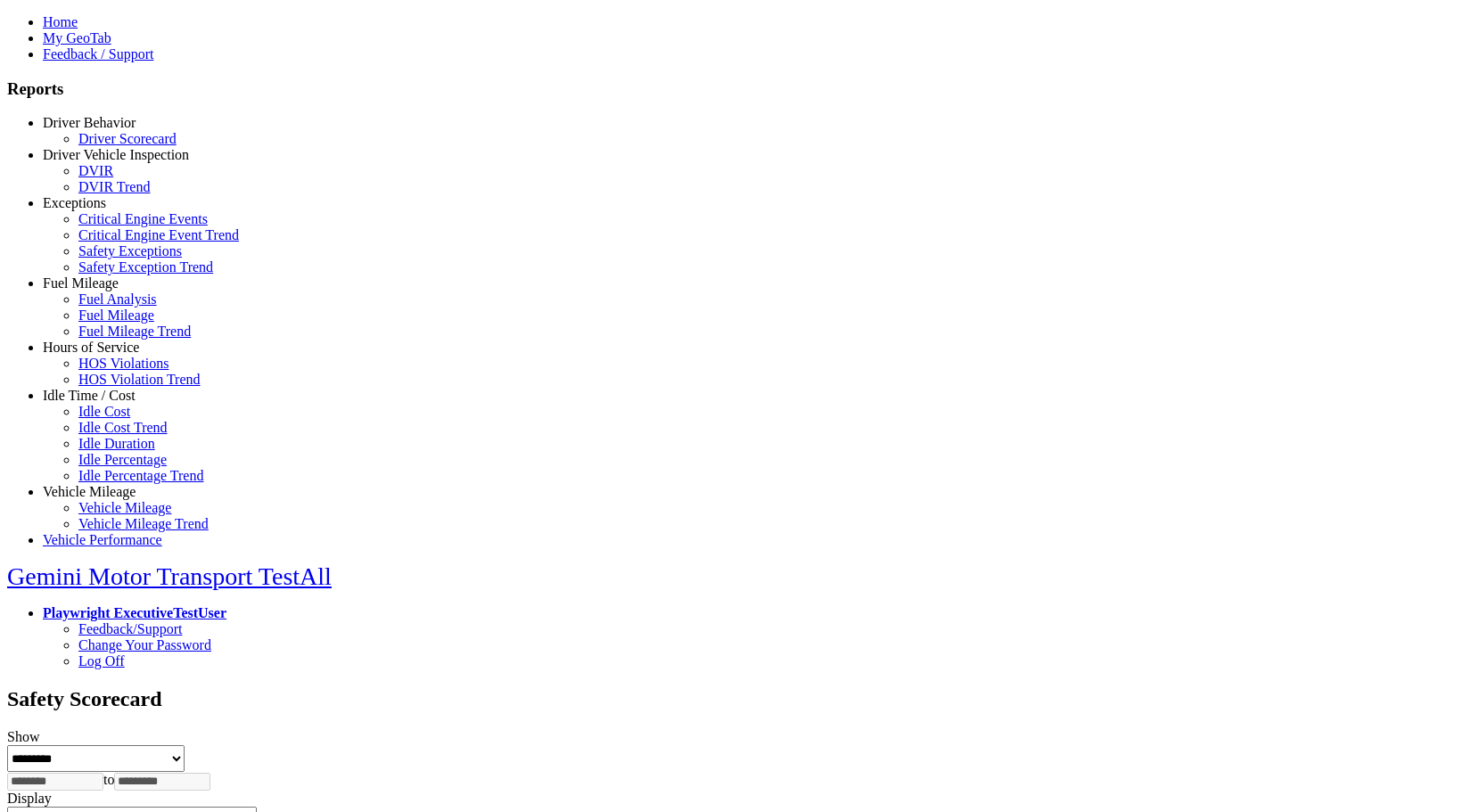 click on "Driver Vehicle Inspection" at bounding box center (116, 154) 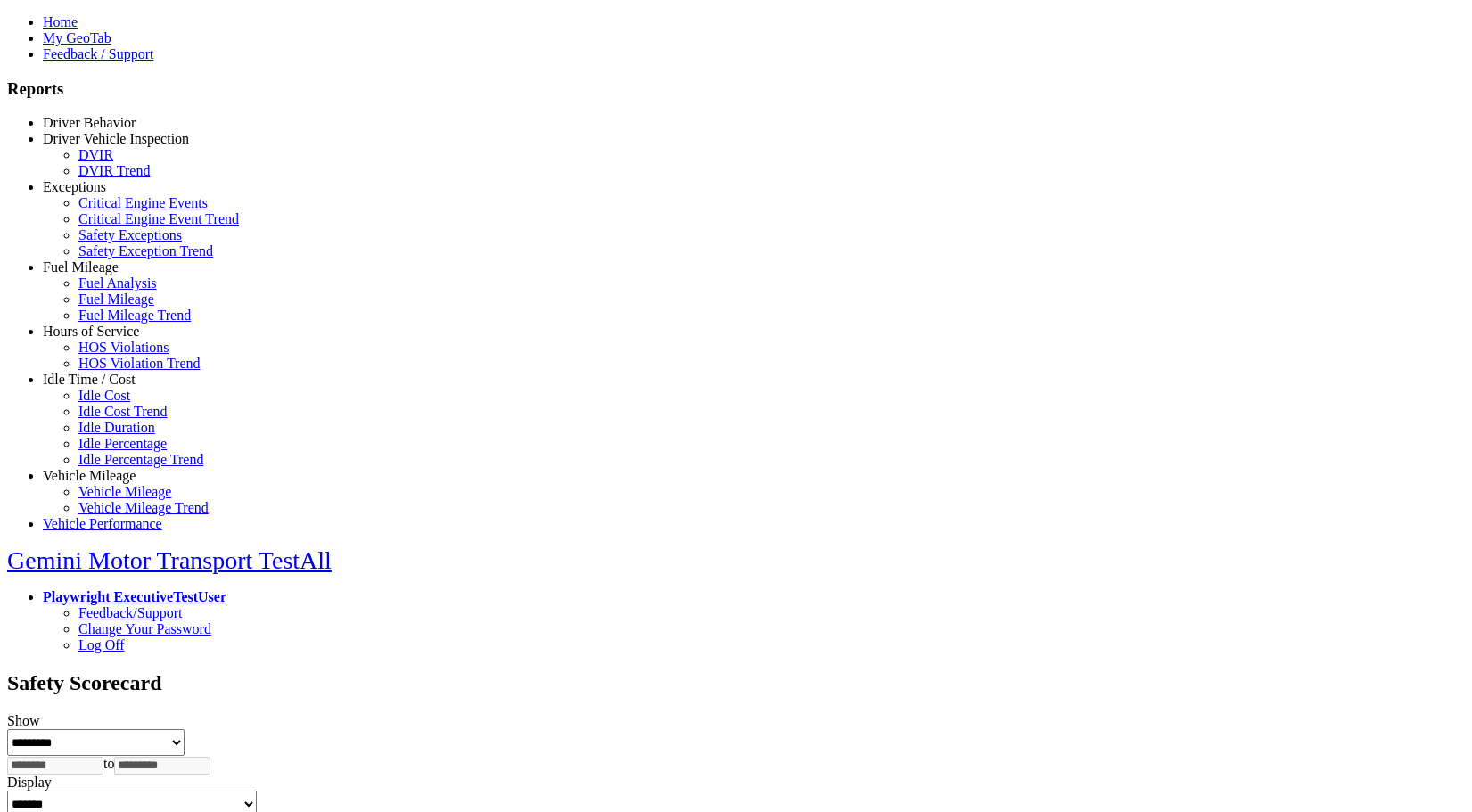 click on "Exceptions" at bounding box center [74, 186] 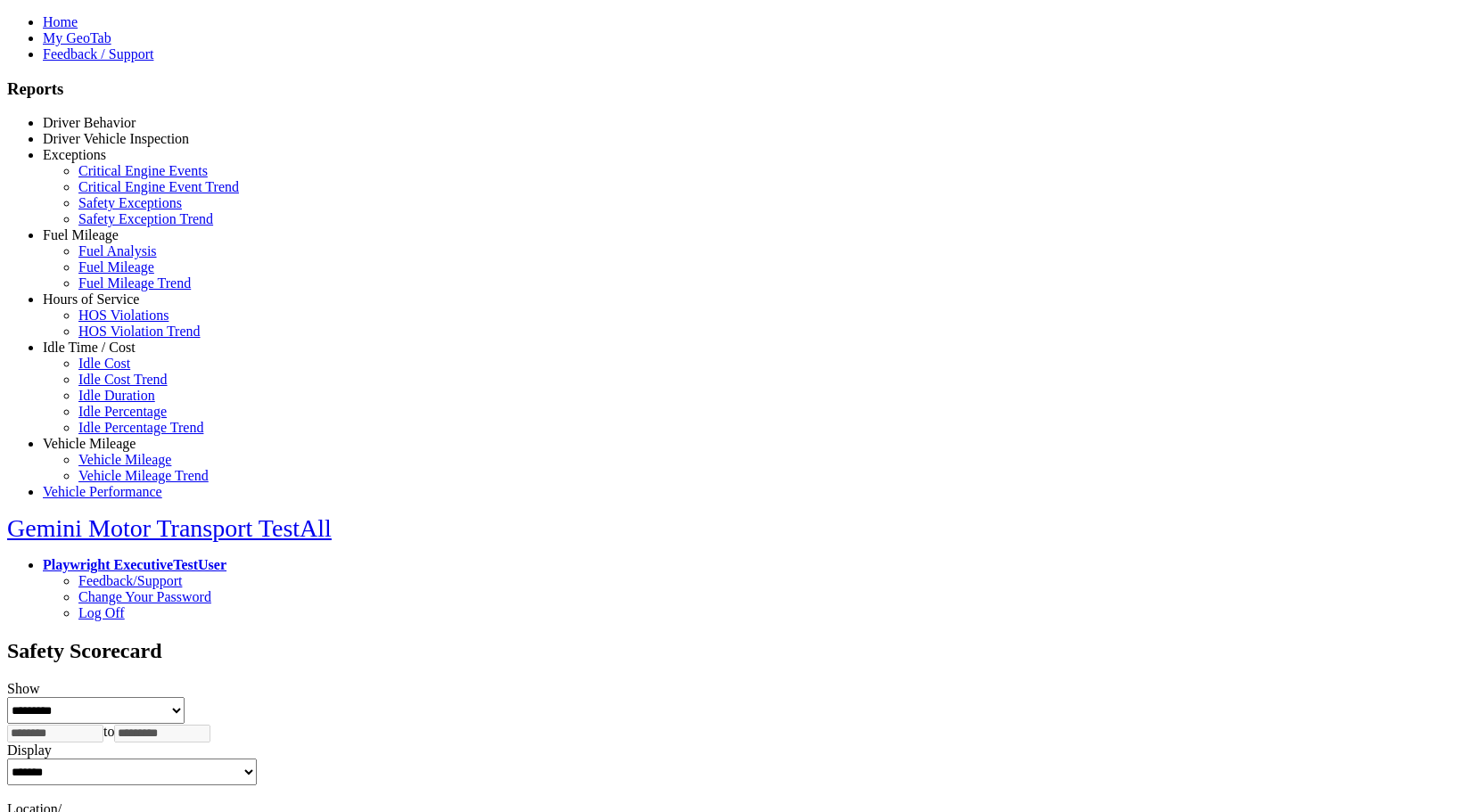 click on "Fuel Mileage" at bounding box center [80, 234] 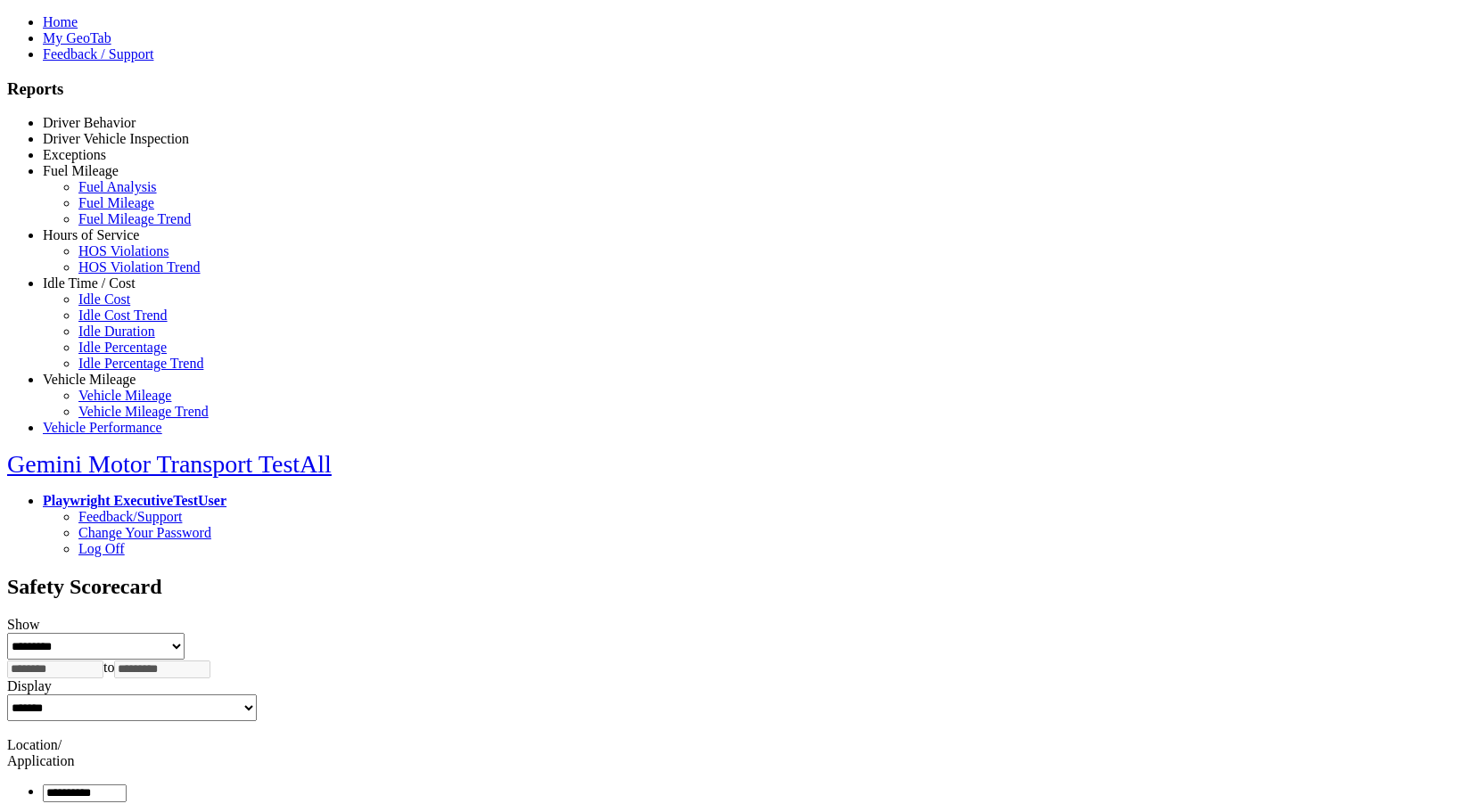 click on "Hours of Service" at bounding box center [91, 234] 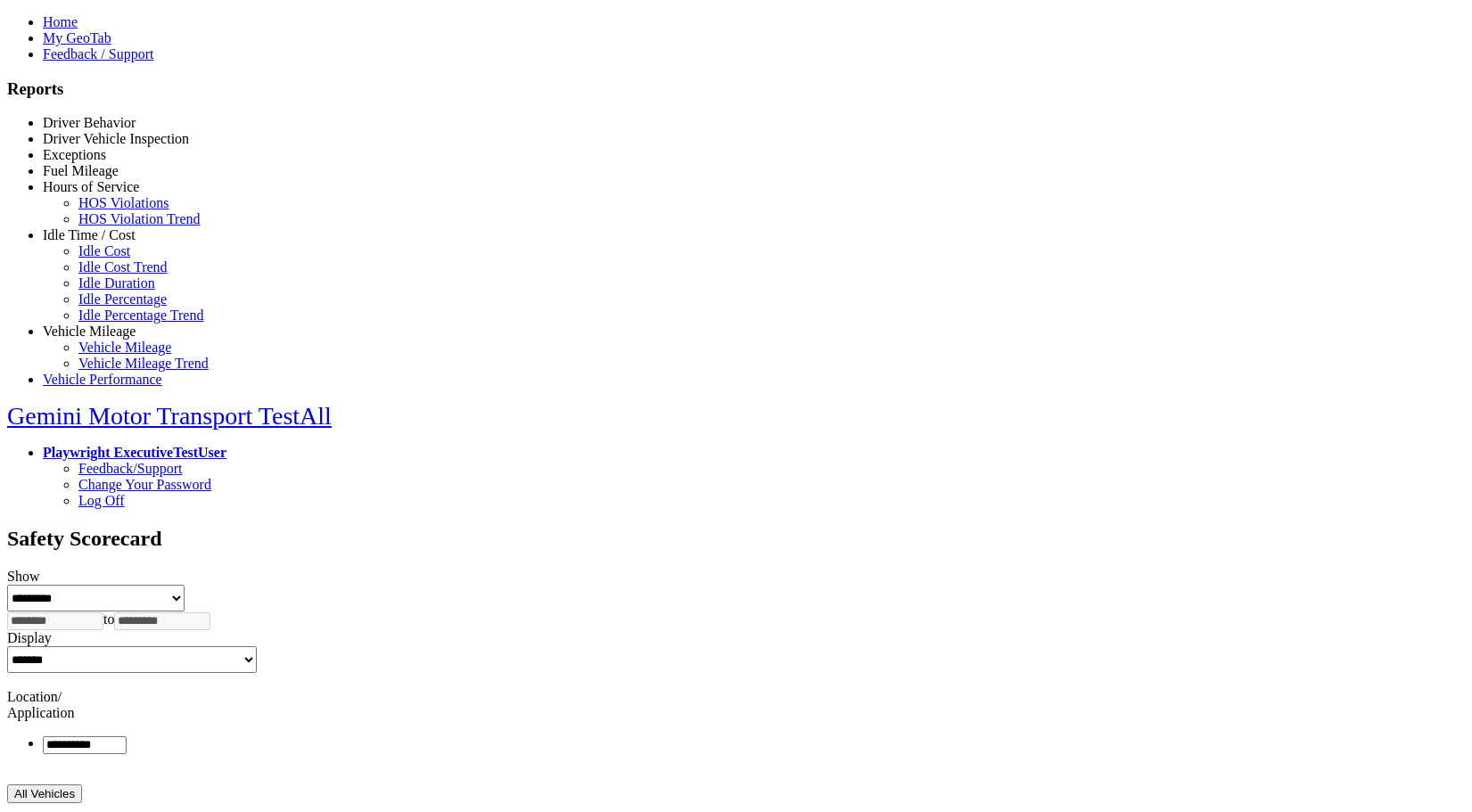 click on "Idle Time / Cost" at bounding box center (89, 234) 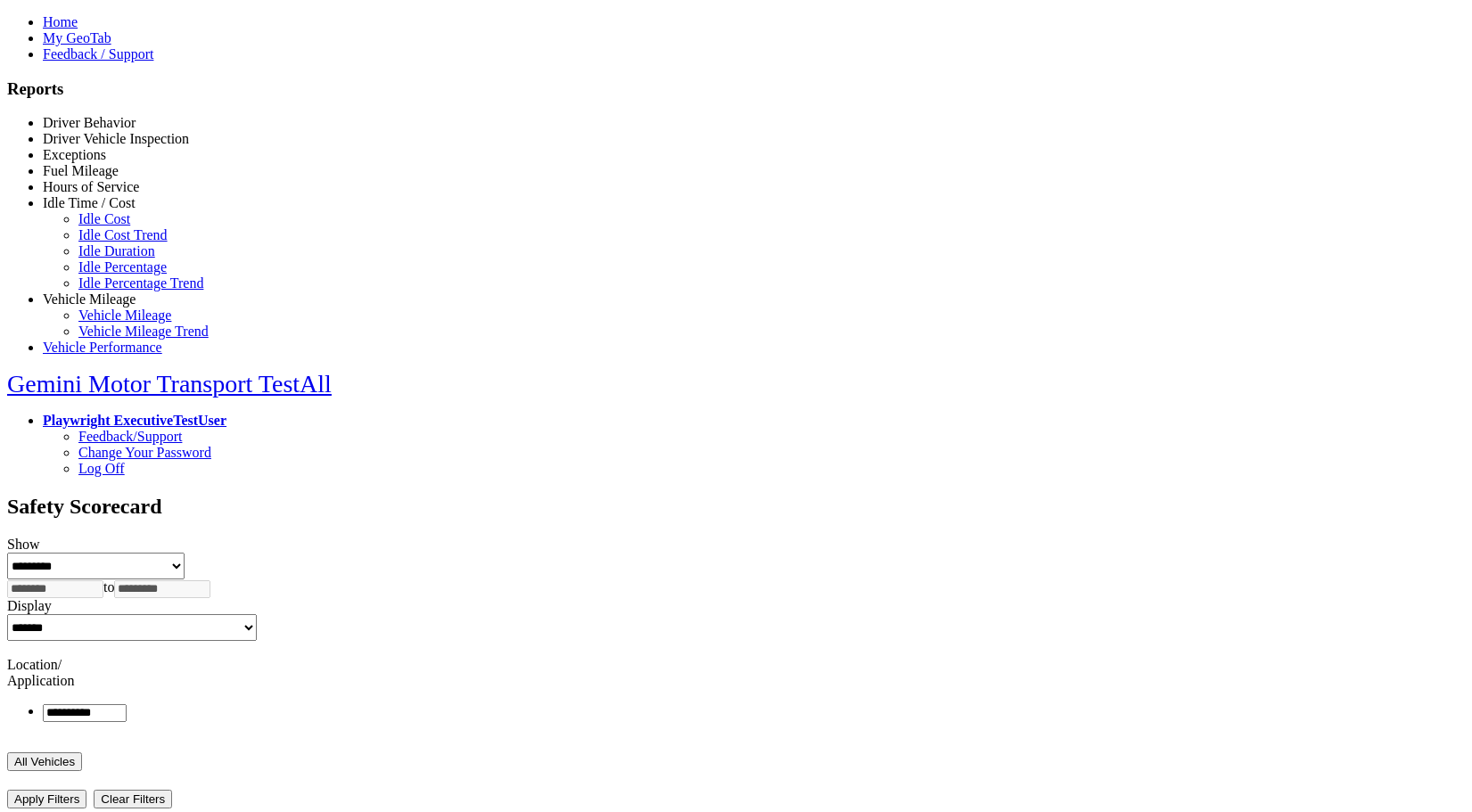 click on "Vehicle Mileage" at bounding box center [89, 299] 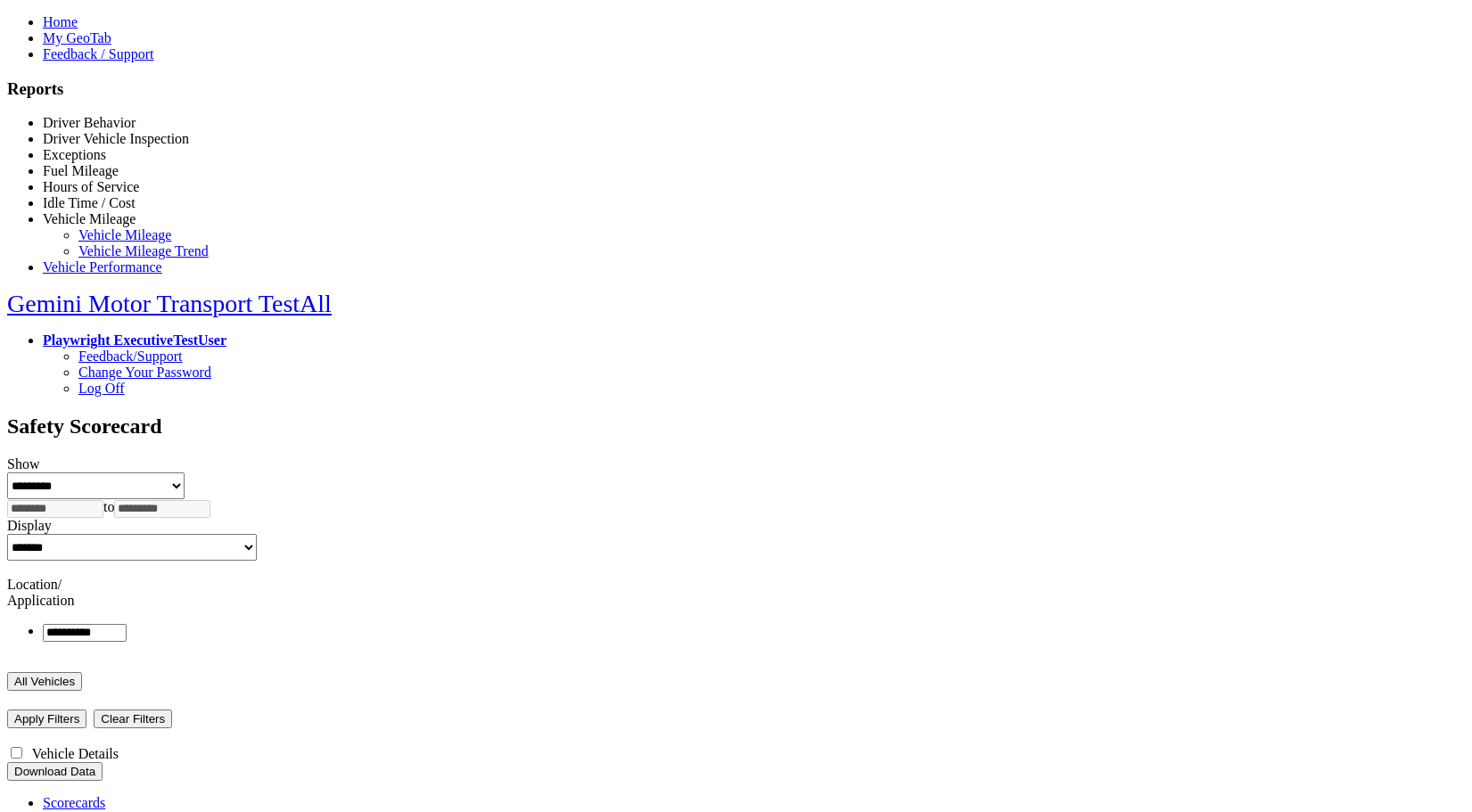 click at bounding box center (136, 122) 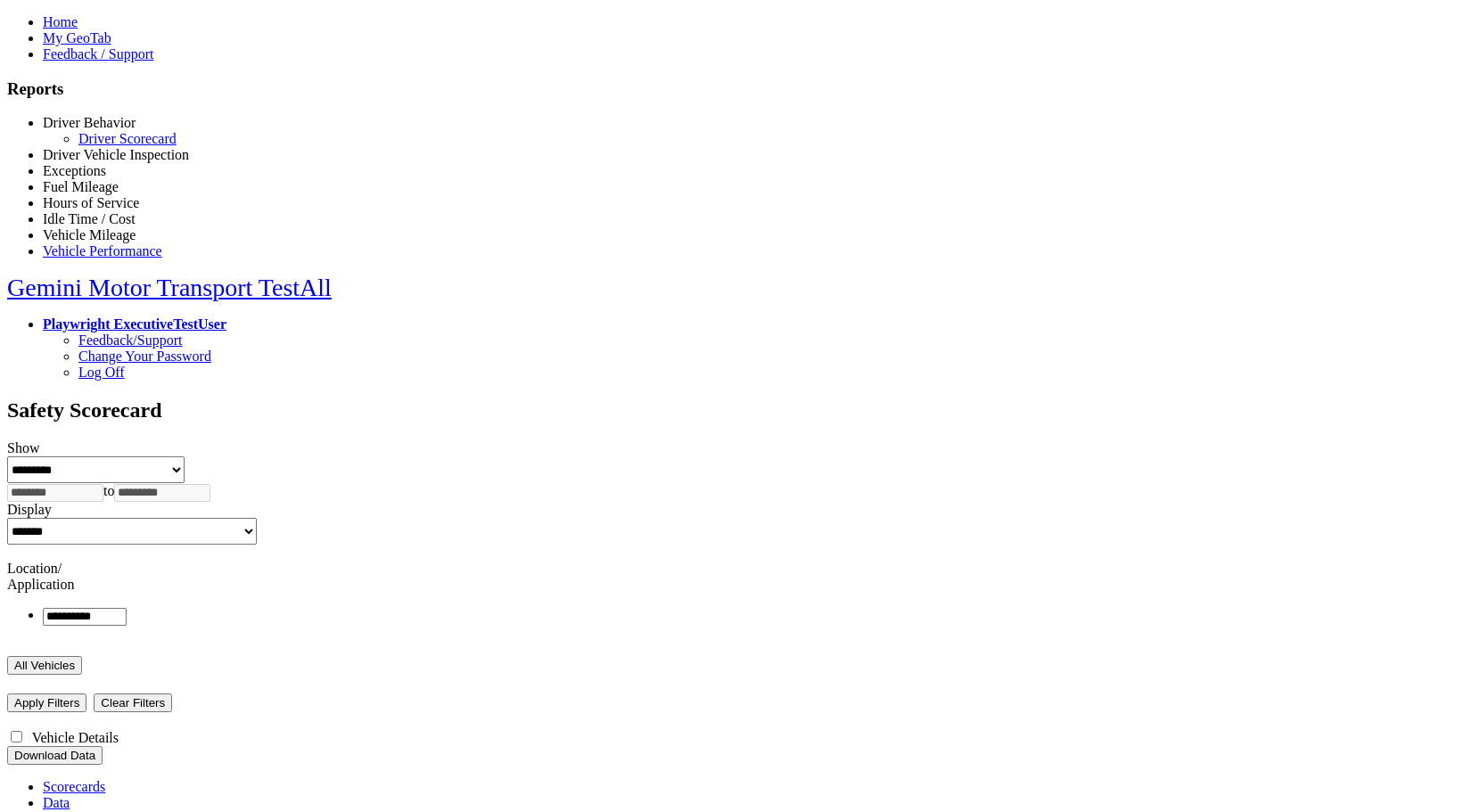 click on "Driver Vehicle Inspection" at bounding box center (116, 154) 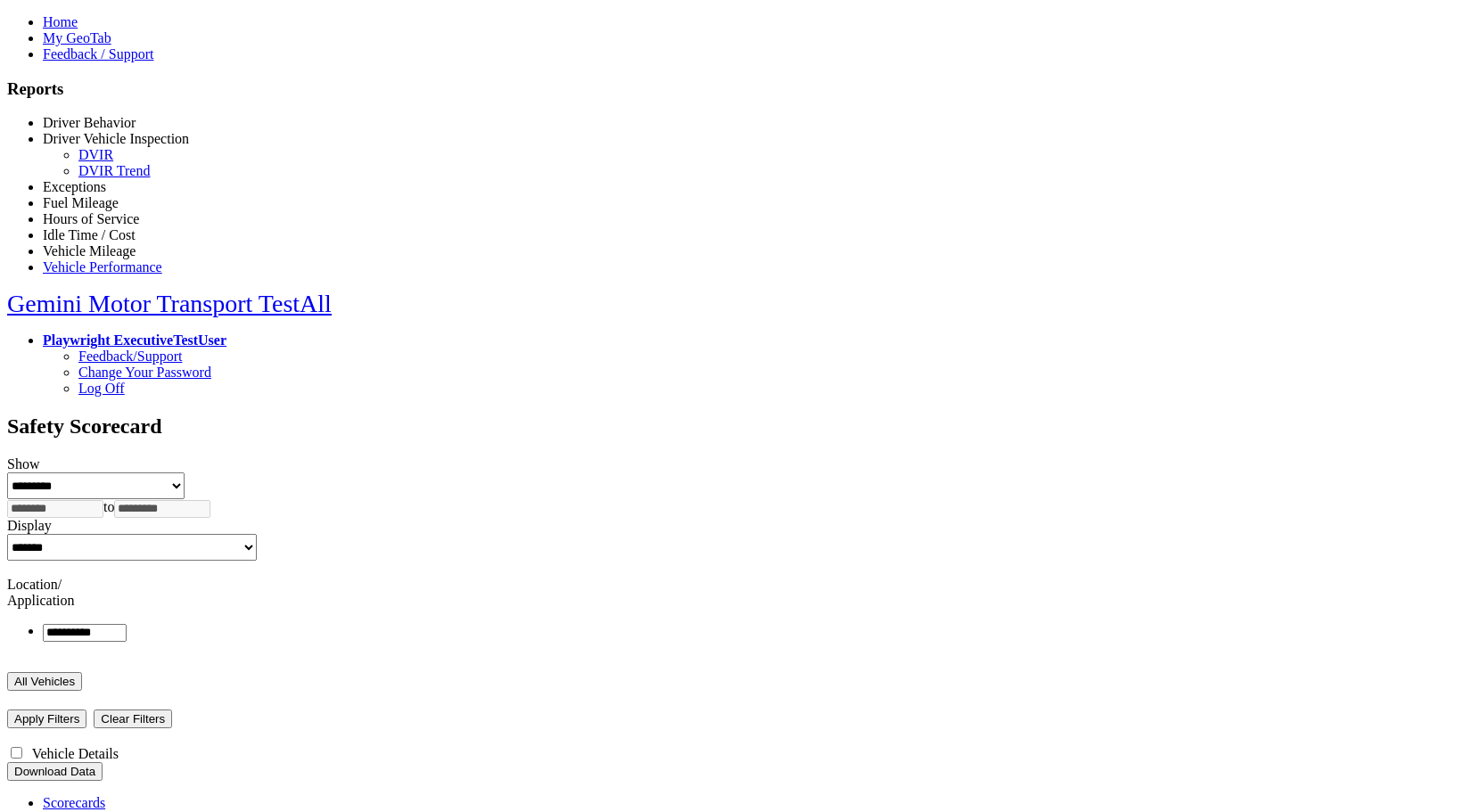 click on "Exceptions" at bounding box center [74, 186] 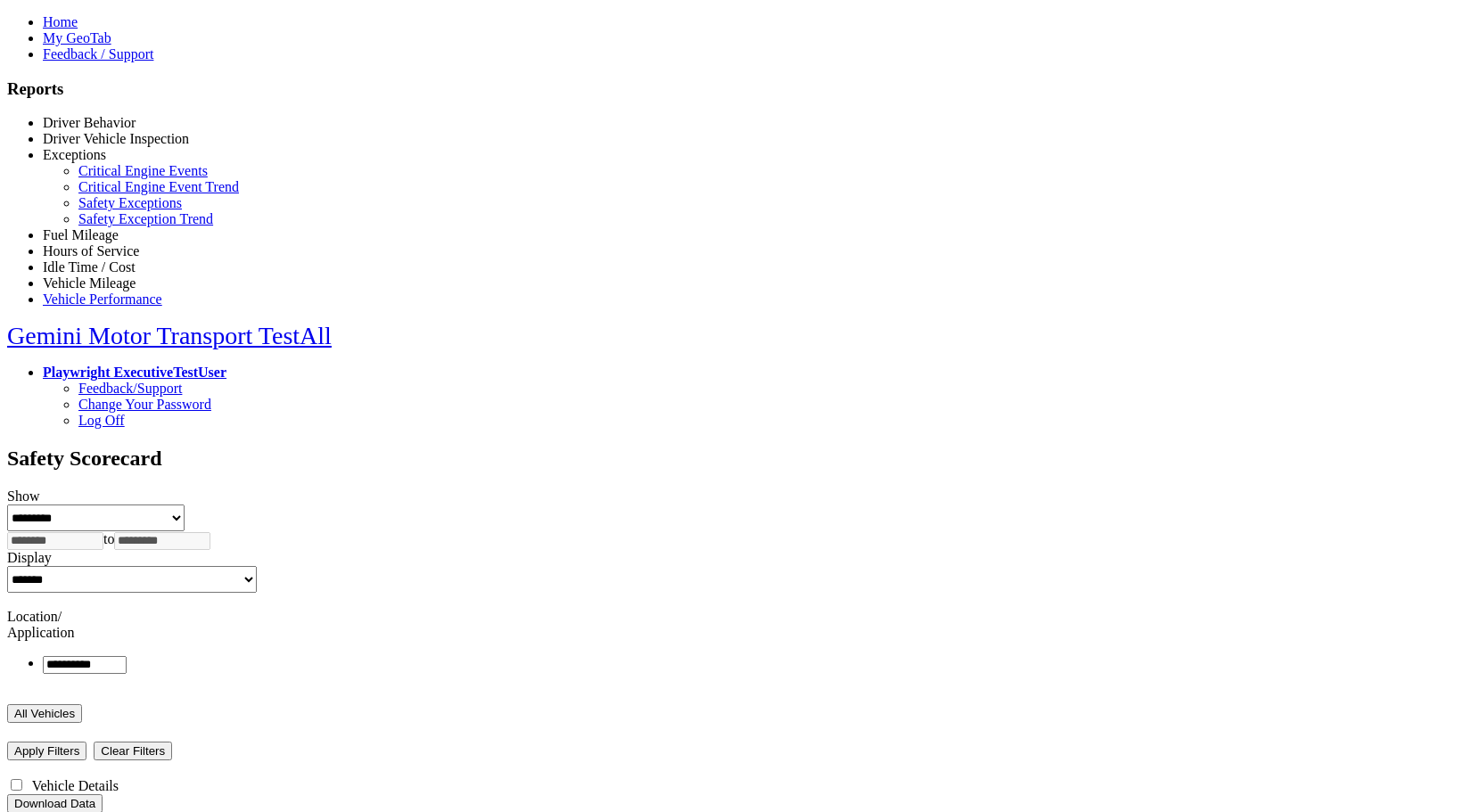 click on "Fuel Mileage" at bounding box center (80, 234) 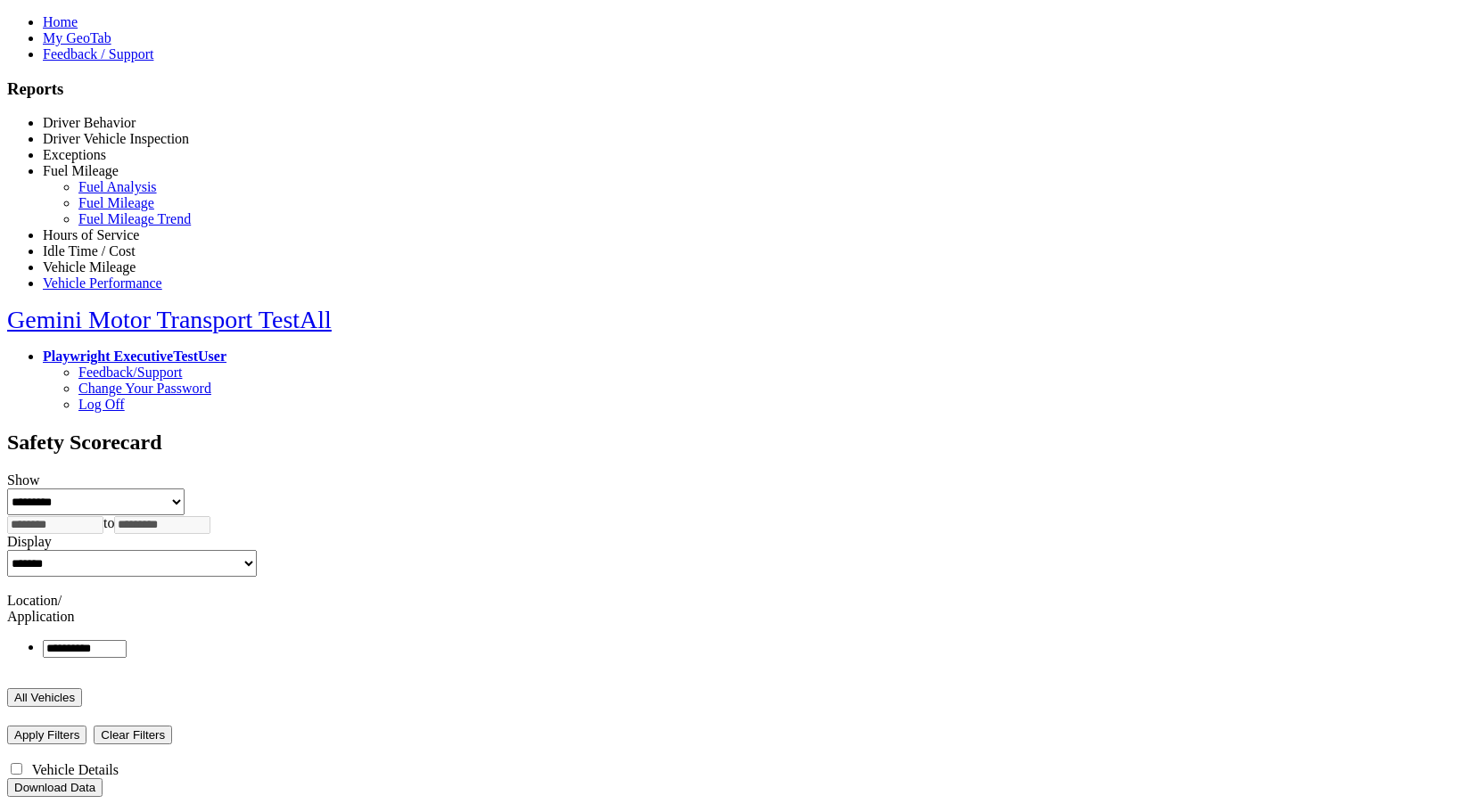 click on "Vehicle Mileage" at bounding box center [89, 267] 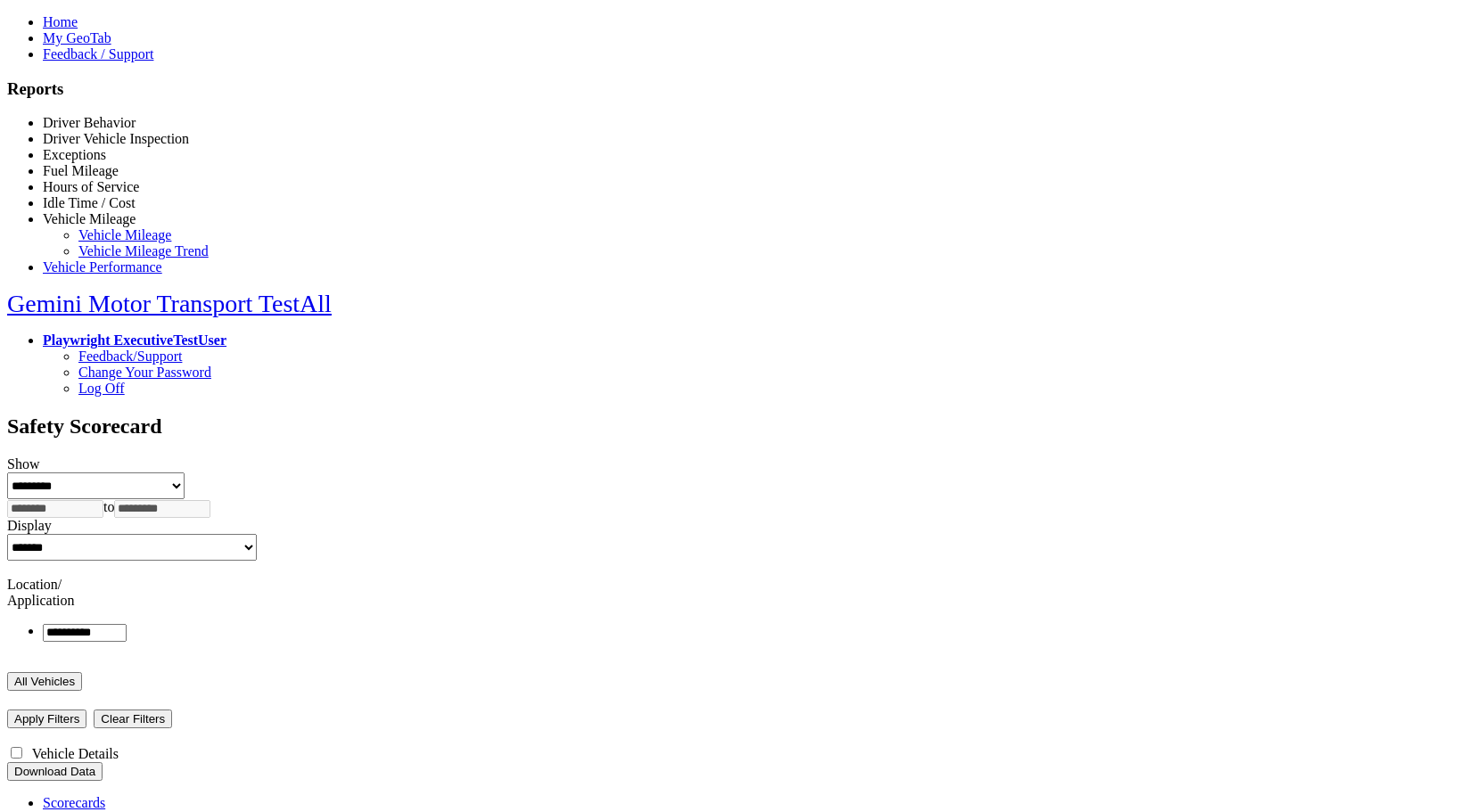 click on "Vehicle Mileage" at bounding box center [89, 218] 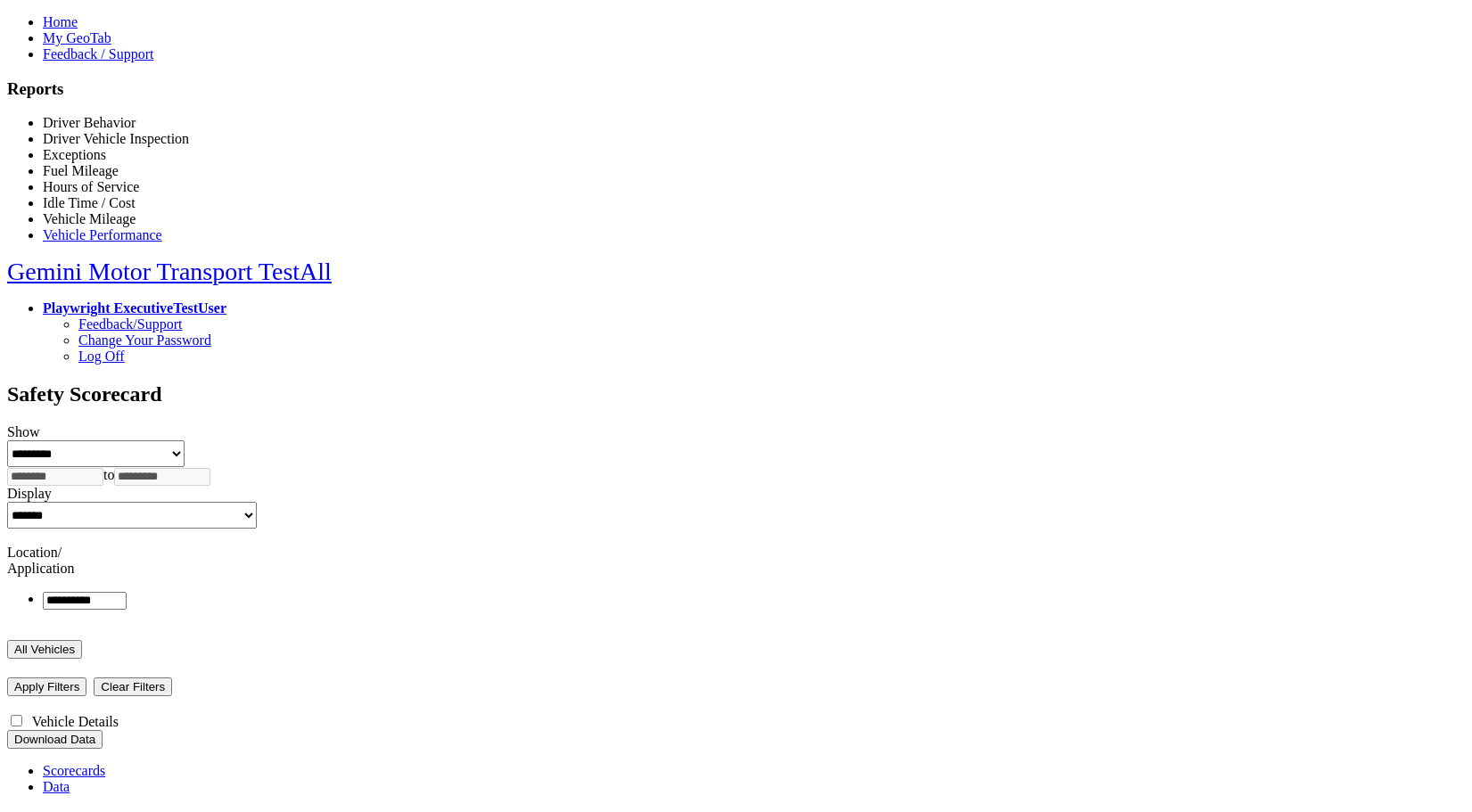click on "Driver Behavior" at bounding box center [89, 122] 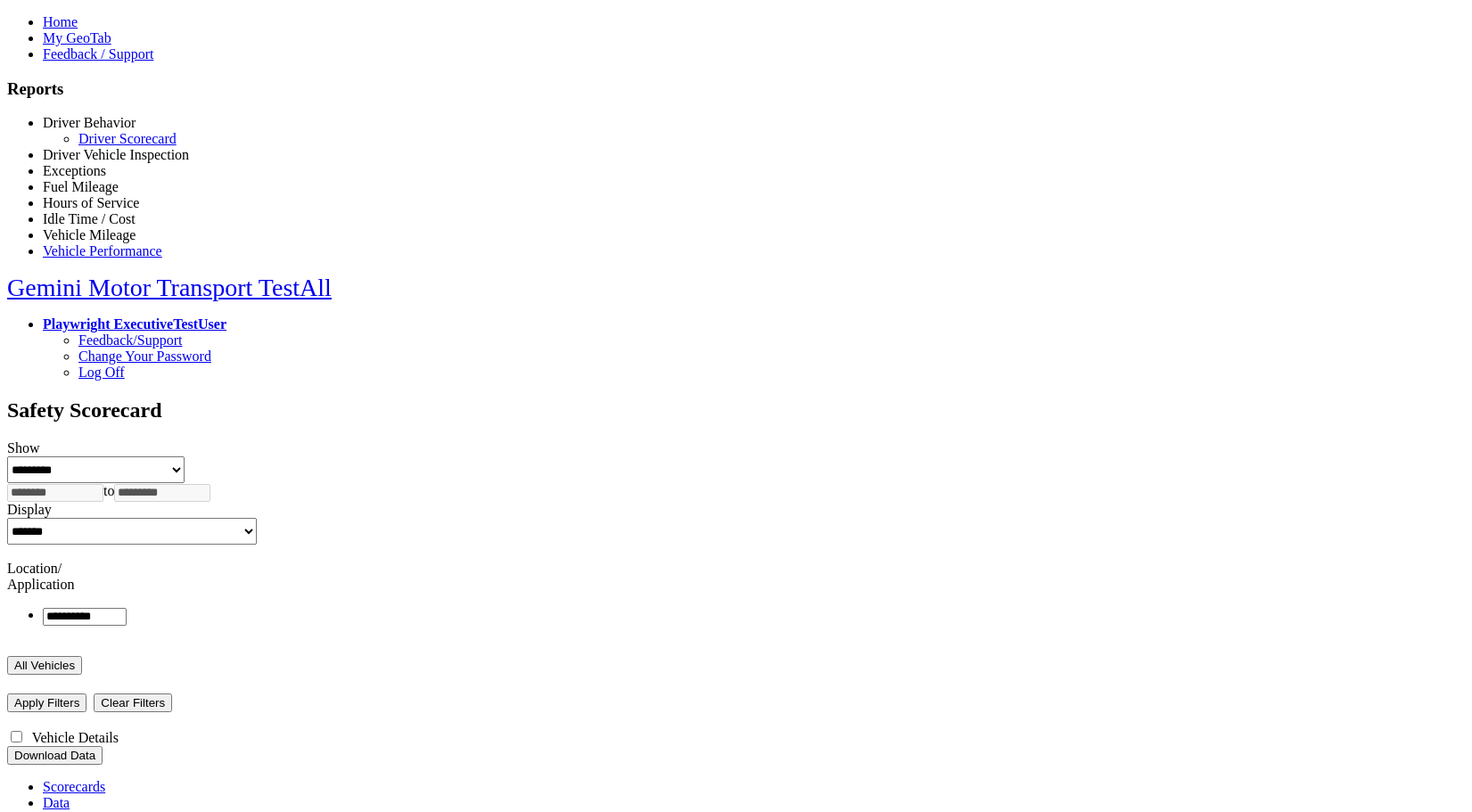 click on "Driver Behavior" at bounding box center [89, 122] 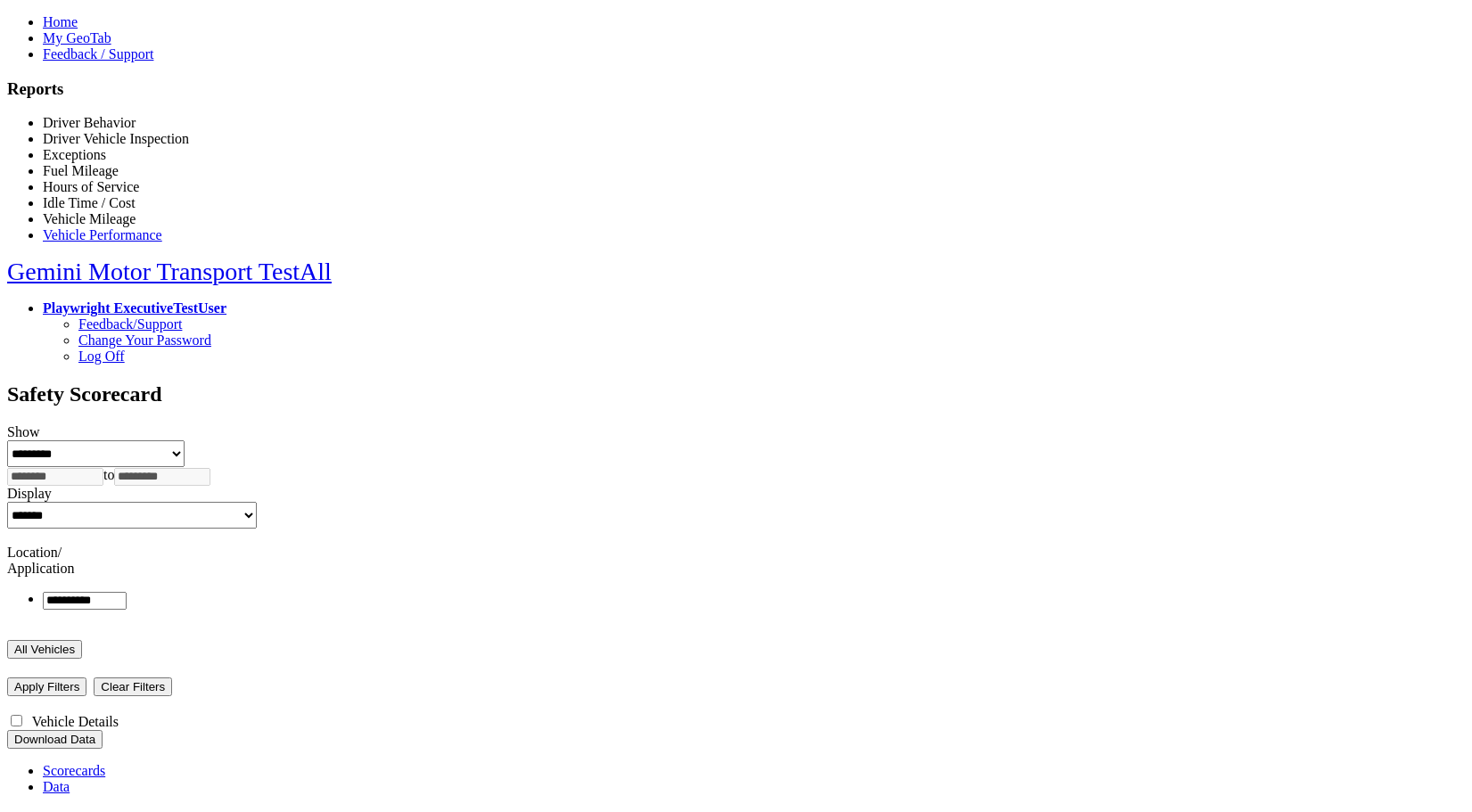 click on "Driver Vehicle Inspection" at bounding box center (116, 138) 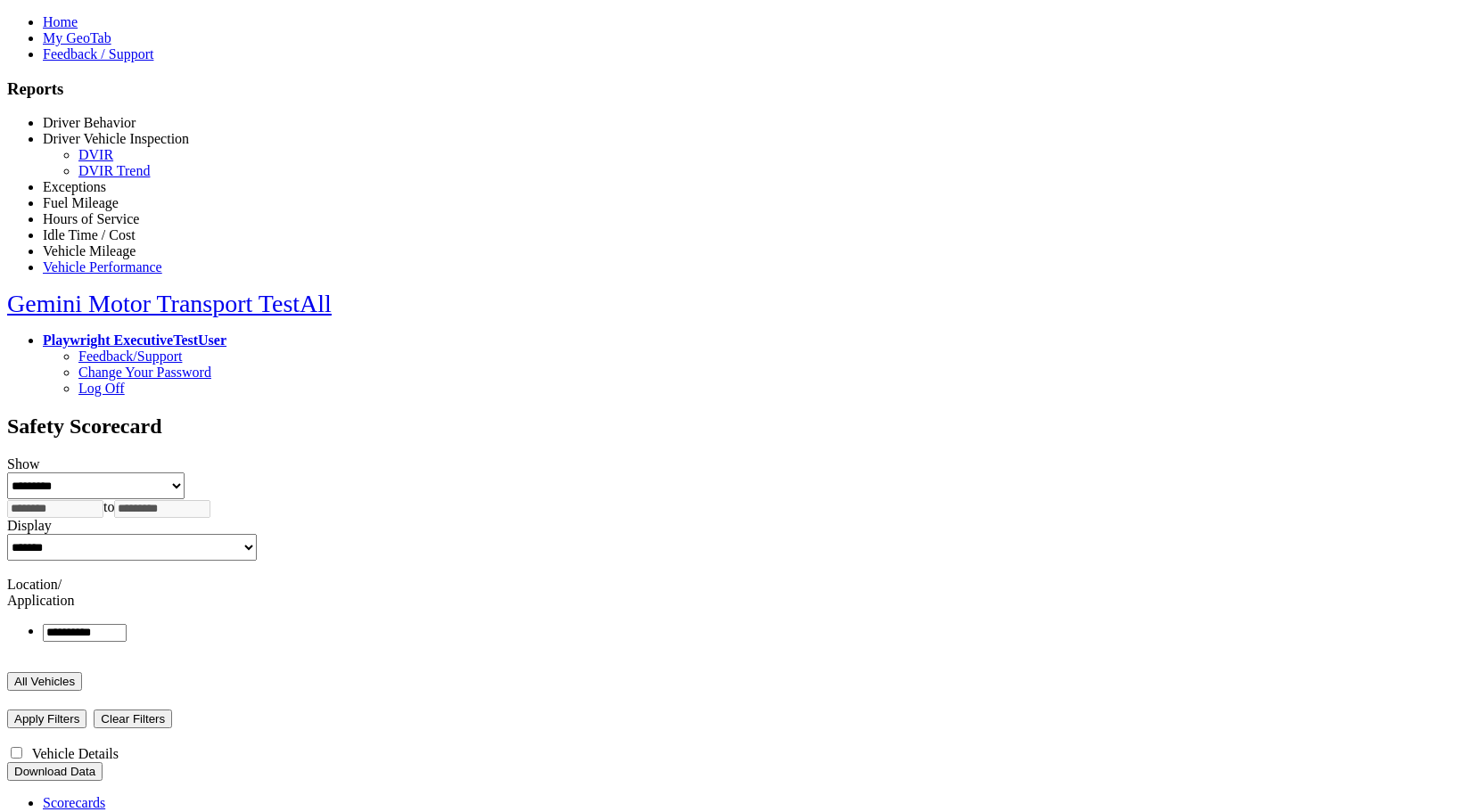click on "Exceptions" at bounding box center (74, 186) 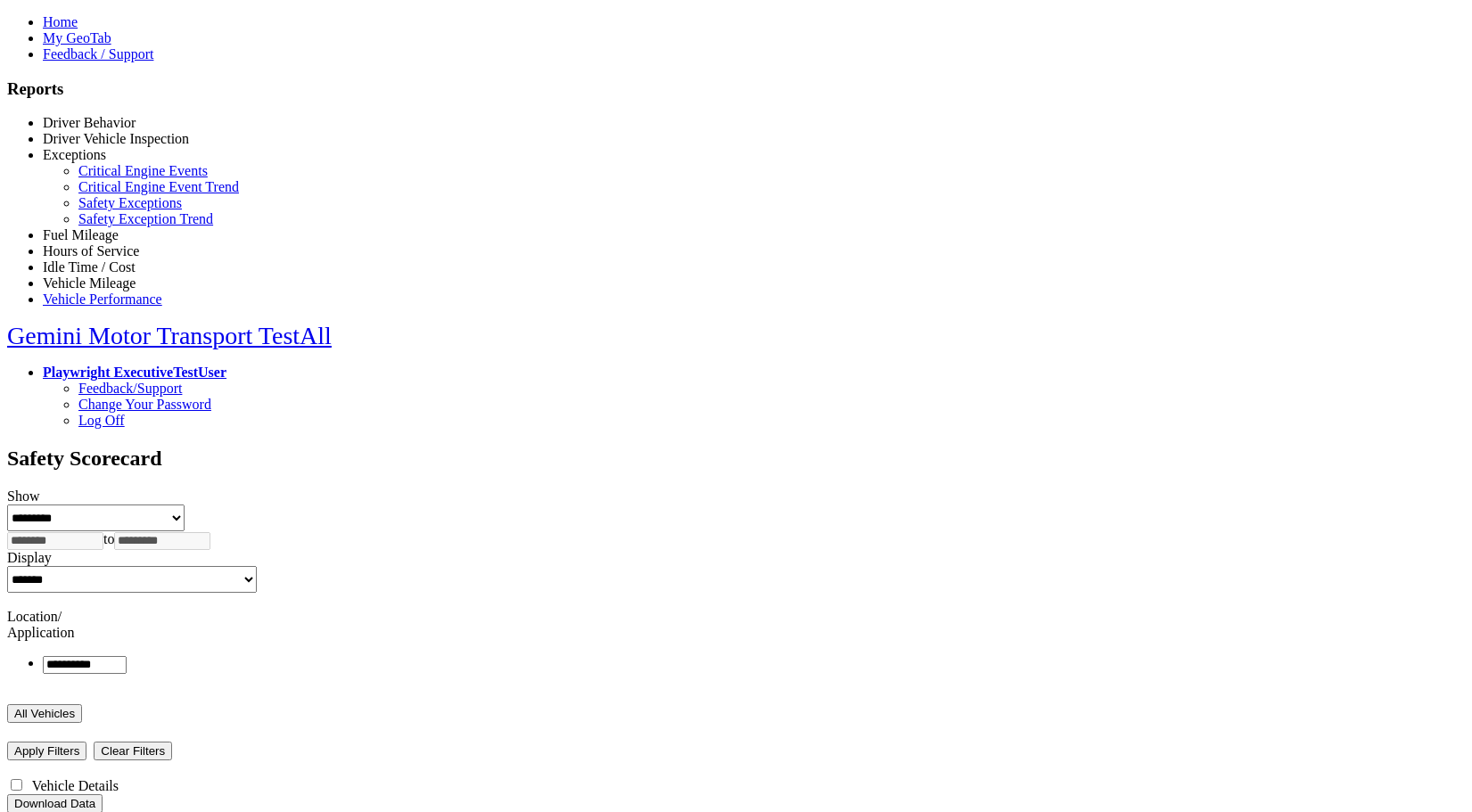 click on "Fuel Mileage" at bounding box center [80, 234] 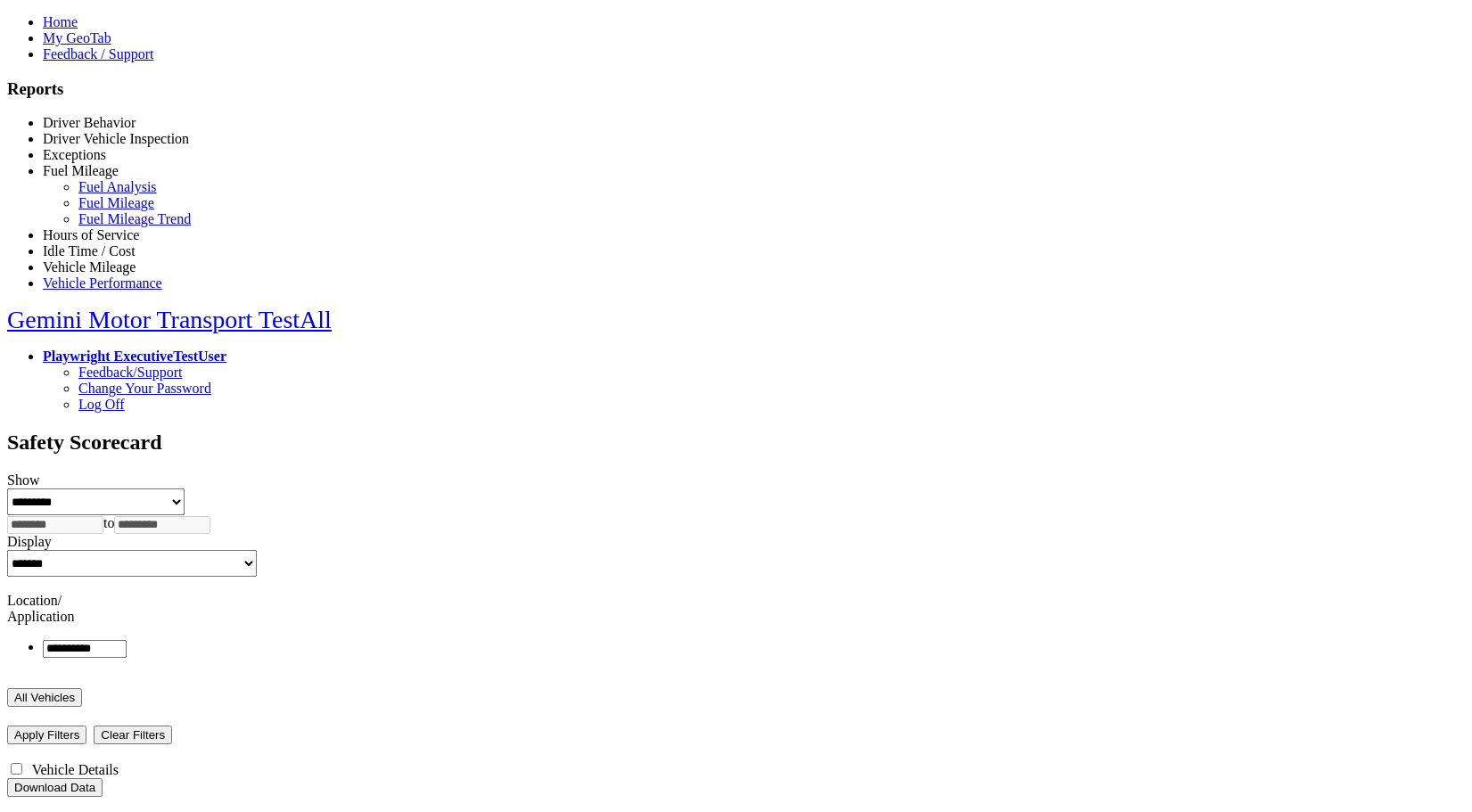 click on "Hours of Service" at bounding box center (91, 234) 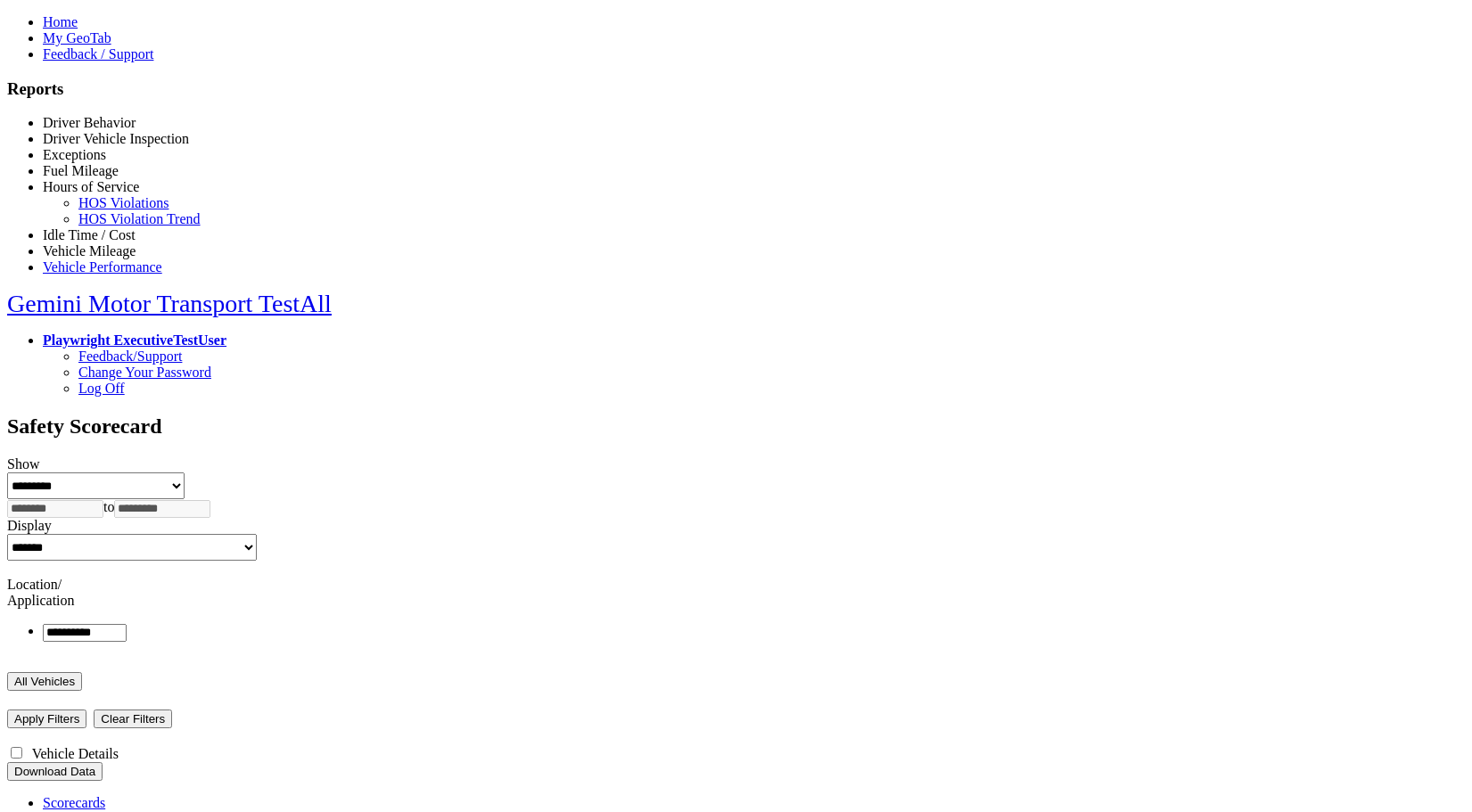 click on "Exceptions" at bounding box center (74, 154) 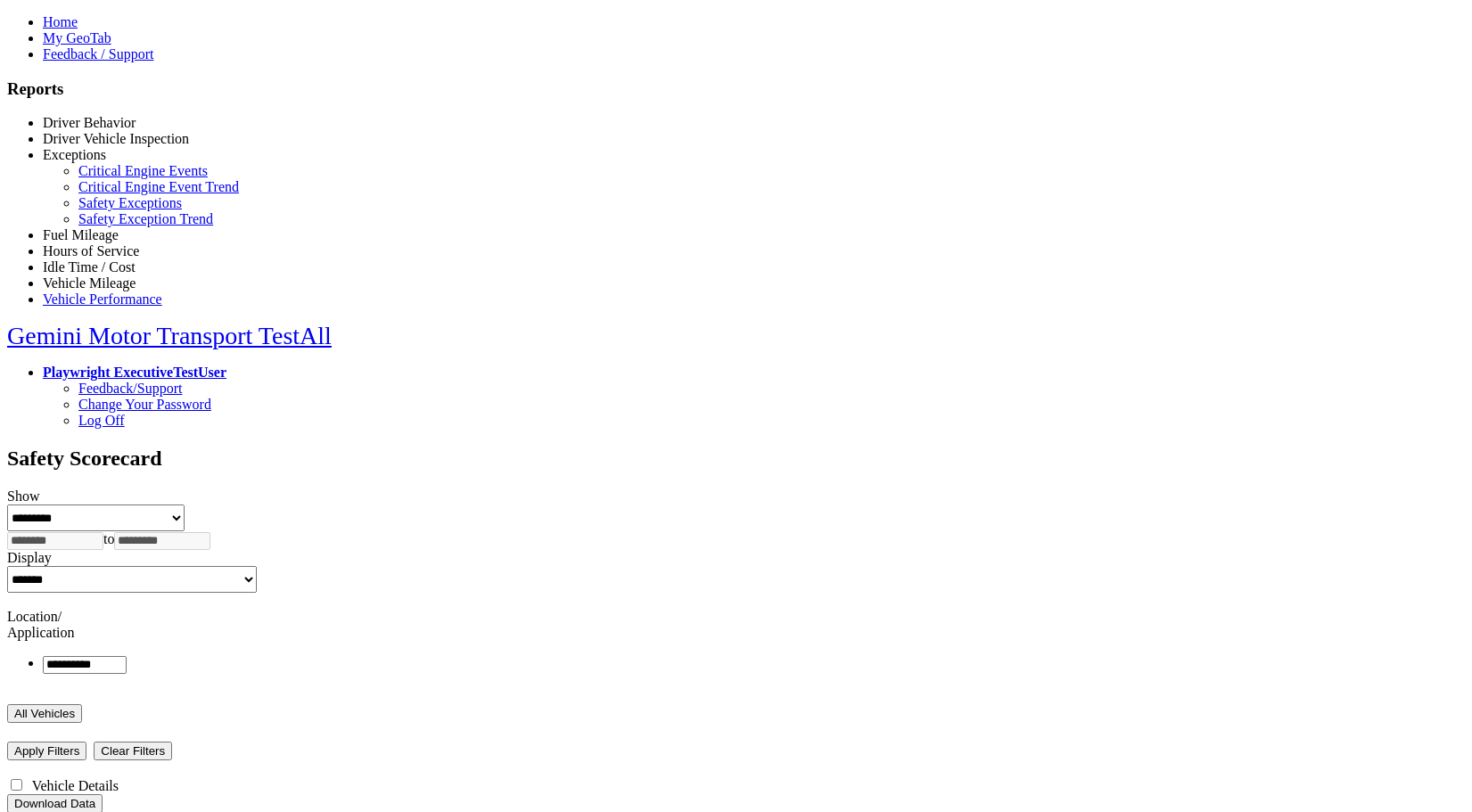 click on "Hours of Service" at bounding box center (91, 250) 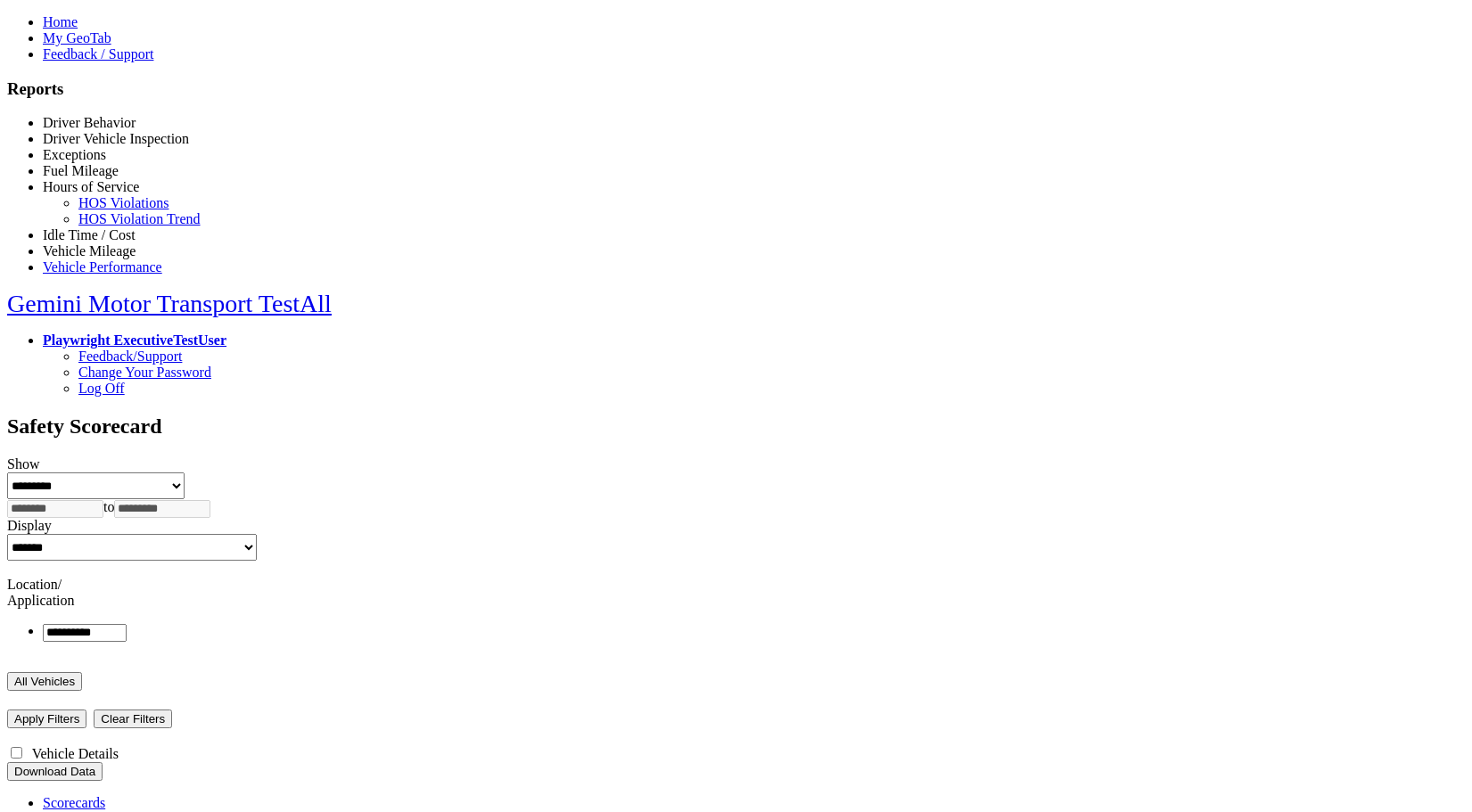 click on "Driver Vehicle Inspection" at bounding box center (116, 138) 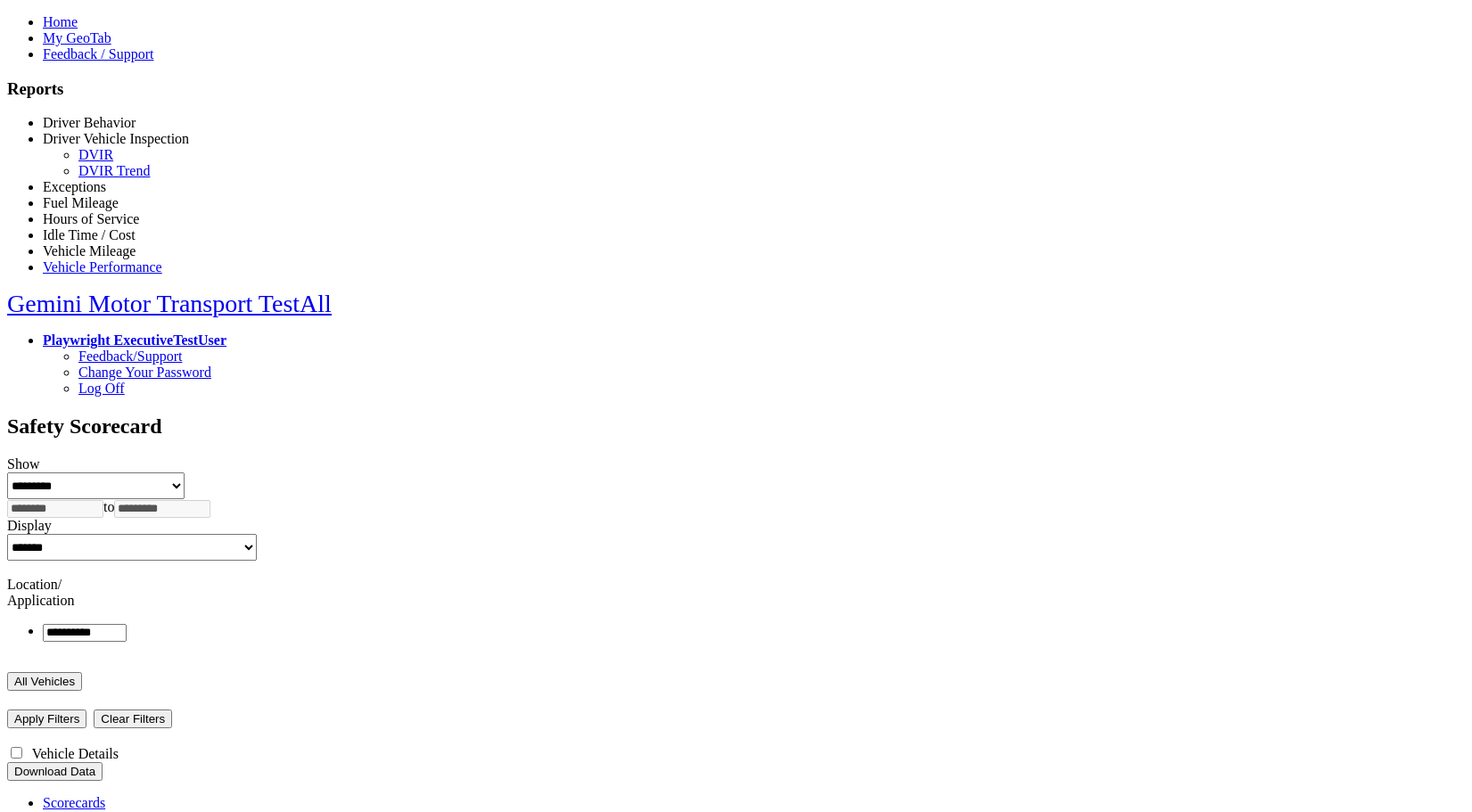 click on "Hours of Service" at bounding box center (91, 218) 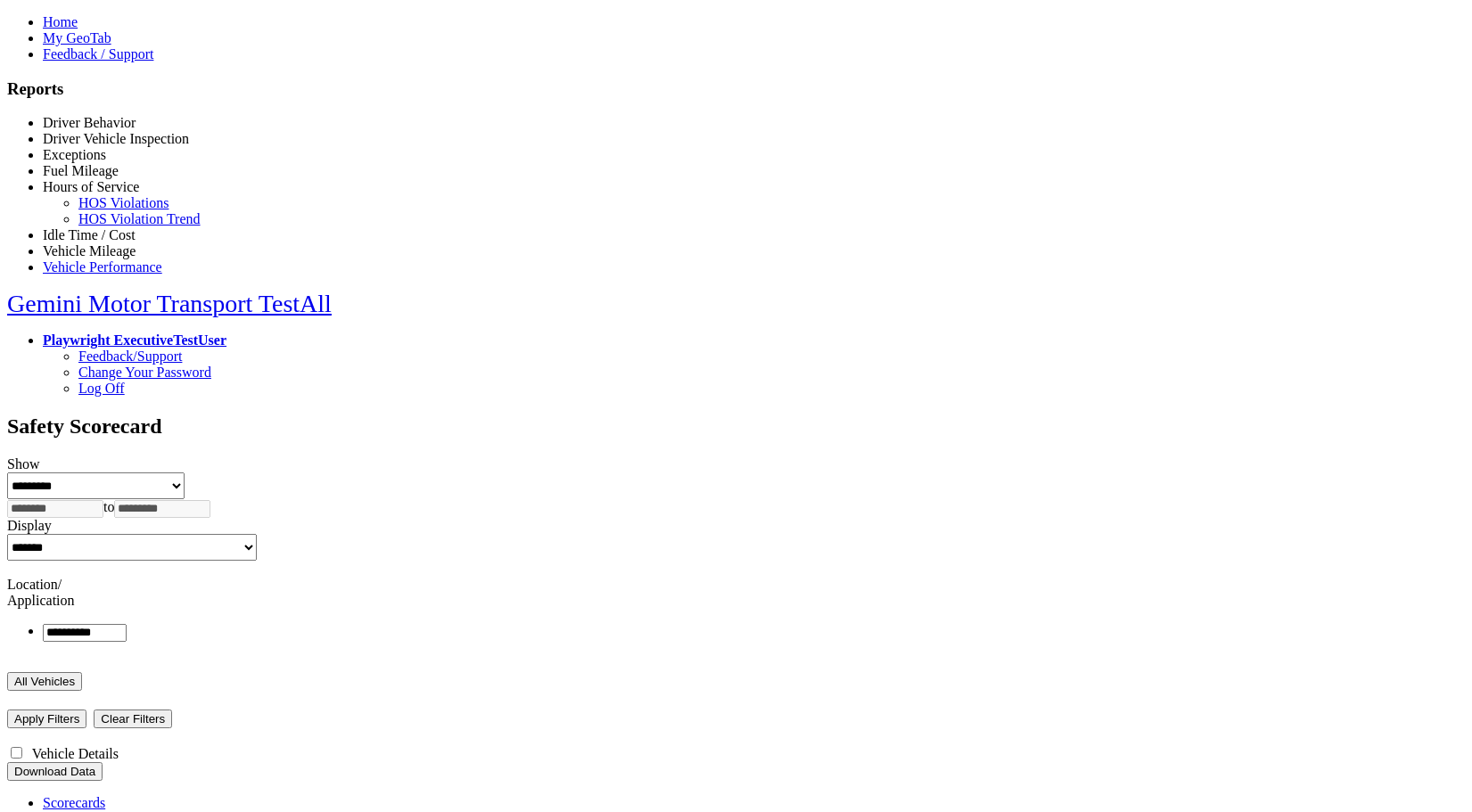 click on "Idle Time / Cost" at bounding box center [89, 234] 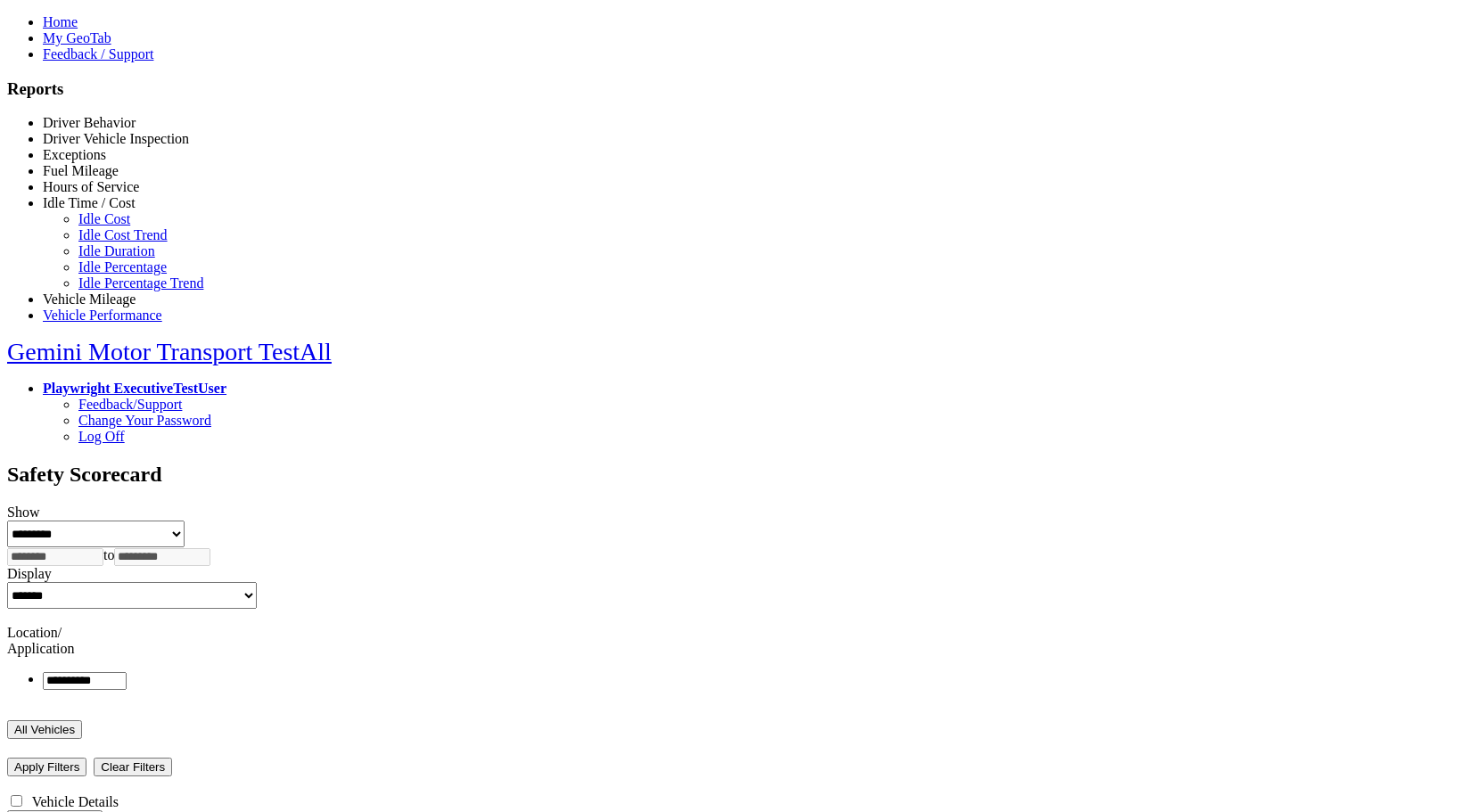 click on "Vehicle Mileage" at bounding box center (89, 299) 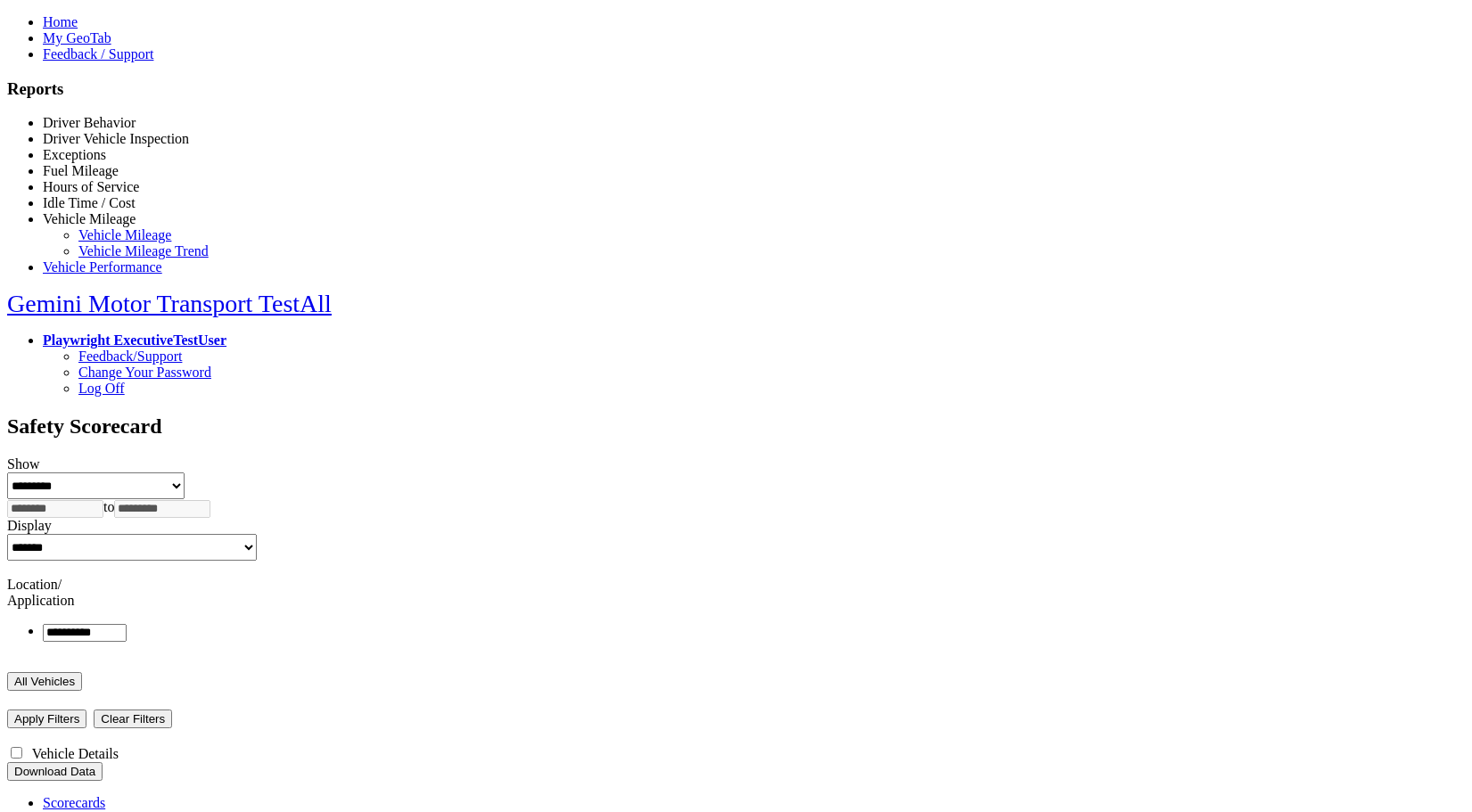 click at bounding box center (119, 170) 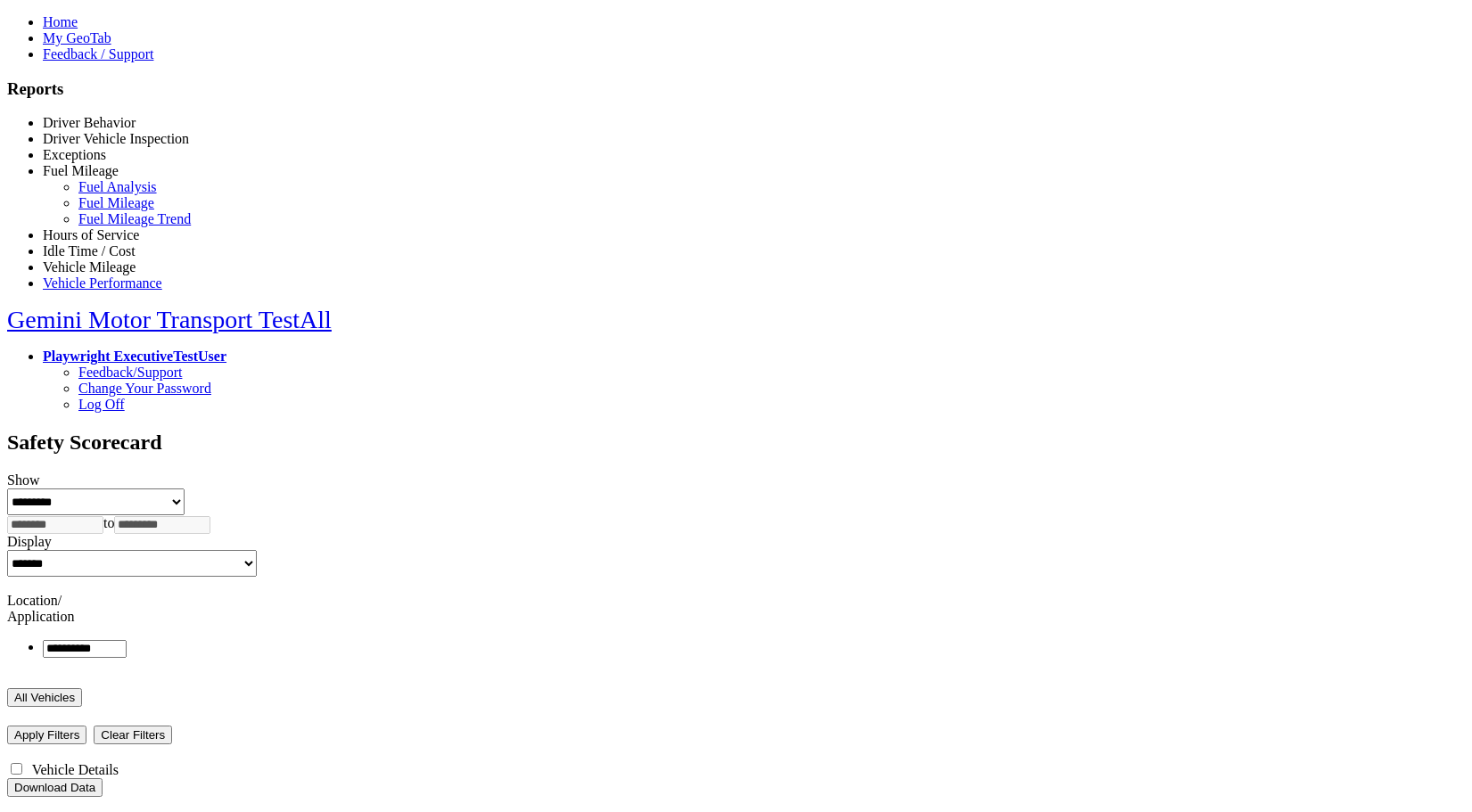click on "Vehicle Mileage" at bounding box center [89, 267] 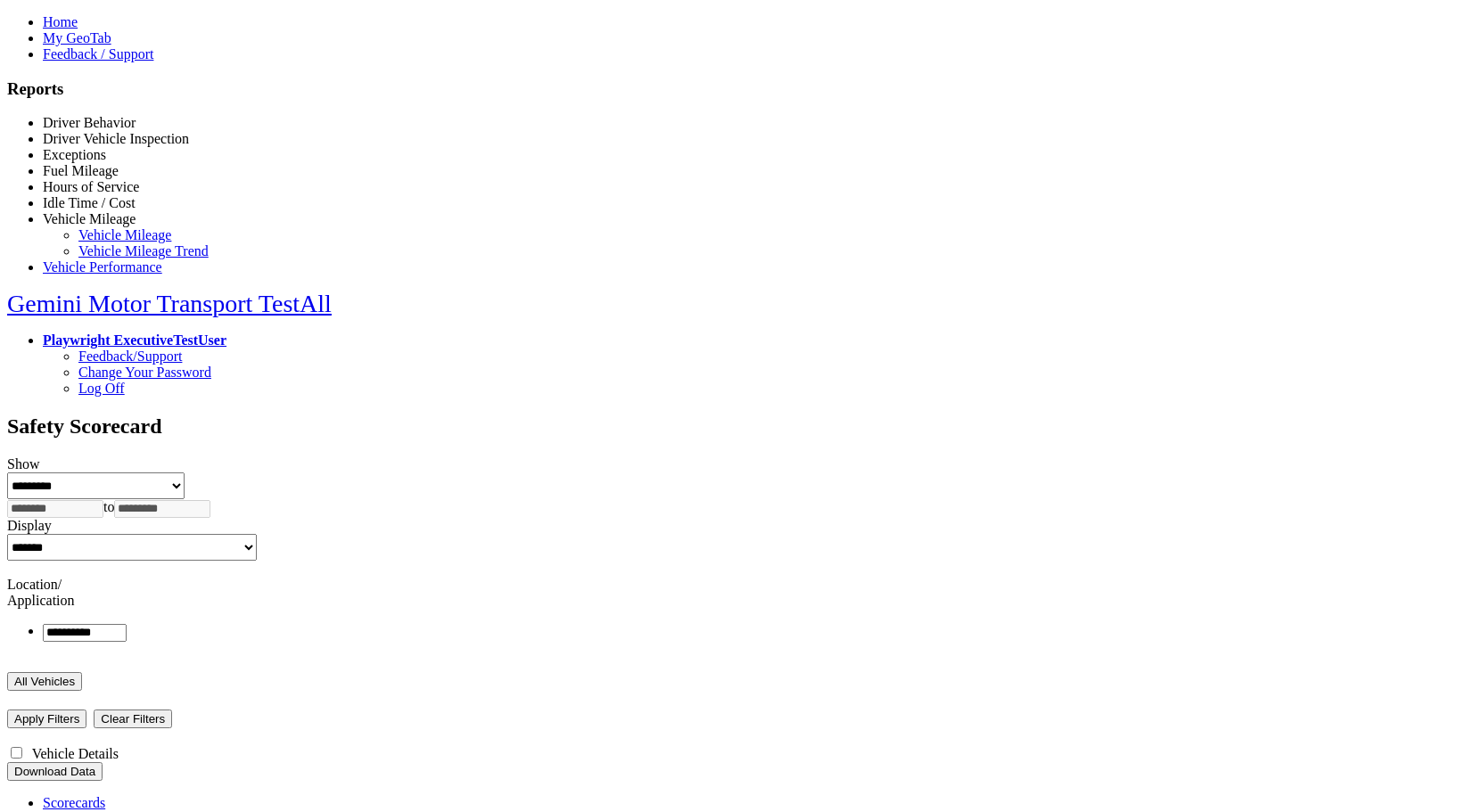 click on "Vehicle Mileage" at bounding box center [89, 218] 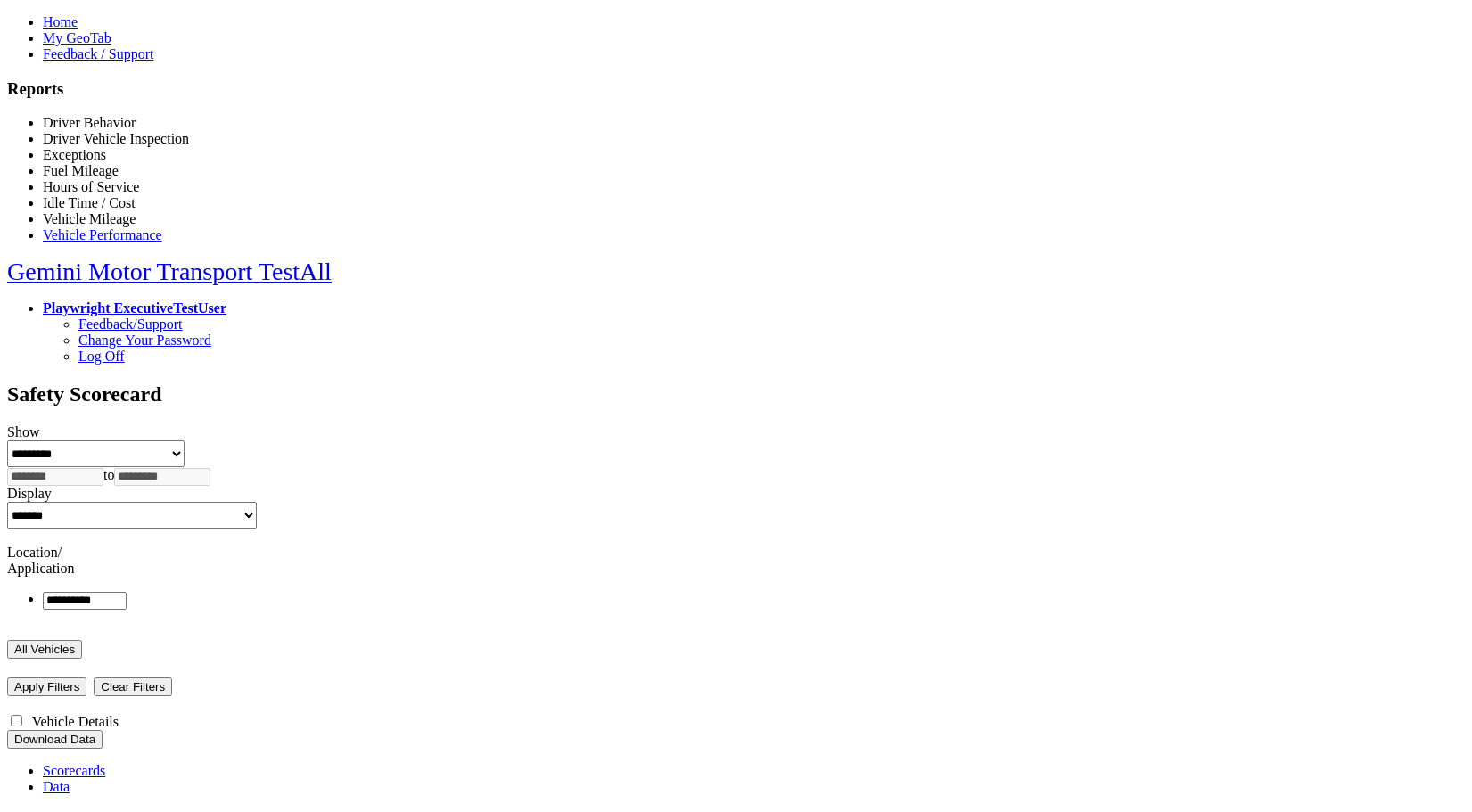 click at bounding box center [7, 258] 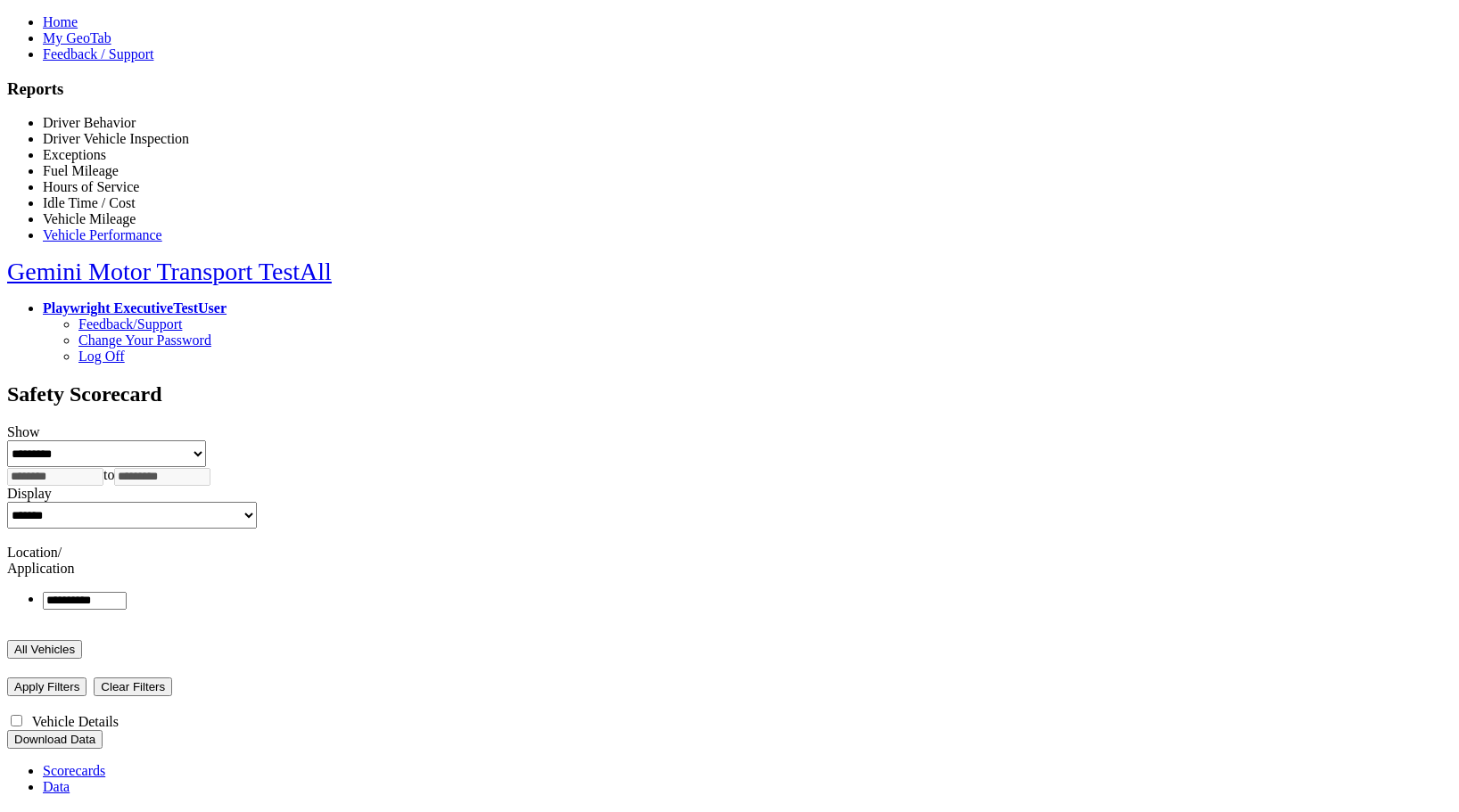click at bounding box center (7, 258) 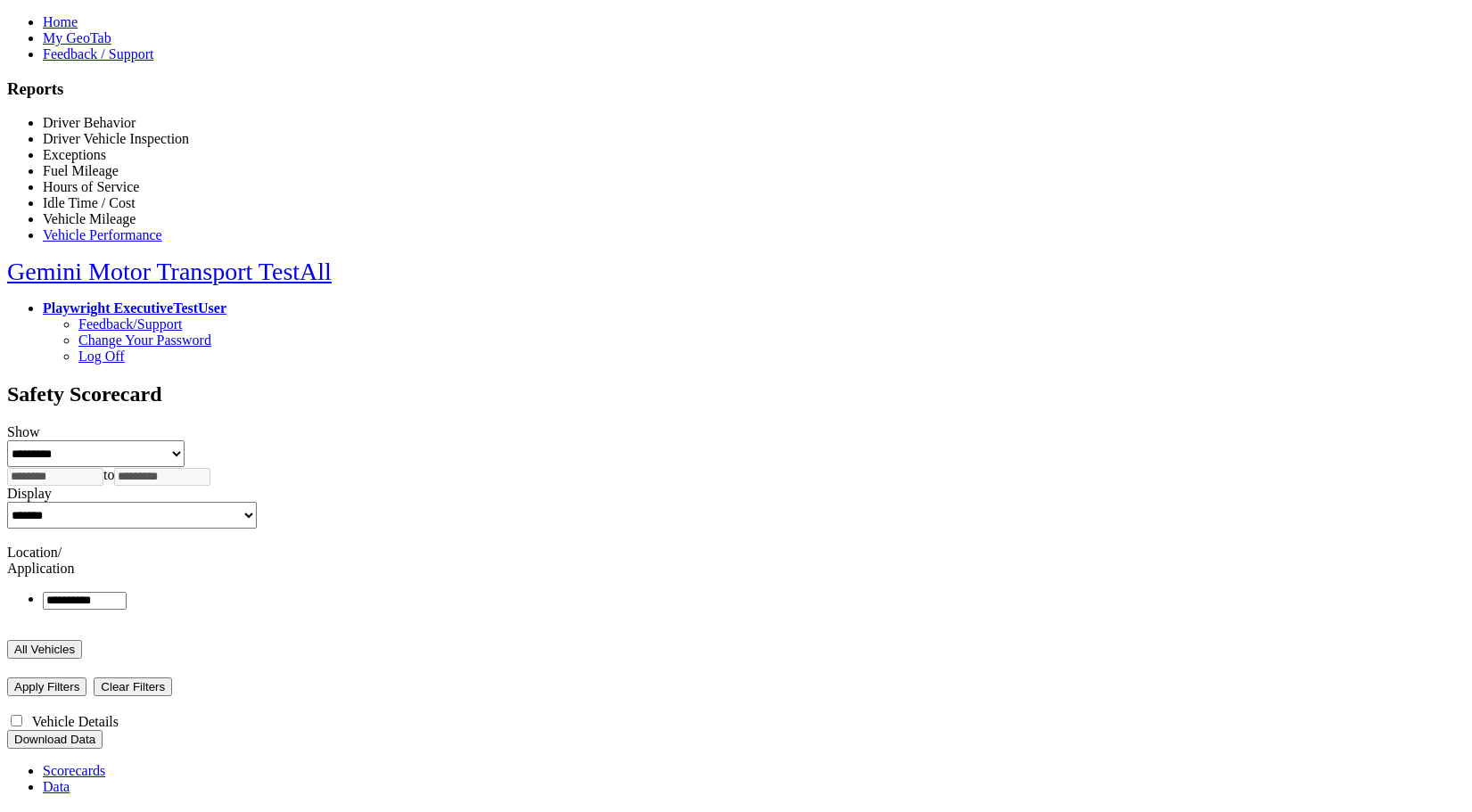 click on "Driver Vehicle Inspection" at bounding box center (116, 138) 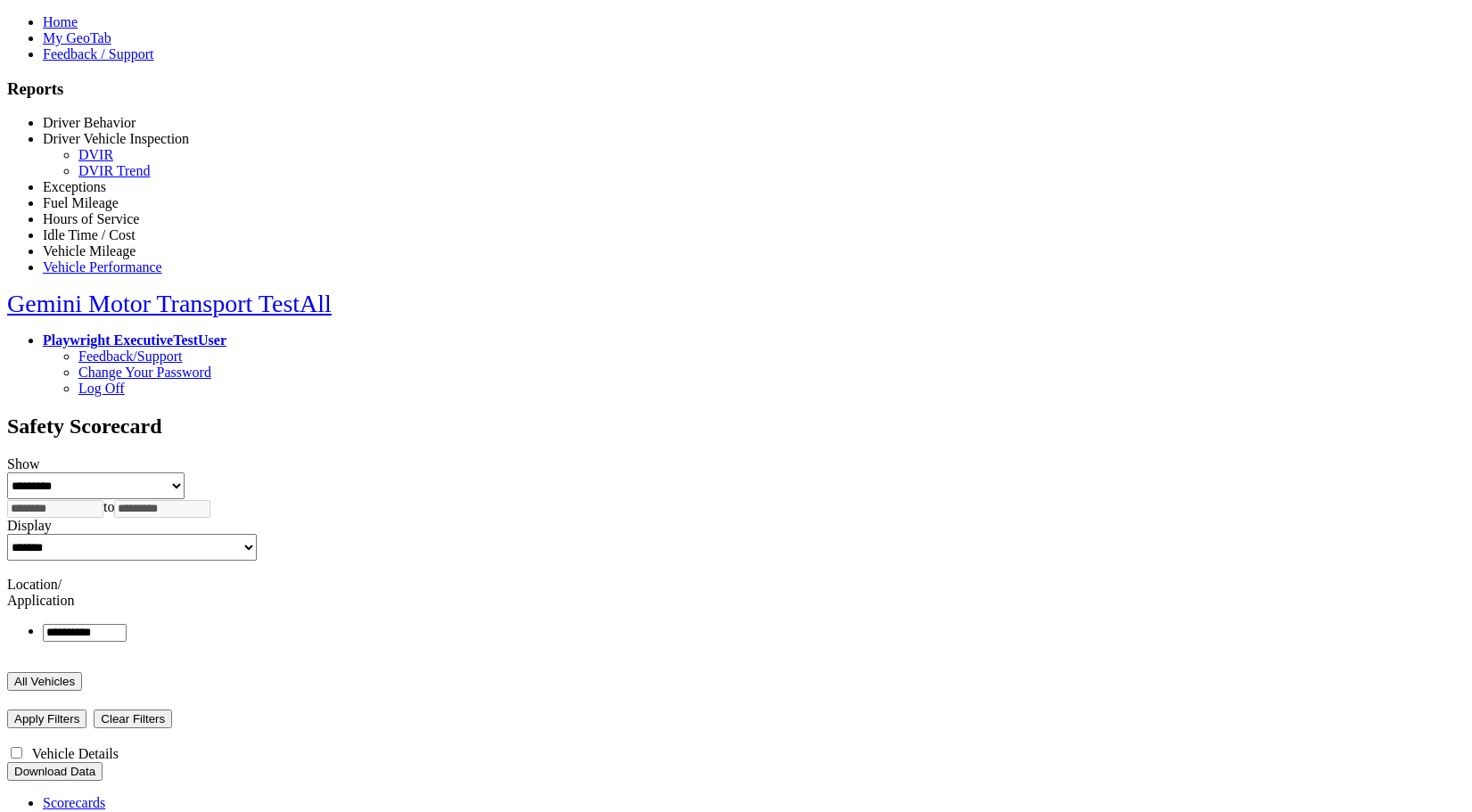 click on "Driver Behavior" at bounding box center [89, 122] 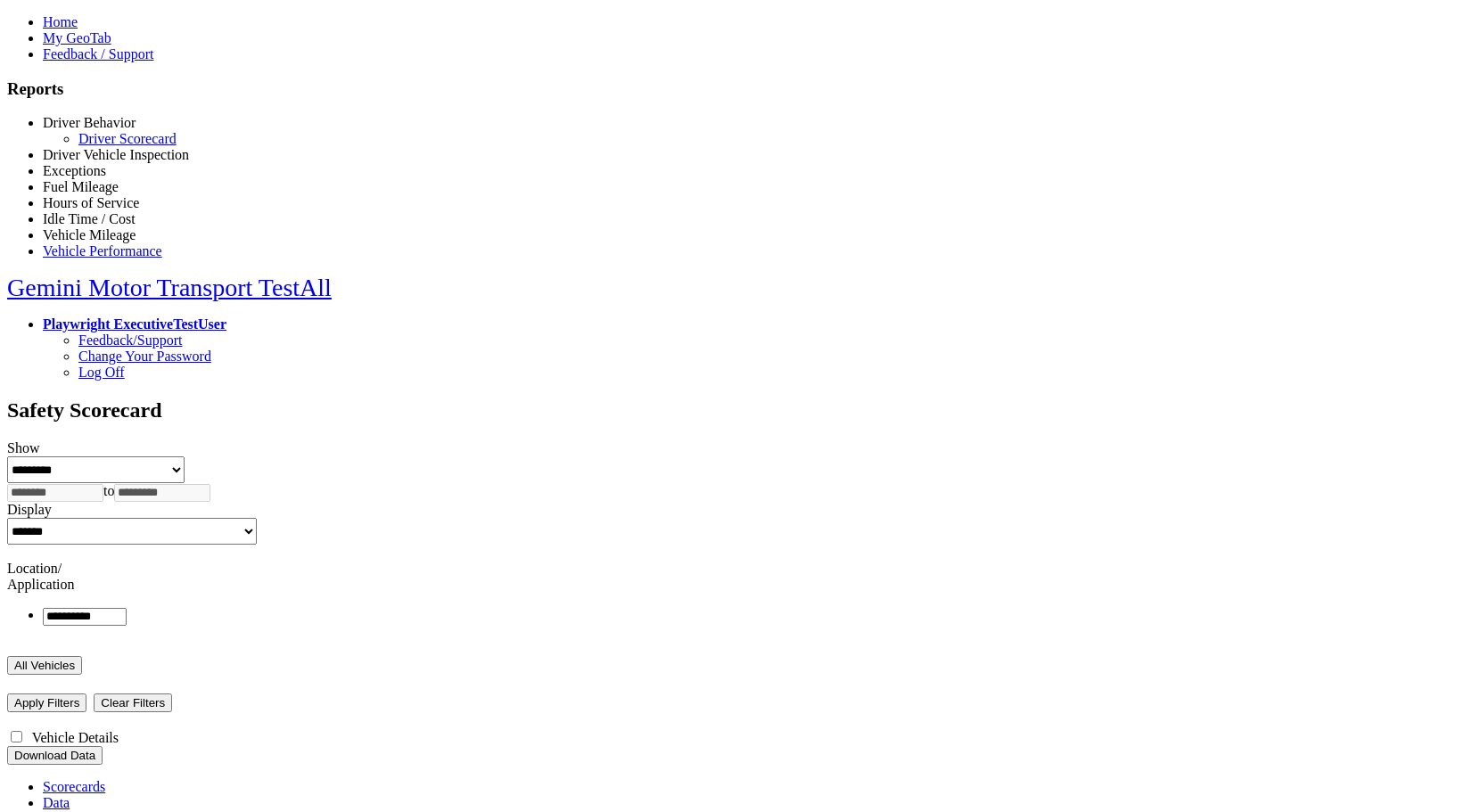 click on "Exceptions" at bounding box center (74, 170) 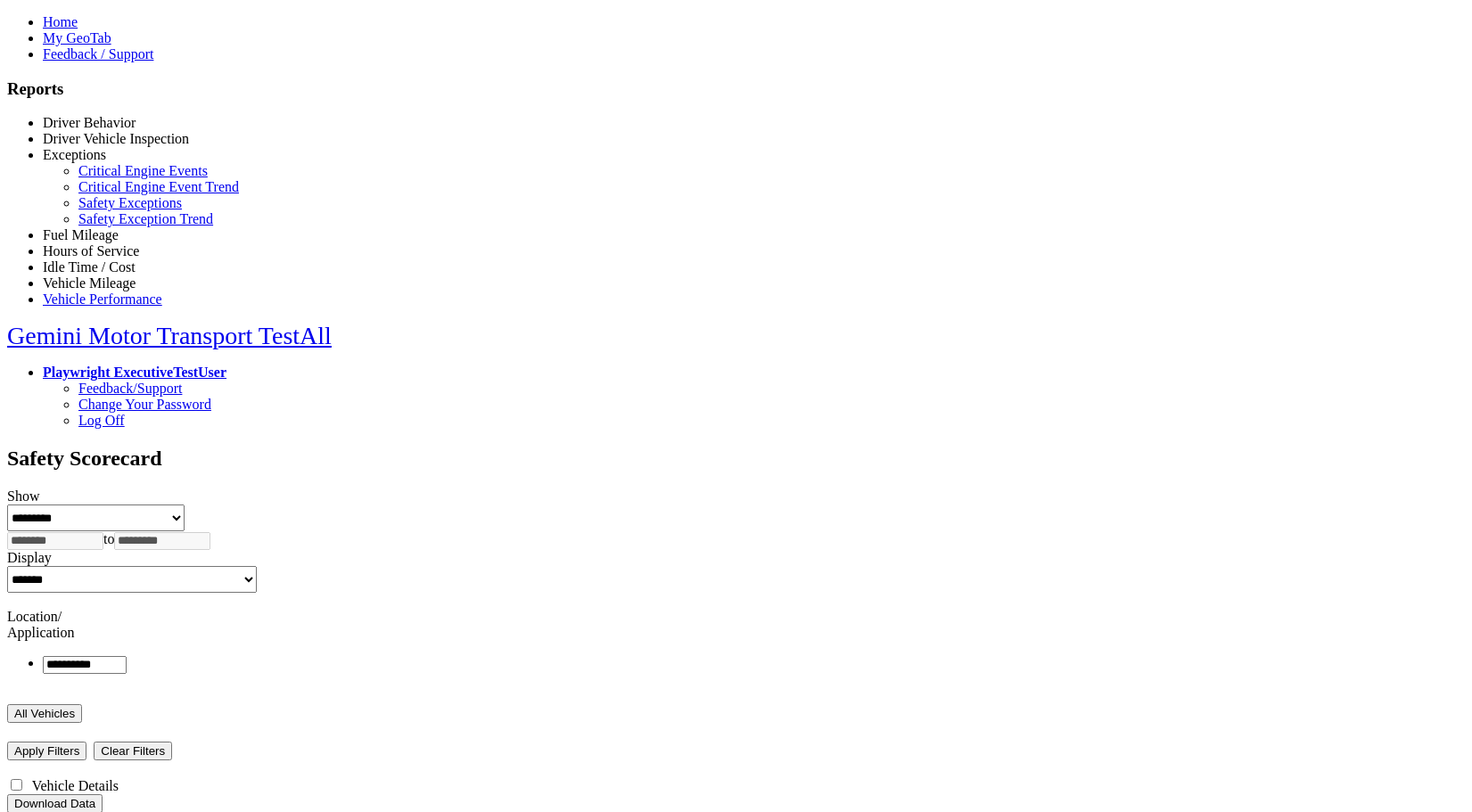 click on "Fuel Mileage" at bounding box center (80, 234) 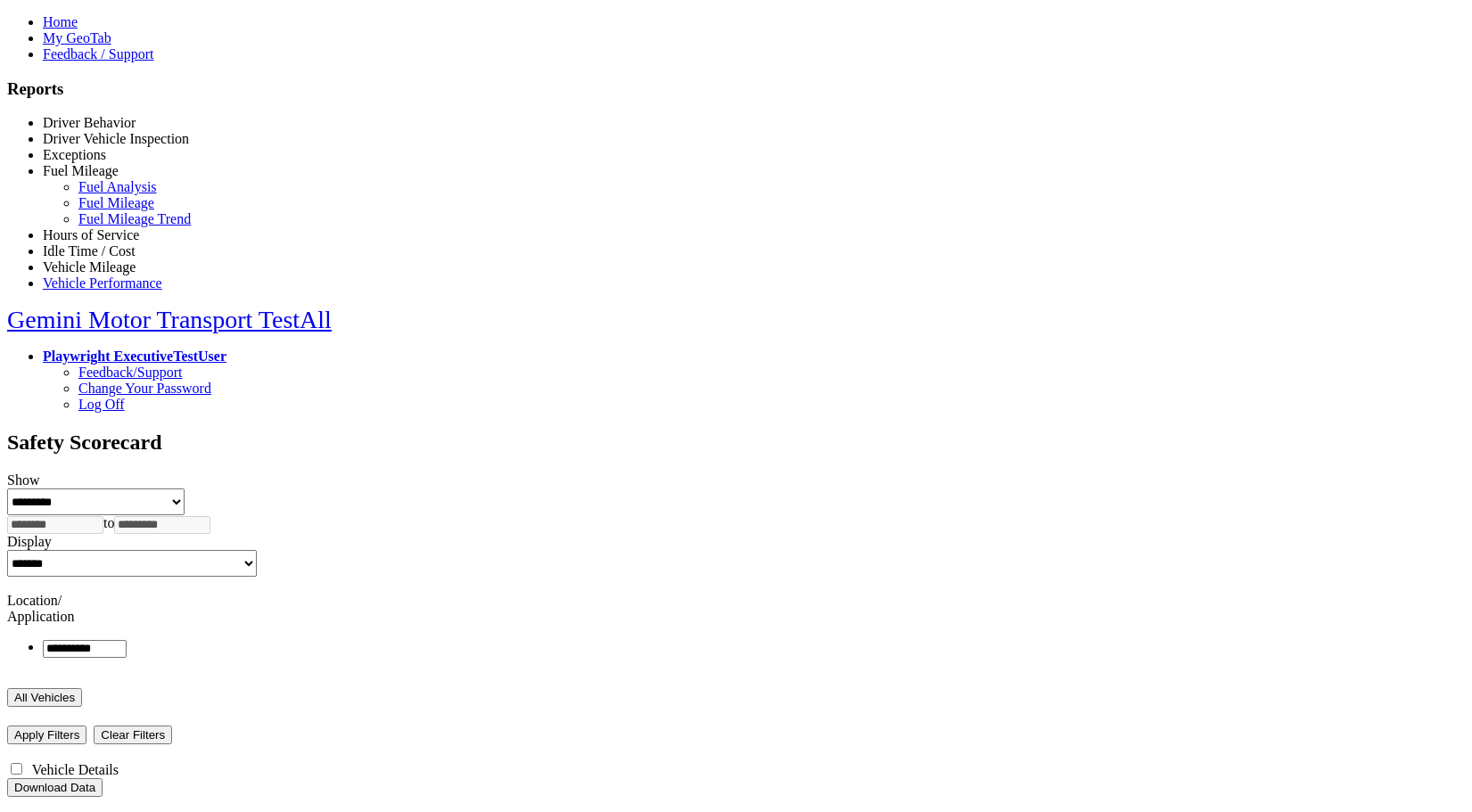 click on "Hours of Service" at bounding box center [91, 234] 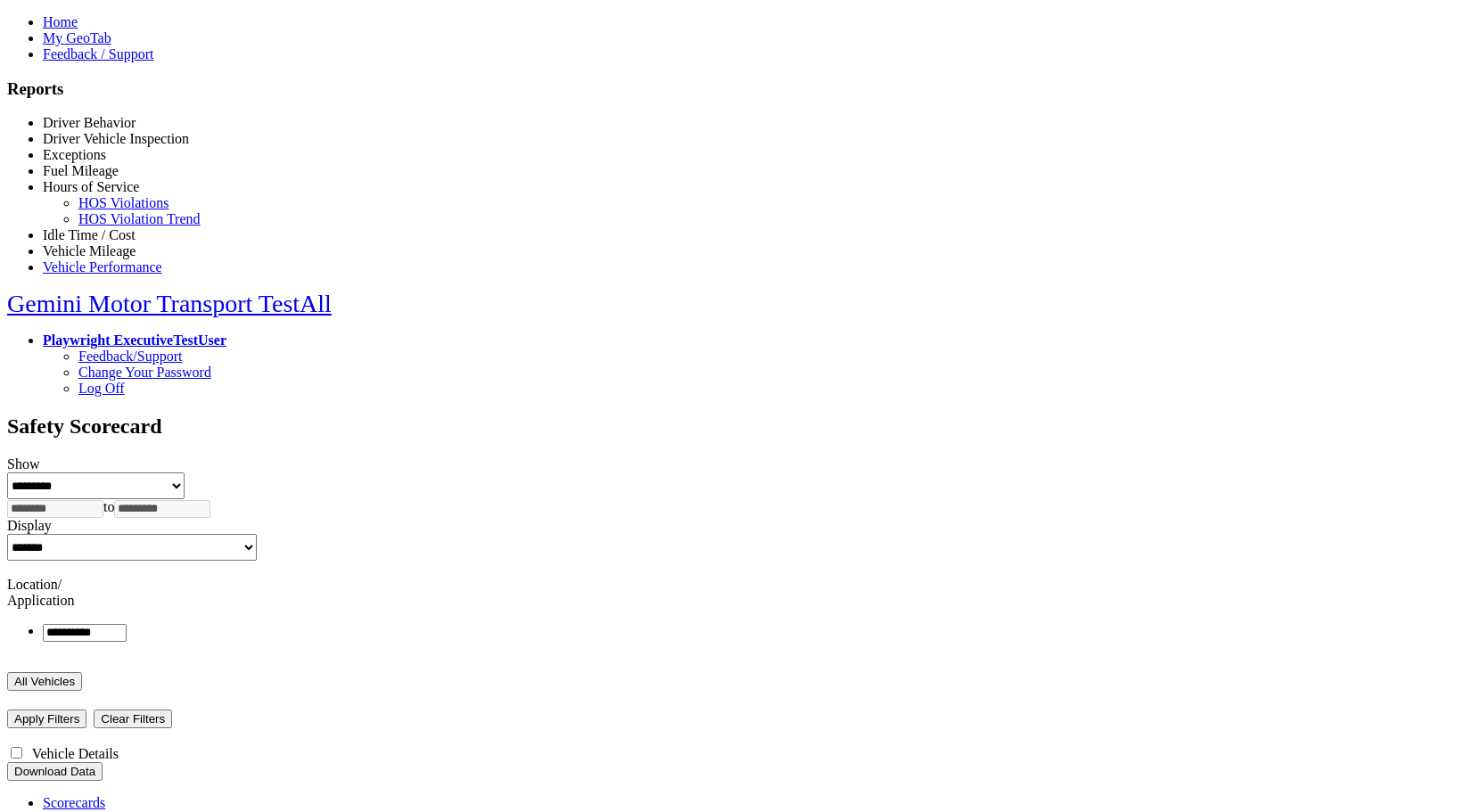 click on "Driver Behavior" at bounding box center [89, 122] 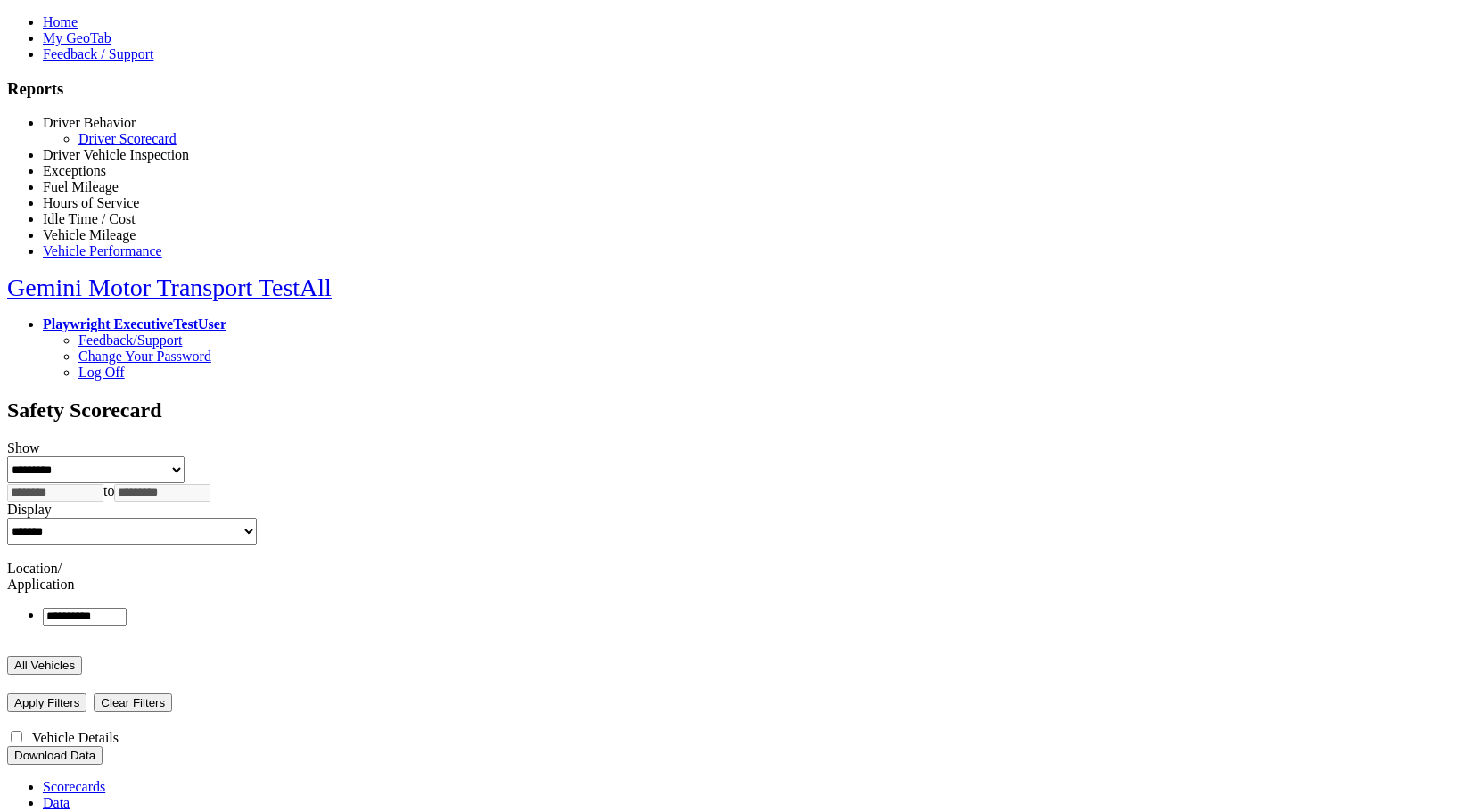 click on "Driver Vehicle Inspection" at bounding box center (116, 154) 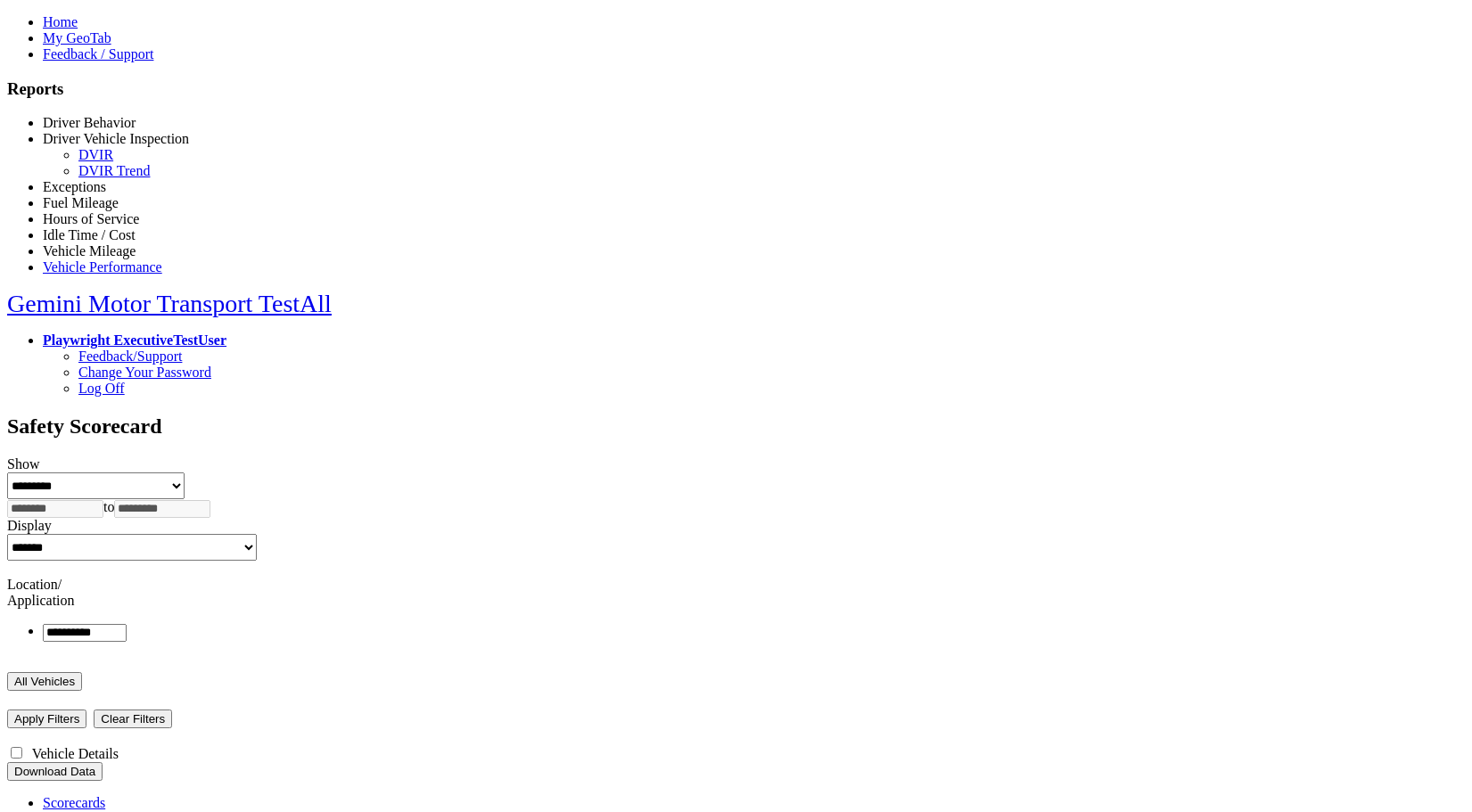 click on "Exceptions" at bounding box center [74, 186] 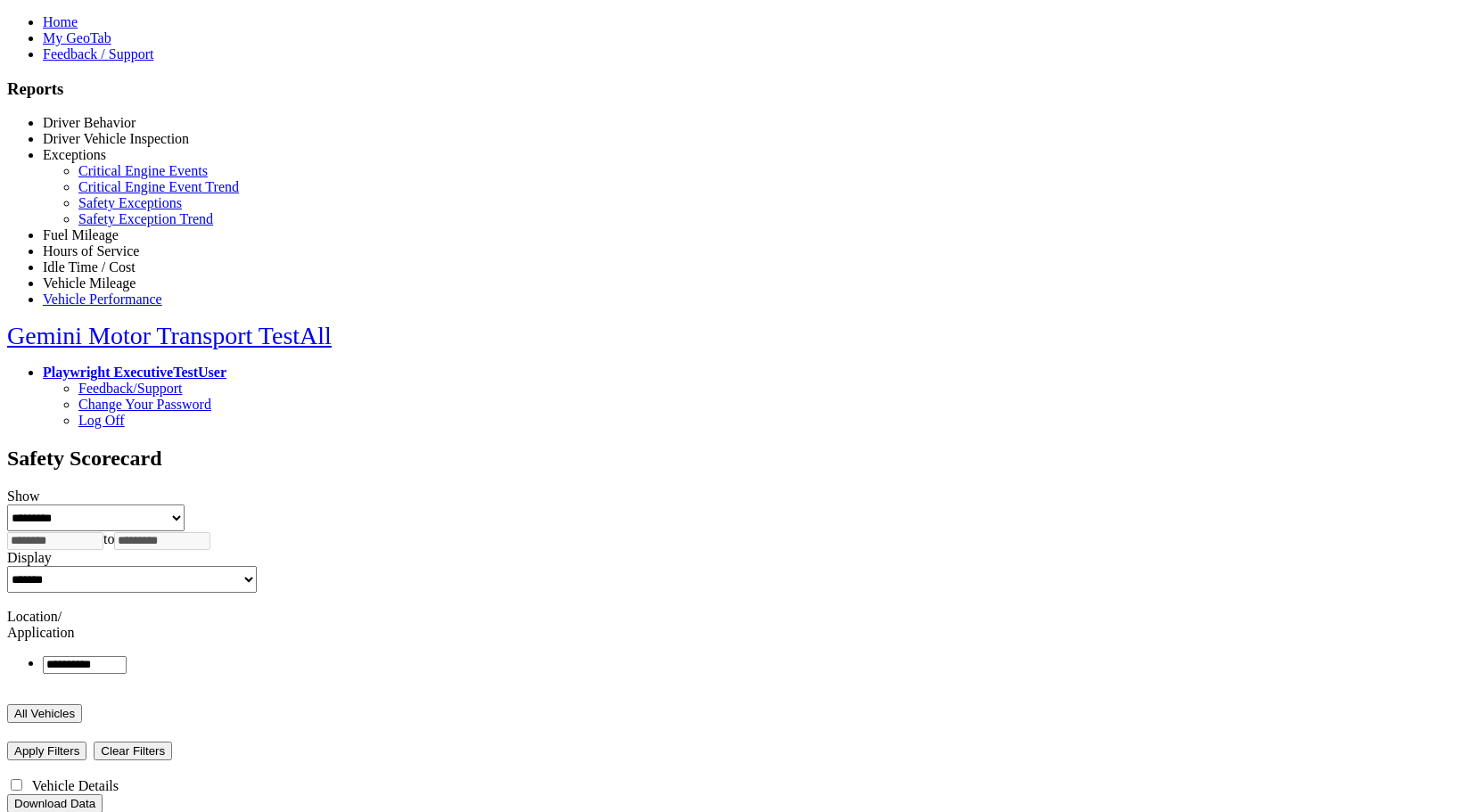click on "Fuel Mileage" at bounding box center (80, 234) 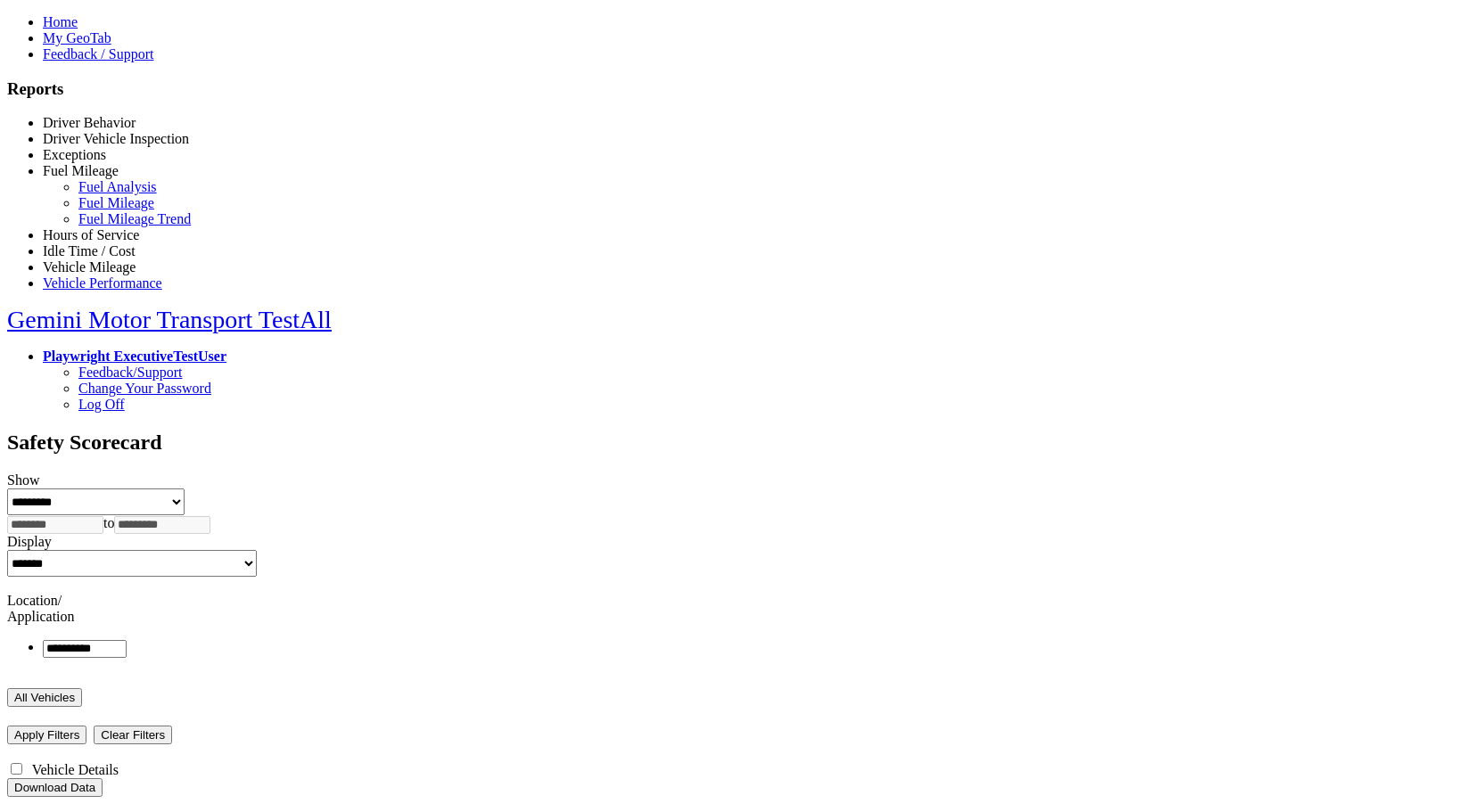 click on "Hours of Service" at bounding box center [91, 234] 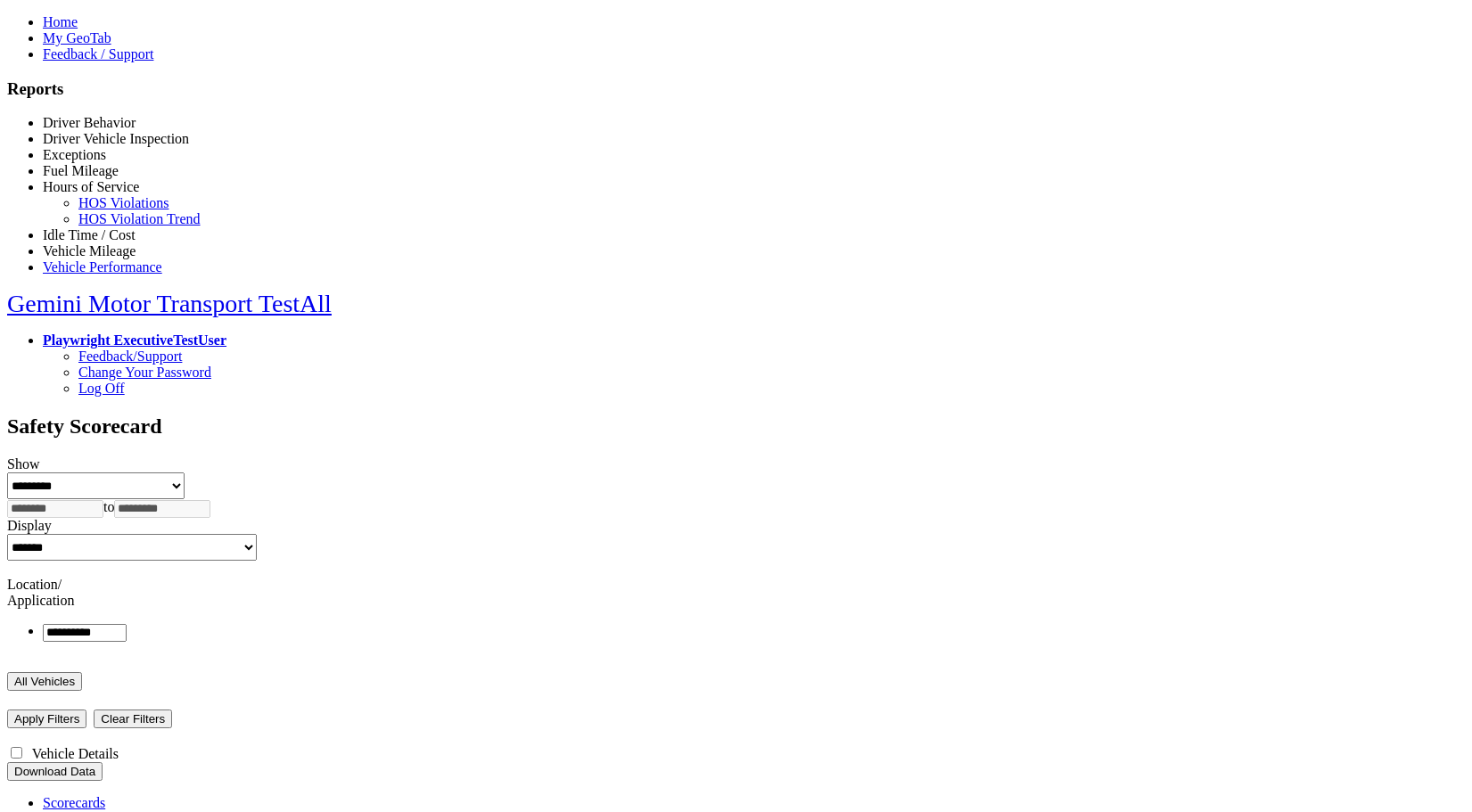 click on "Fuel Mileage" at bounding box center (80, 170) 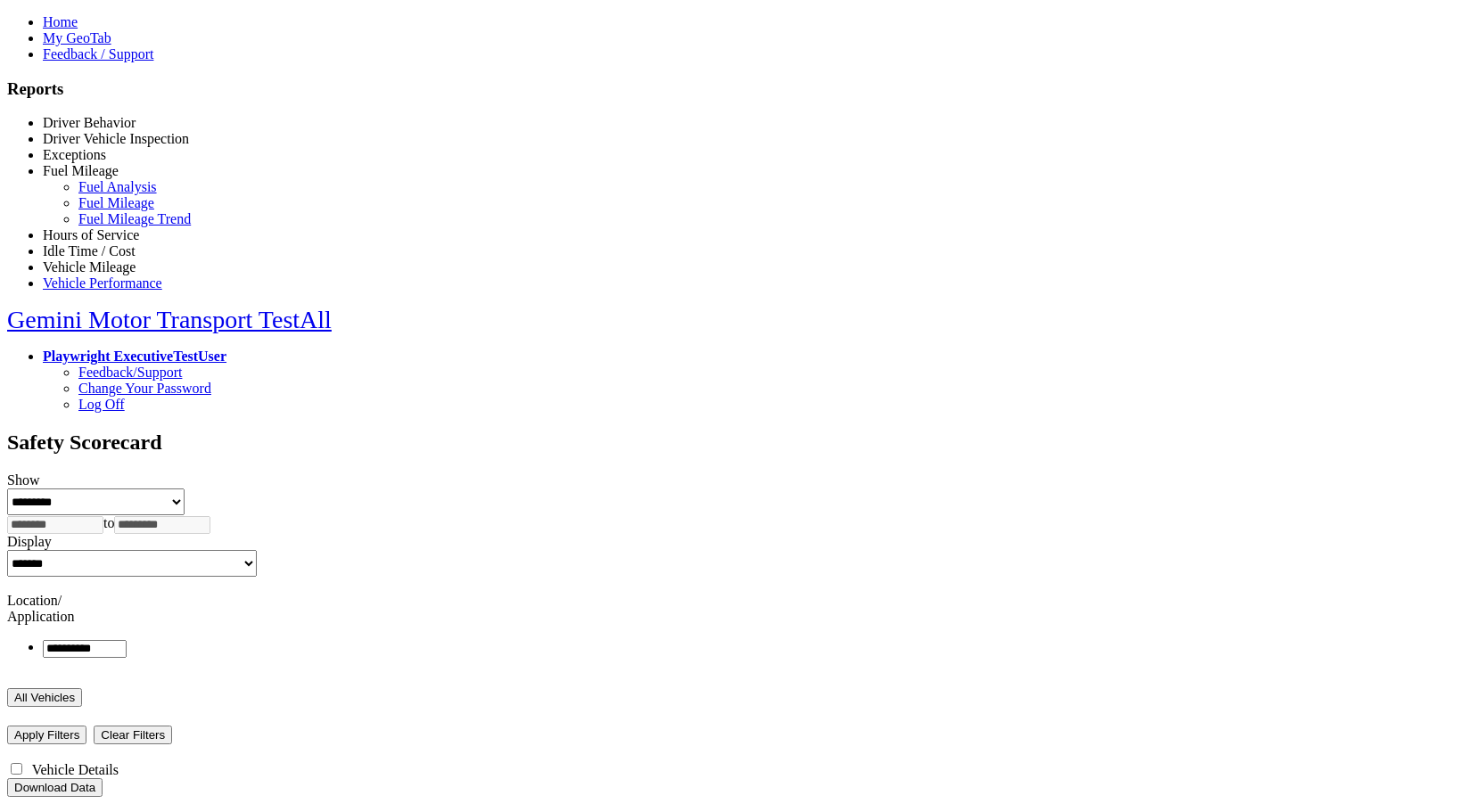 click on "Fuel Mileage" at bounding box center (80, 170) 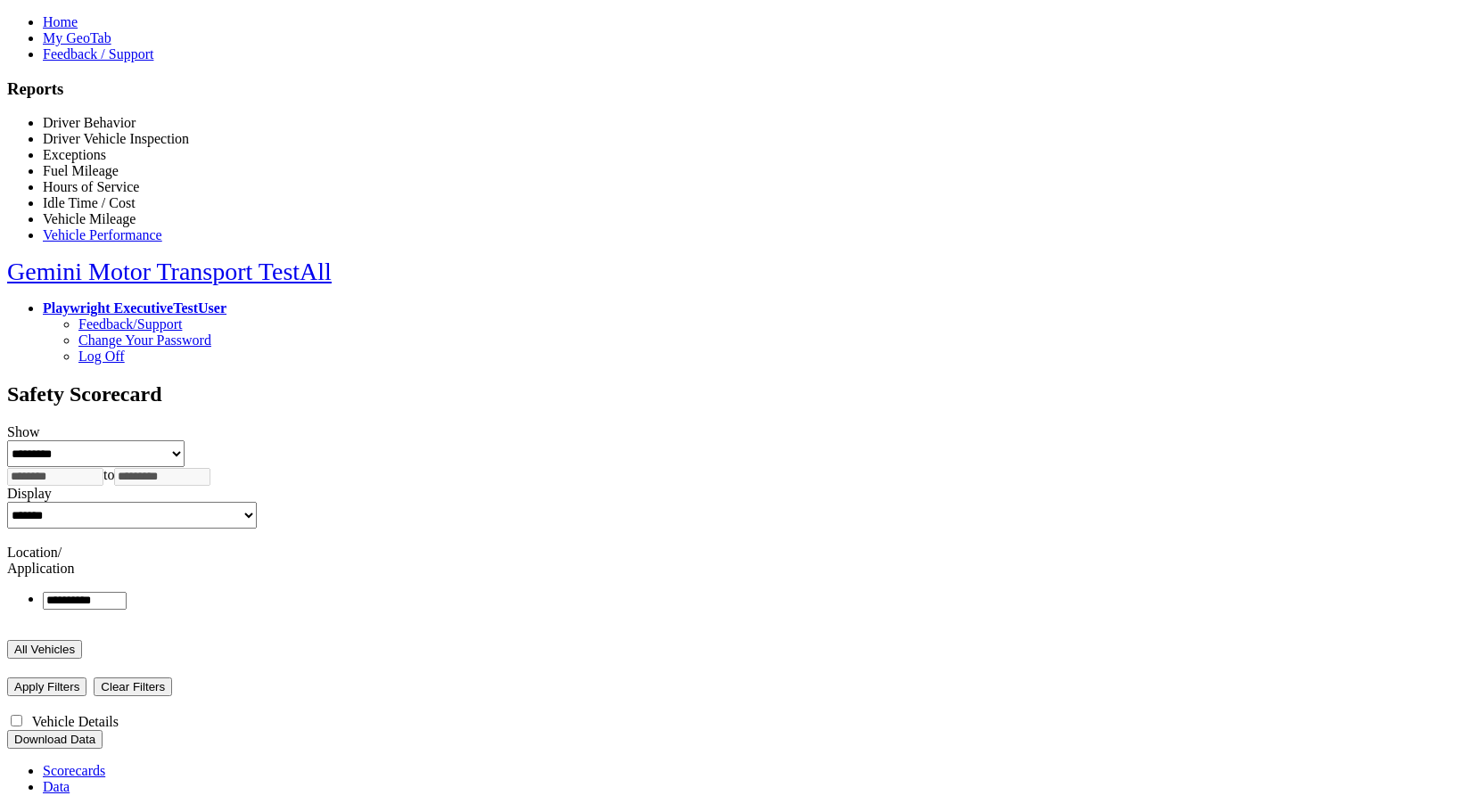 click on "Fuel Mileage" at bounding box center [80, 170] 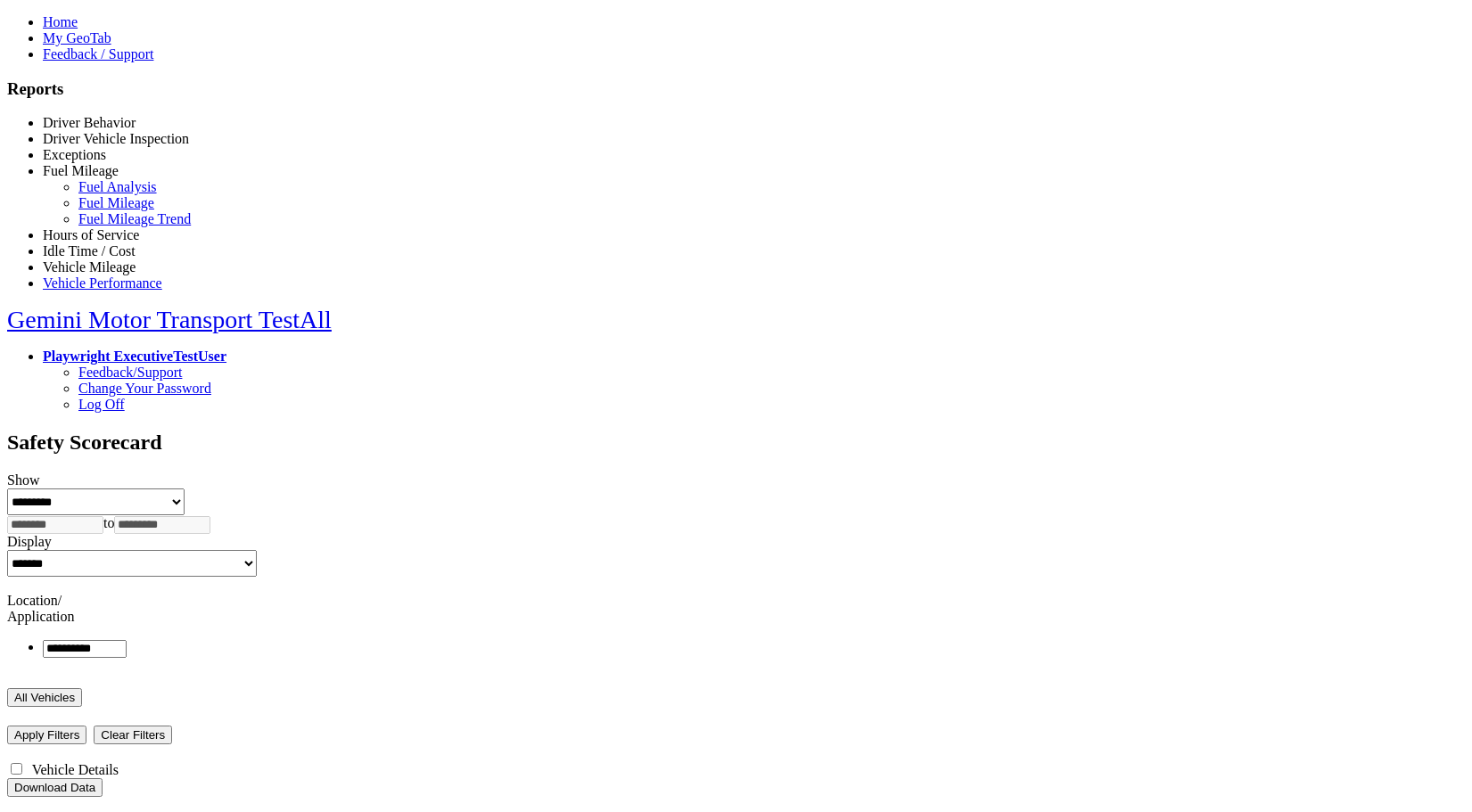 click on "Fuel Mileage" at bounding box center (80, 170) 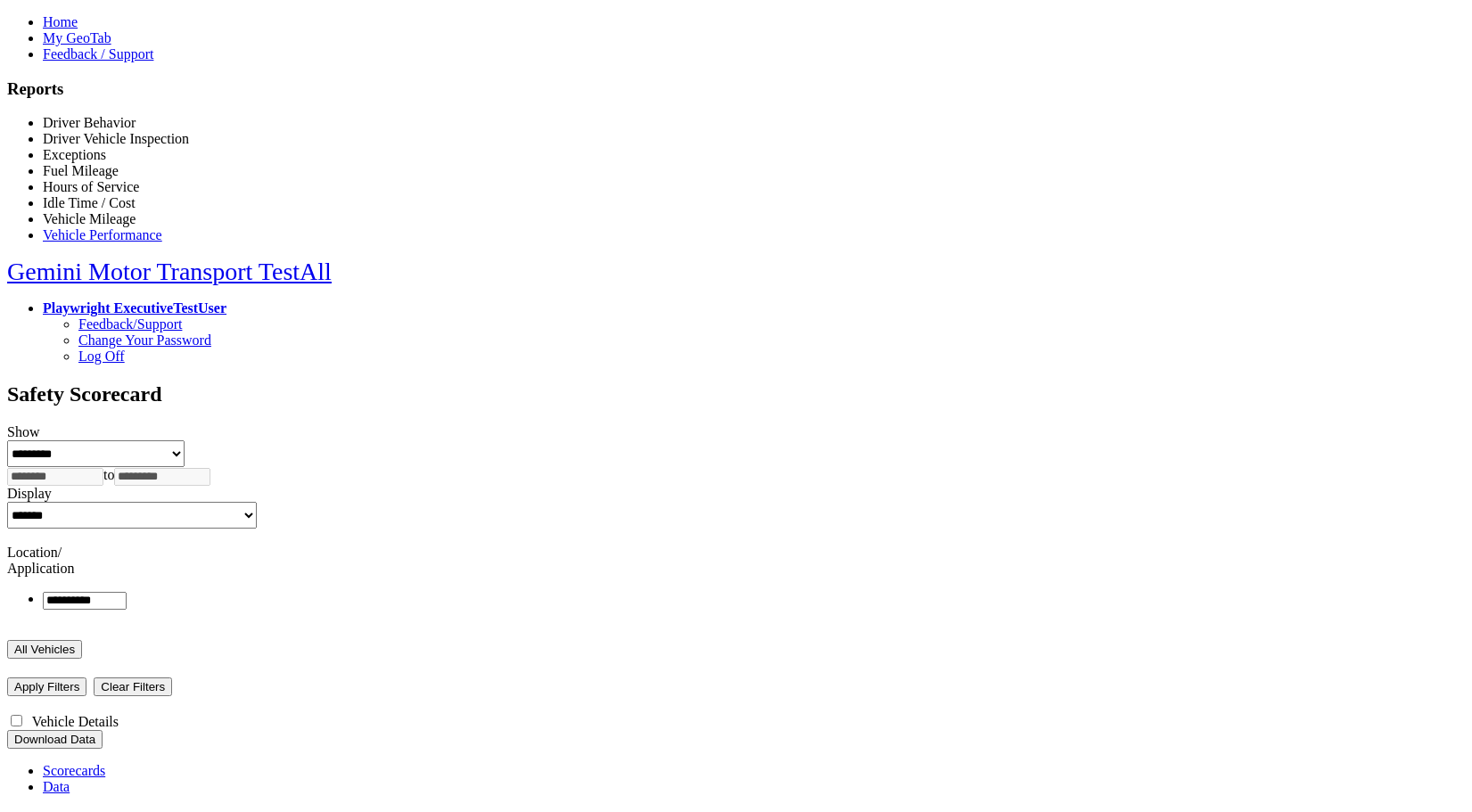 click on "Idle Time / Cost" at bounding box center [89, 202] 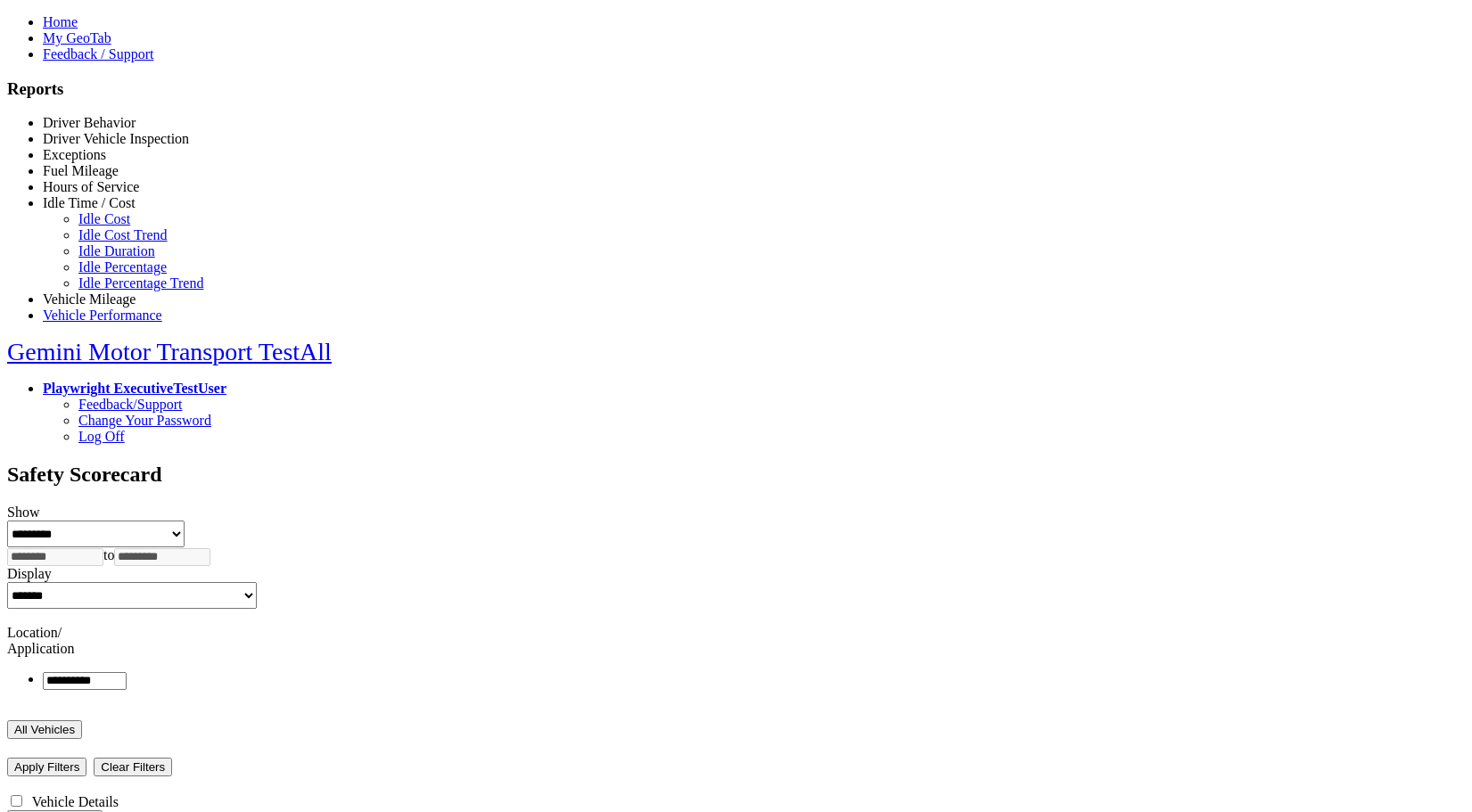 click on "Hours of Service" at bounding box center (91, 186) 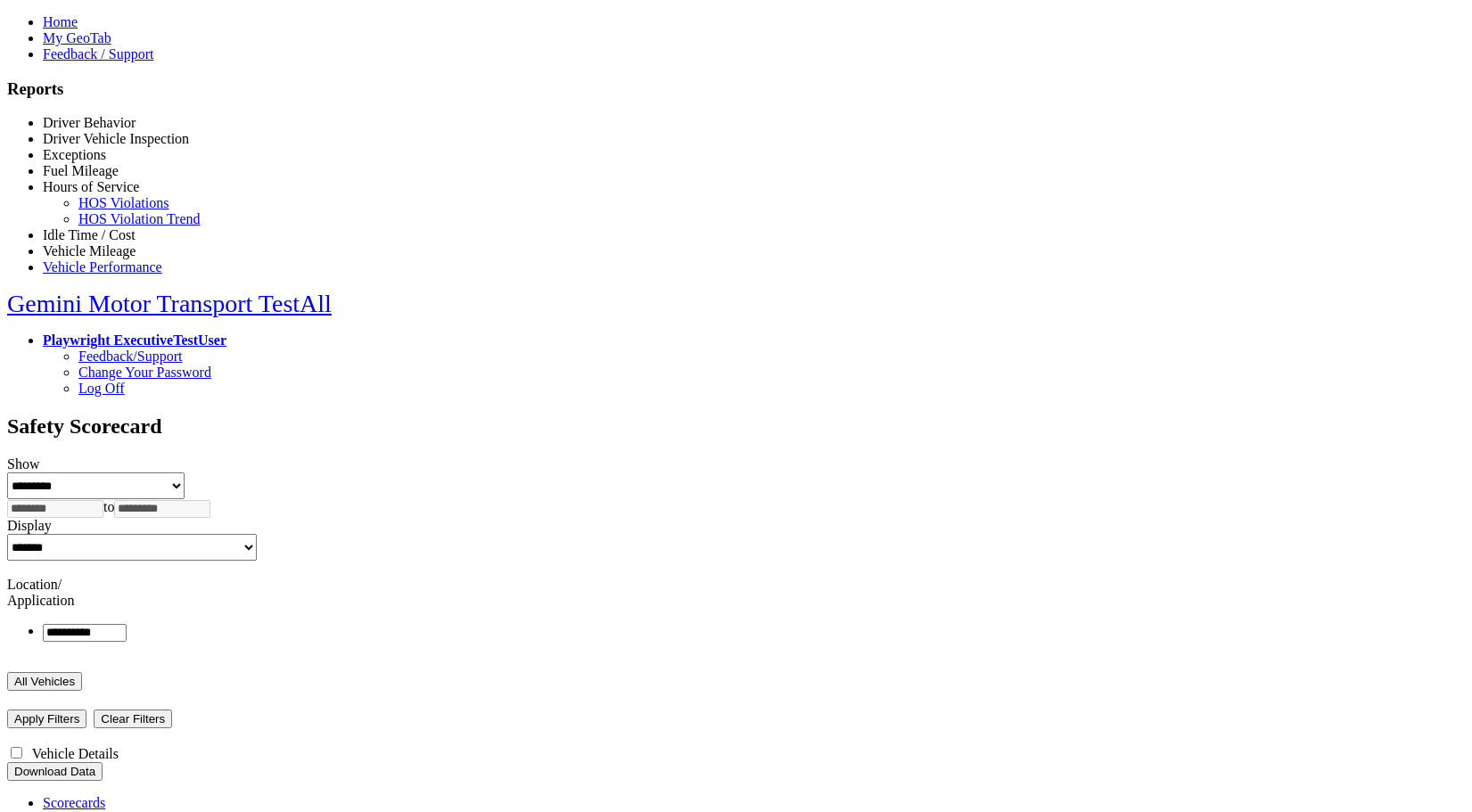 click on "Hours of Service" at bounding box center (91, 186) 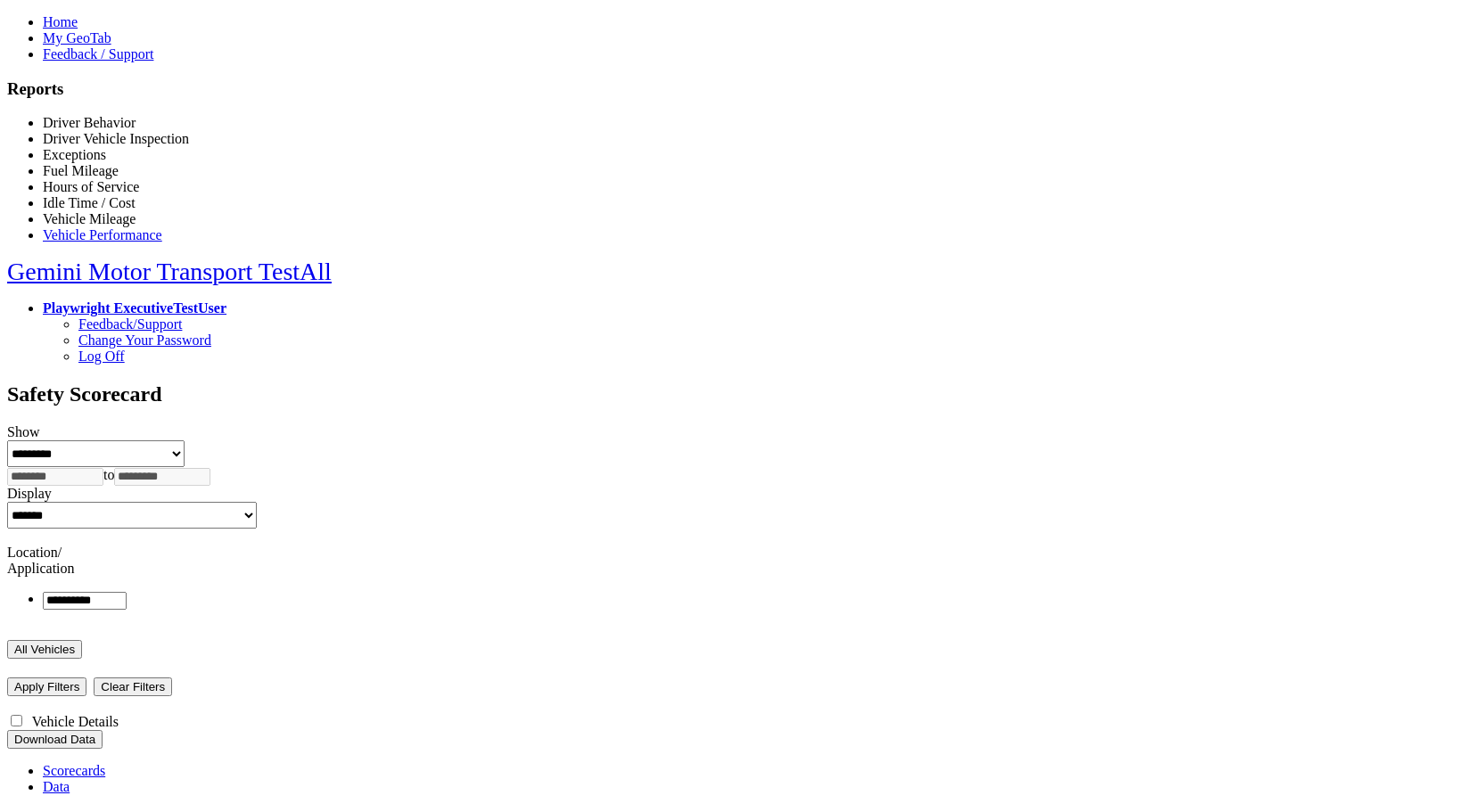 click on "Idle Time / Cost" at bounding box center [89, 202] 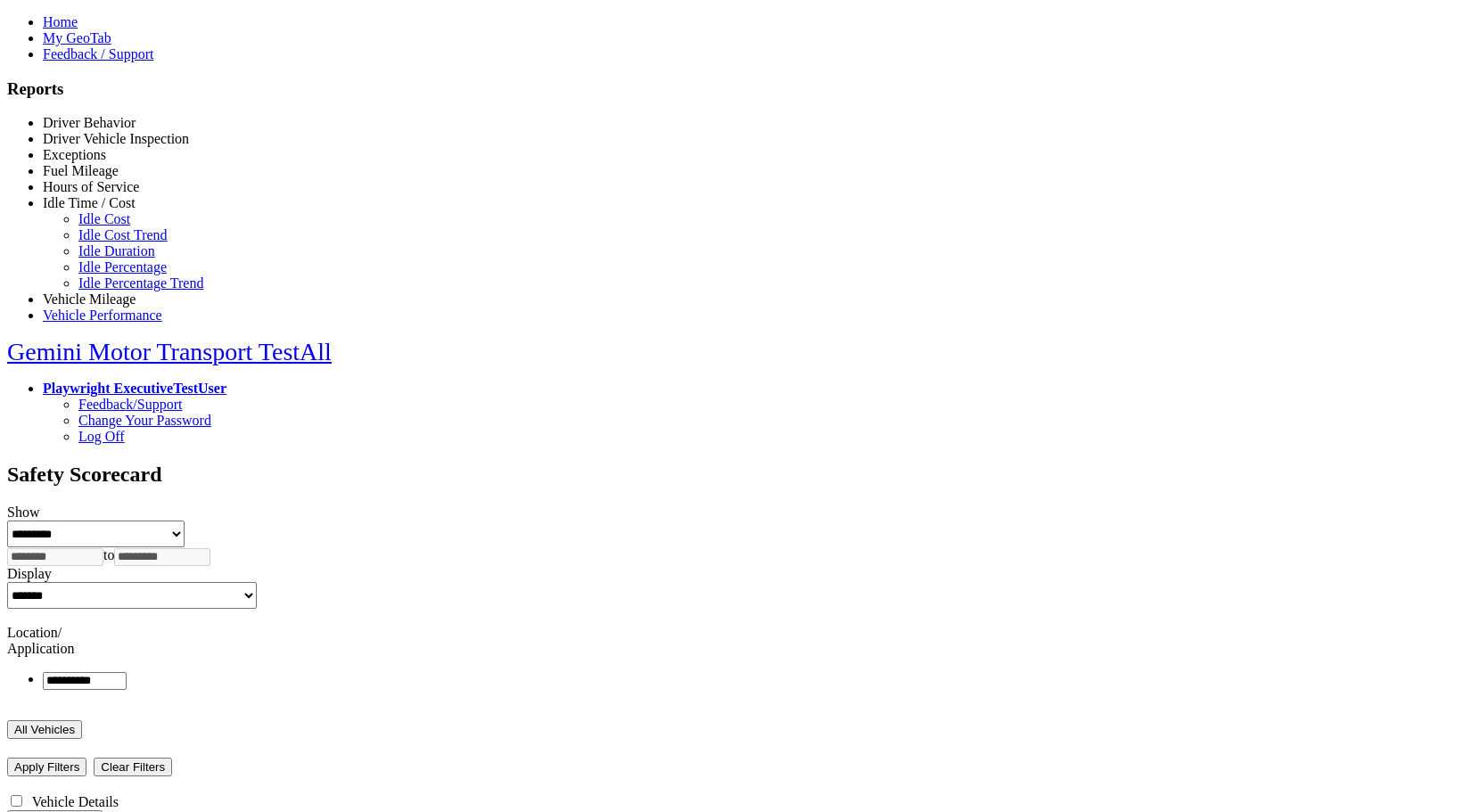 click on "Idle Time / Cost" at bounding box center (89, 202) 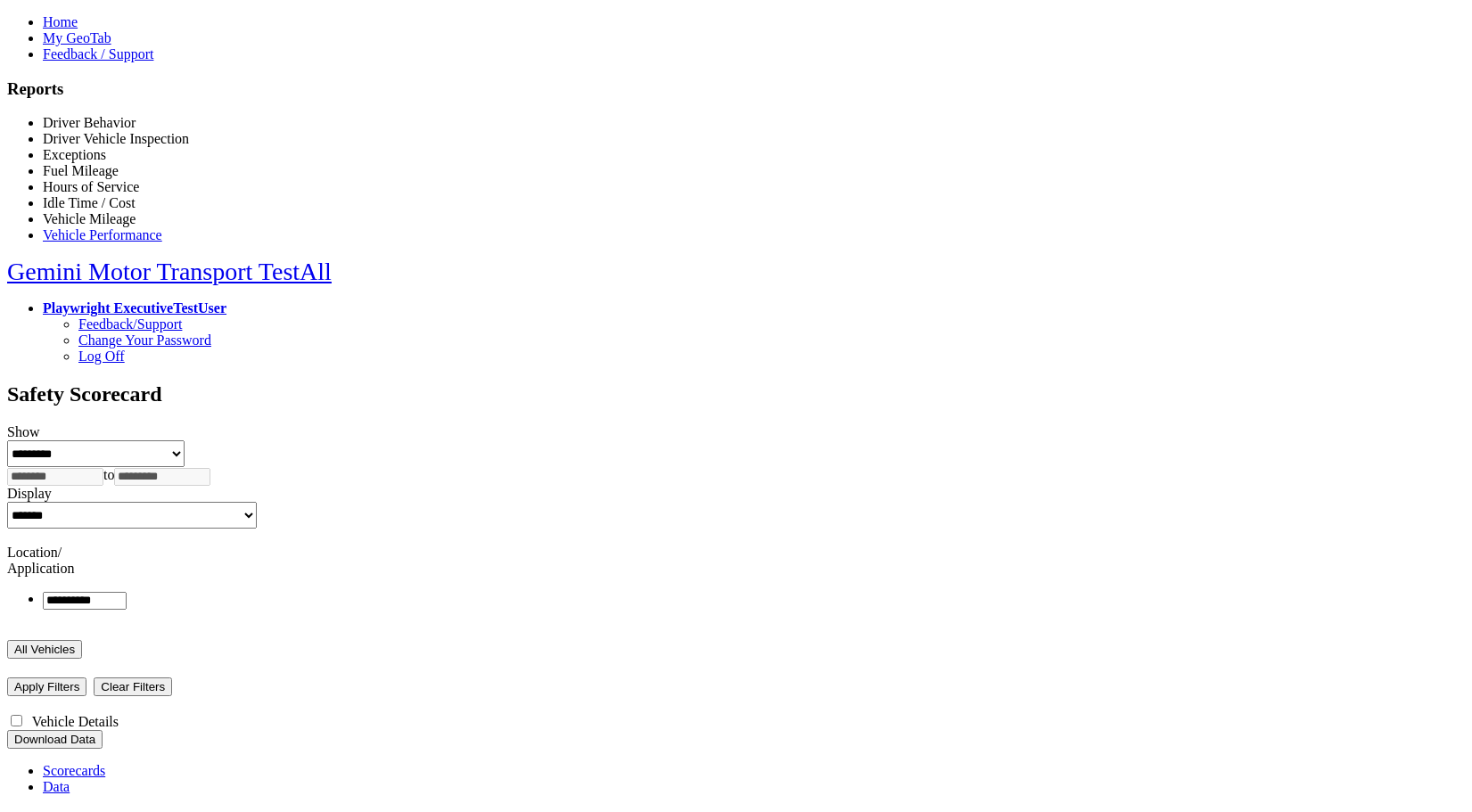 click on "Vehicle Mileage" at bounding box center [89, 218] 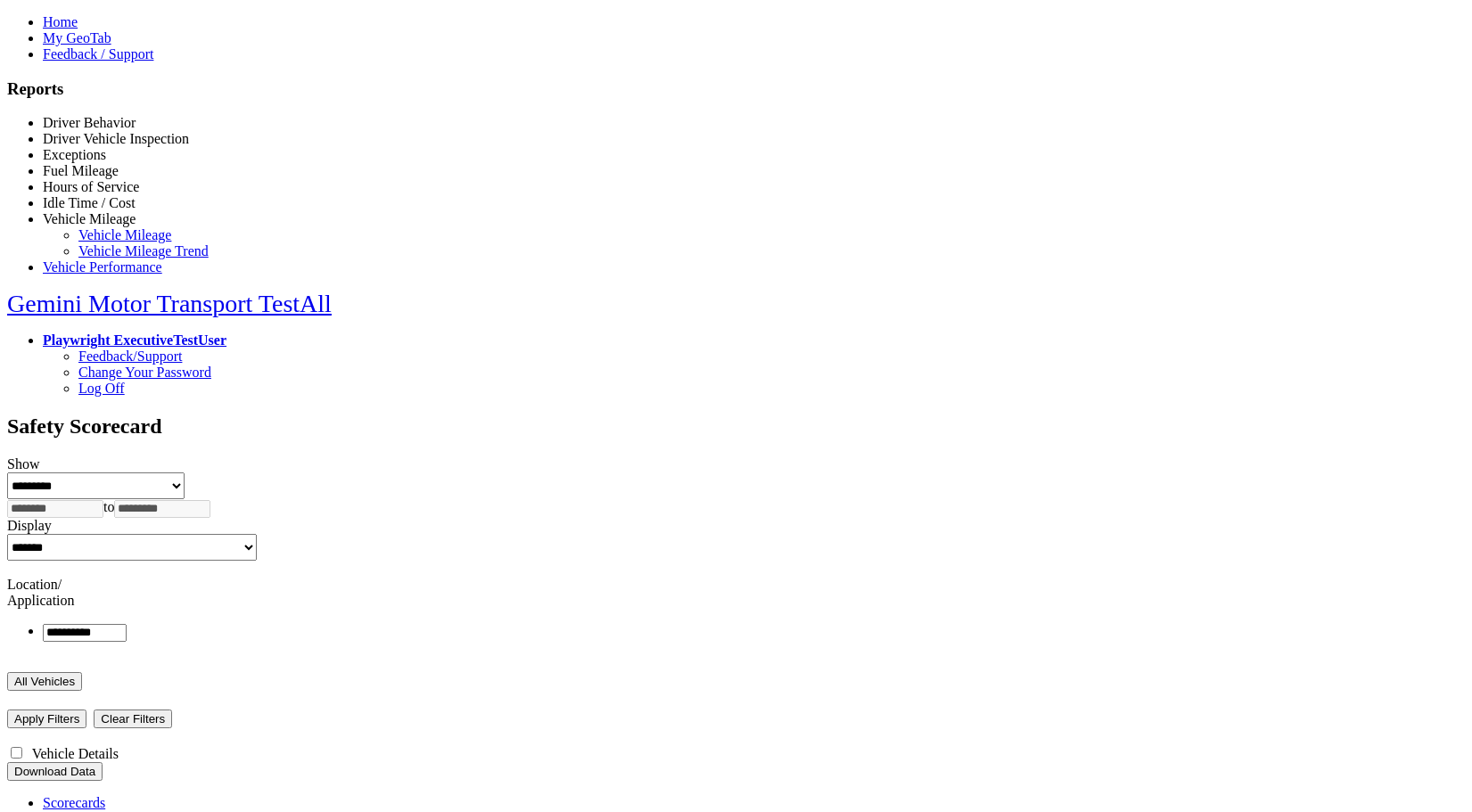 click on "Vehicle Mileage" at bounding box center [89, 218] 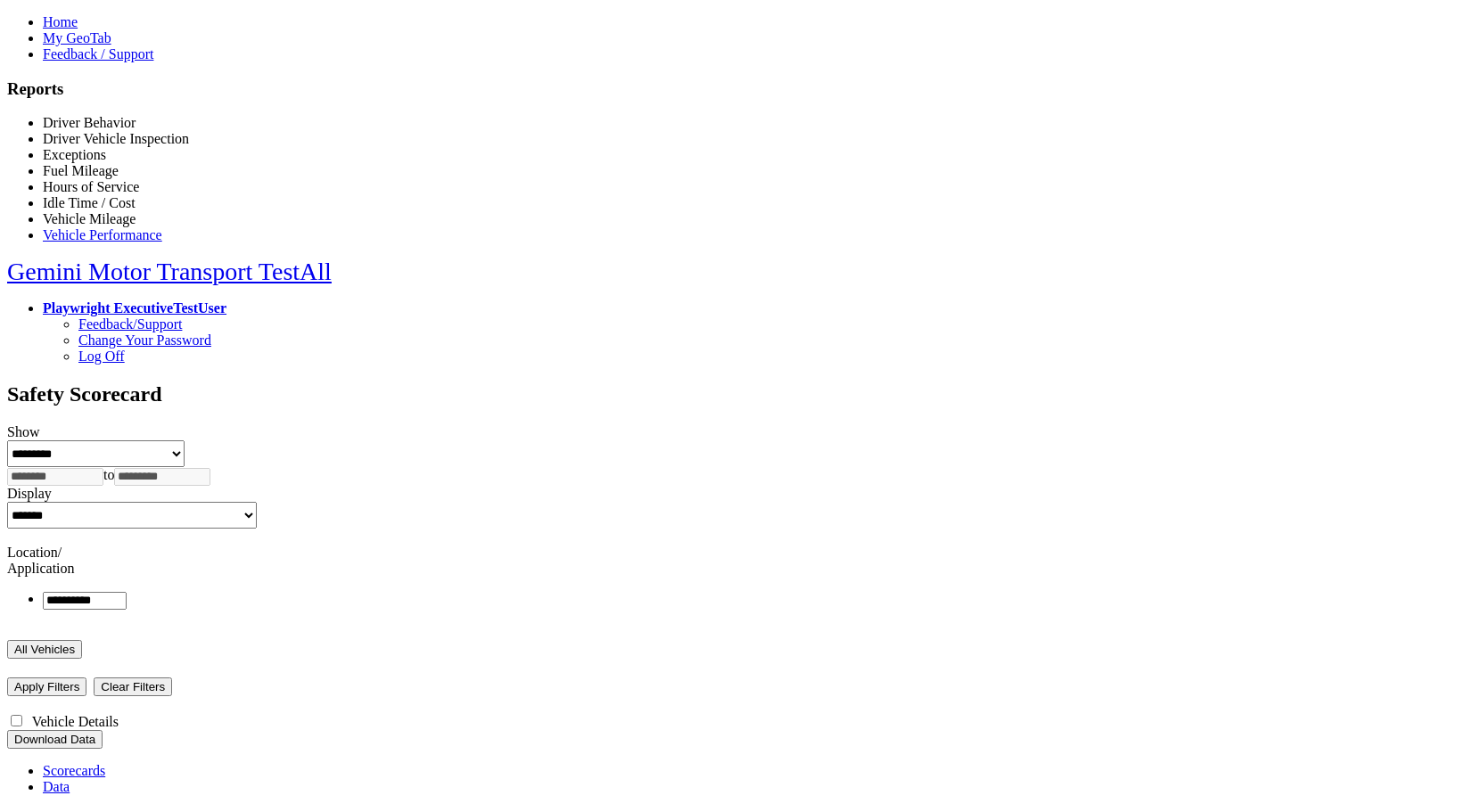 click on "Home" at bounding box center (60, 21) 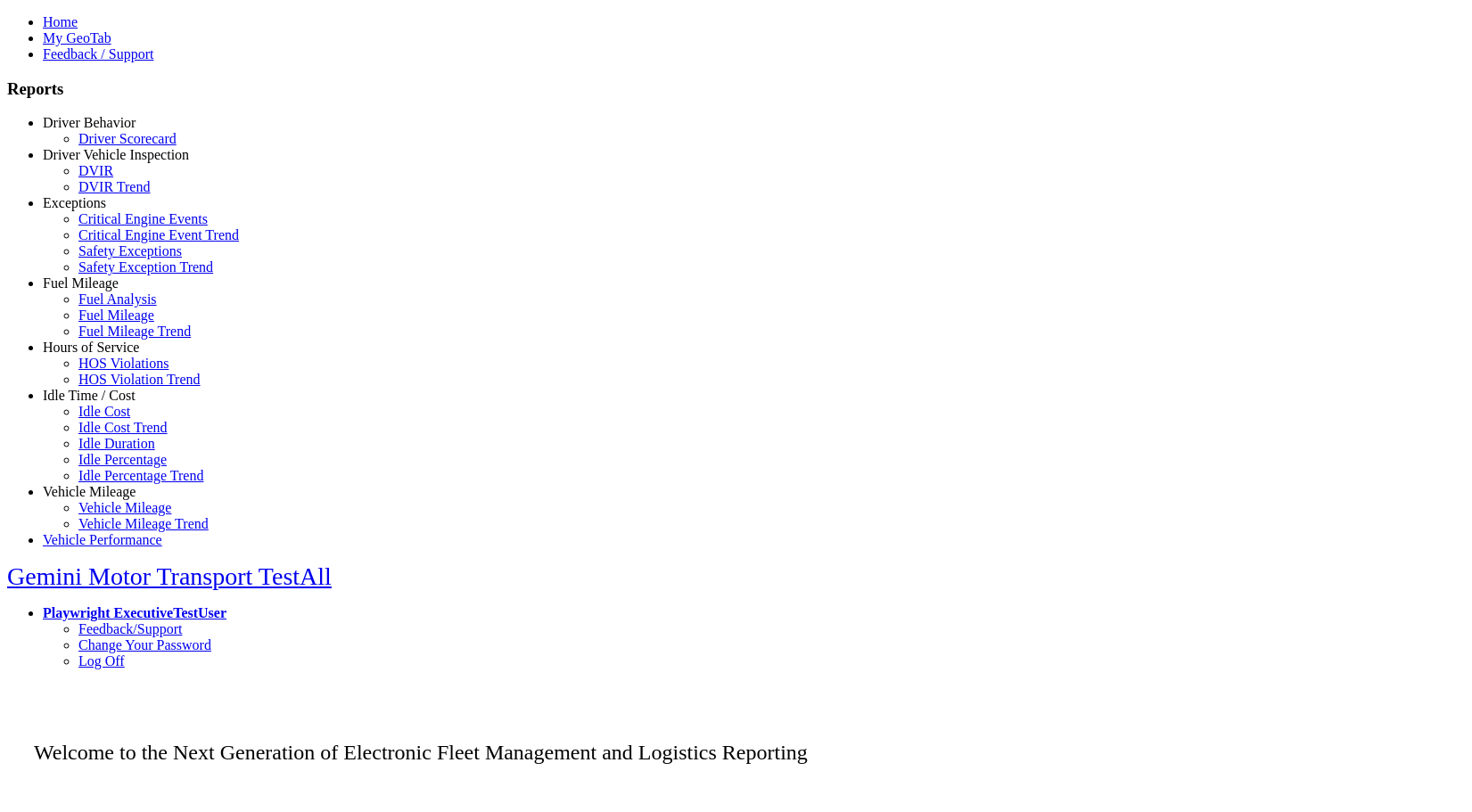 scroll, scrollTop: 0, scrollLeft: 0, axis: both 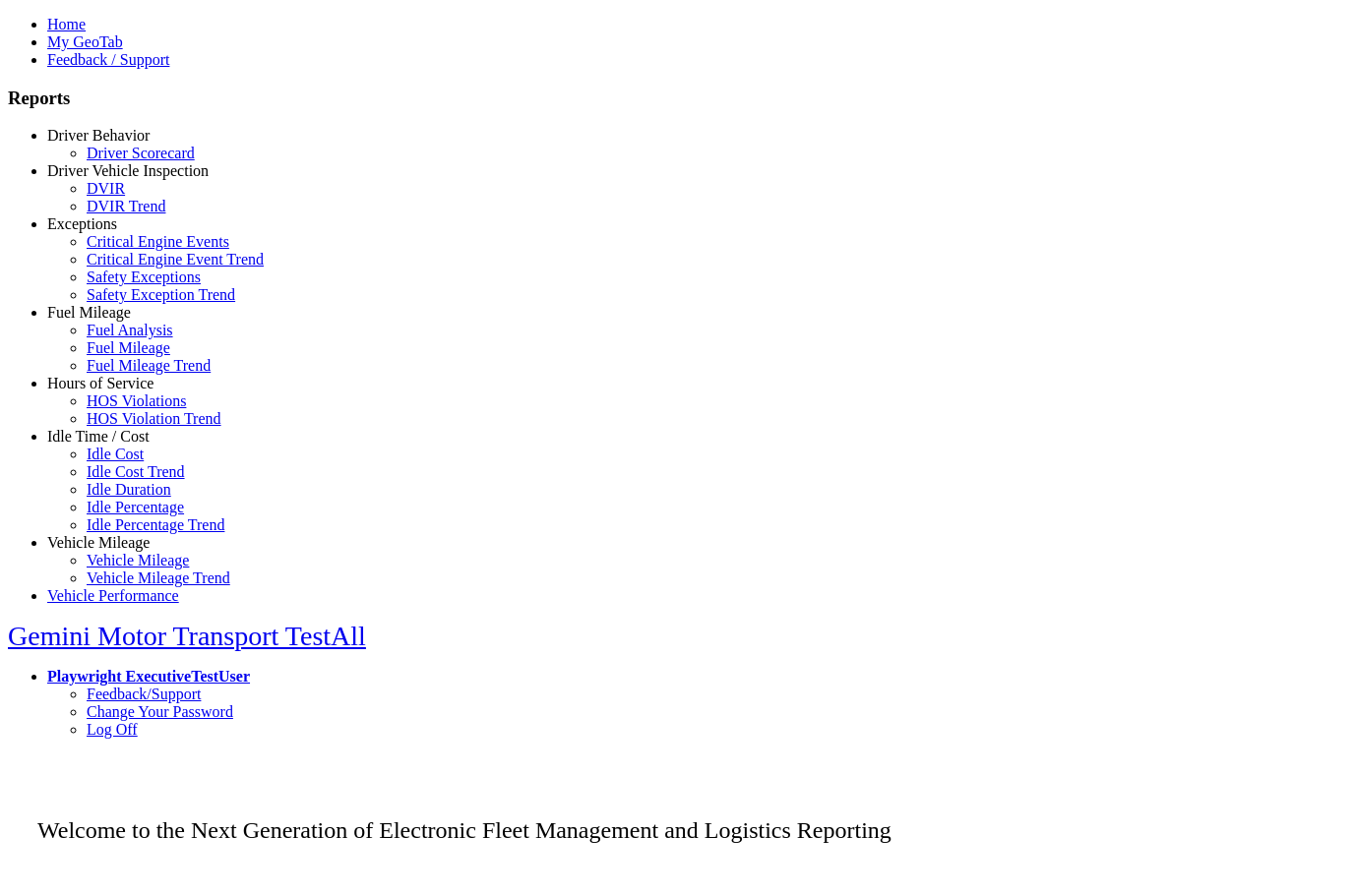 click at bounding box center (150, 135) 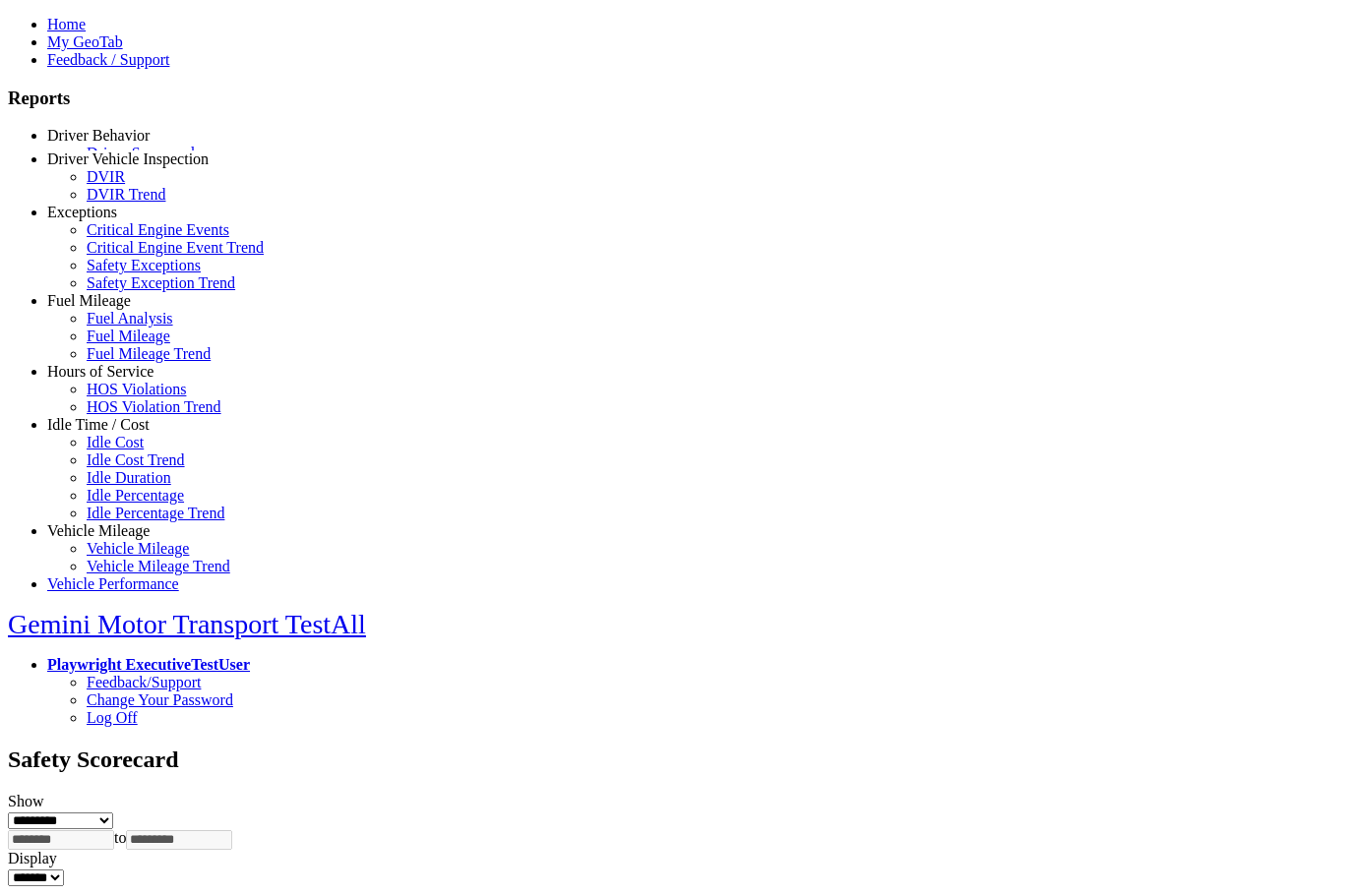 scroll, scrollTop: 0, scrollLeft: 0, axis: both 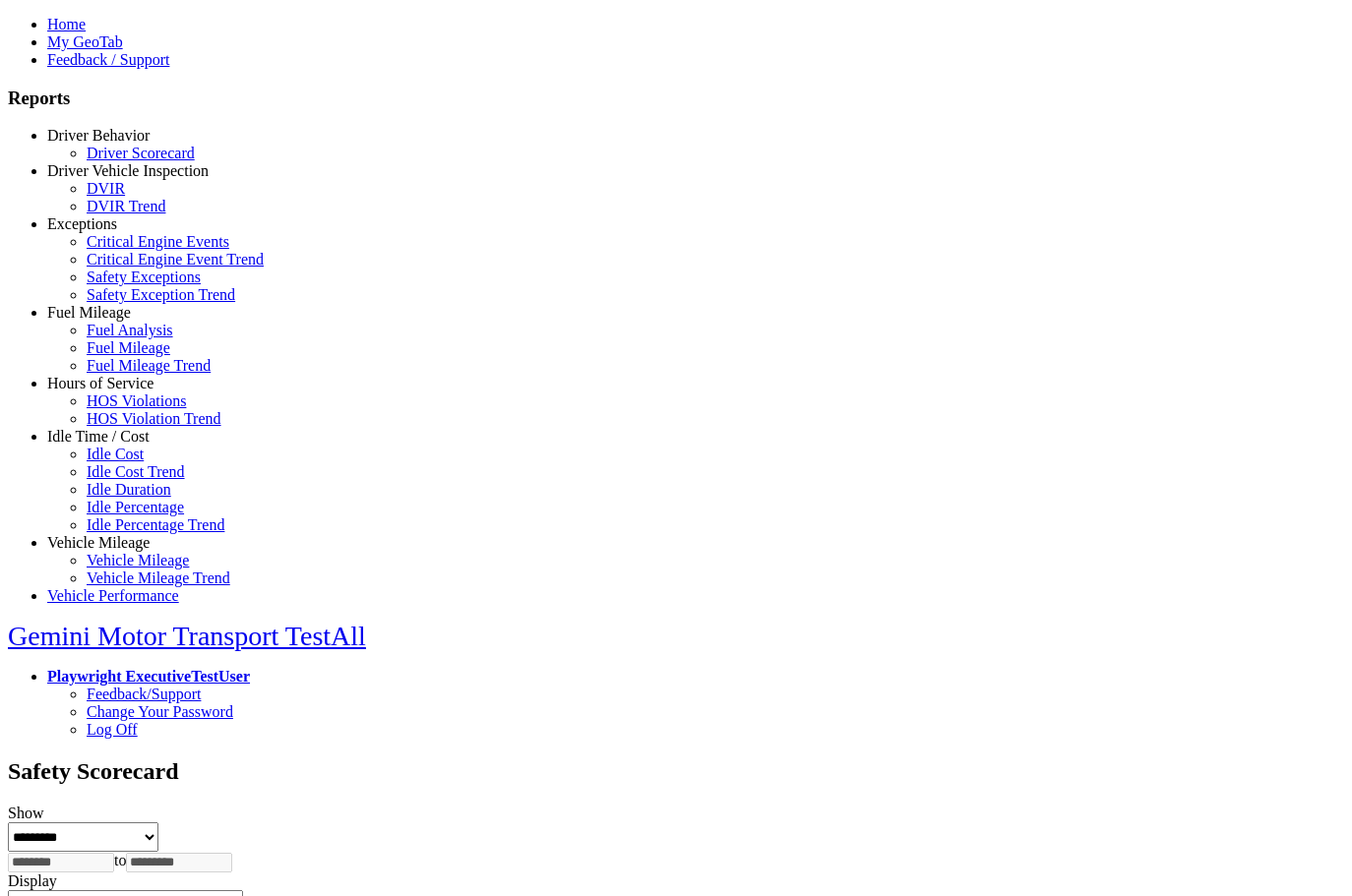 click on "Driver Vehicle Inspection" at bounding box center [128, 170] 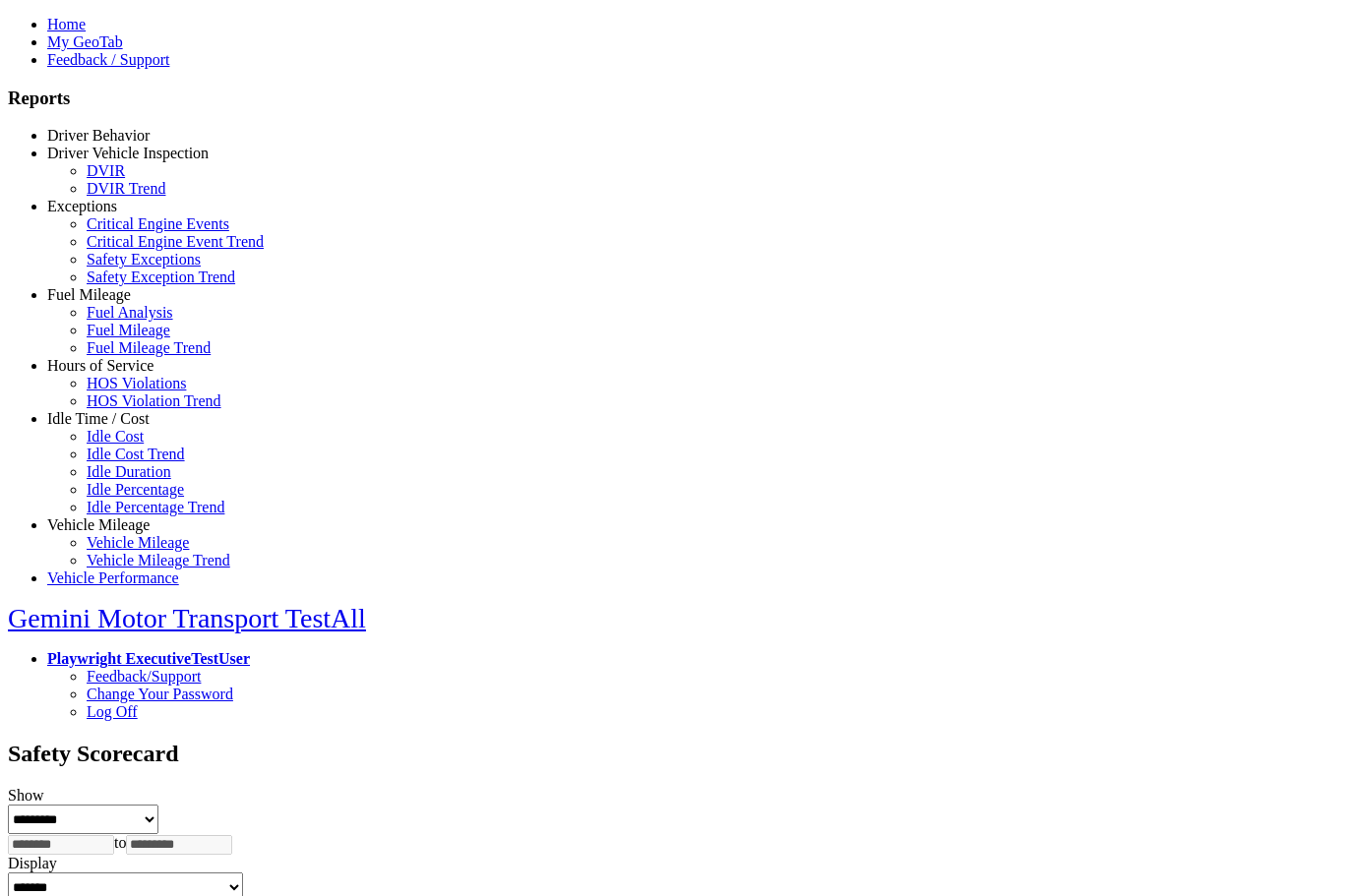 click on "DVIR" at bounding box center [105, 170] 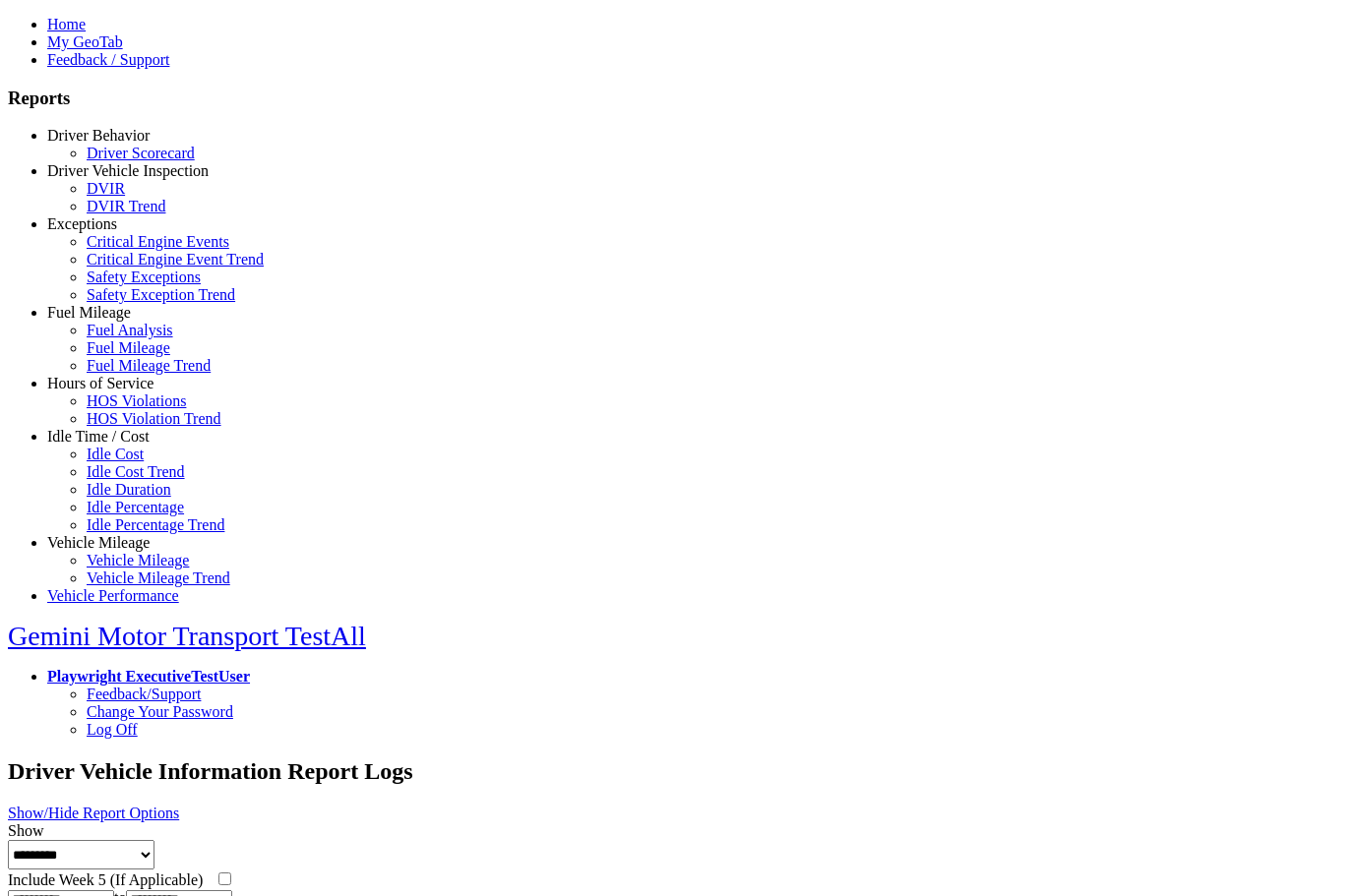 type on "********" 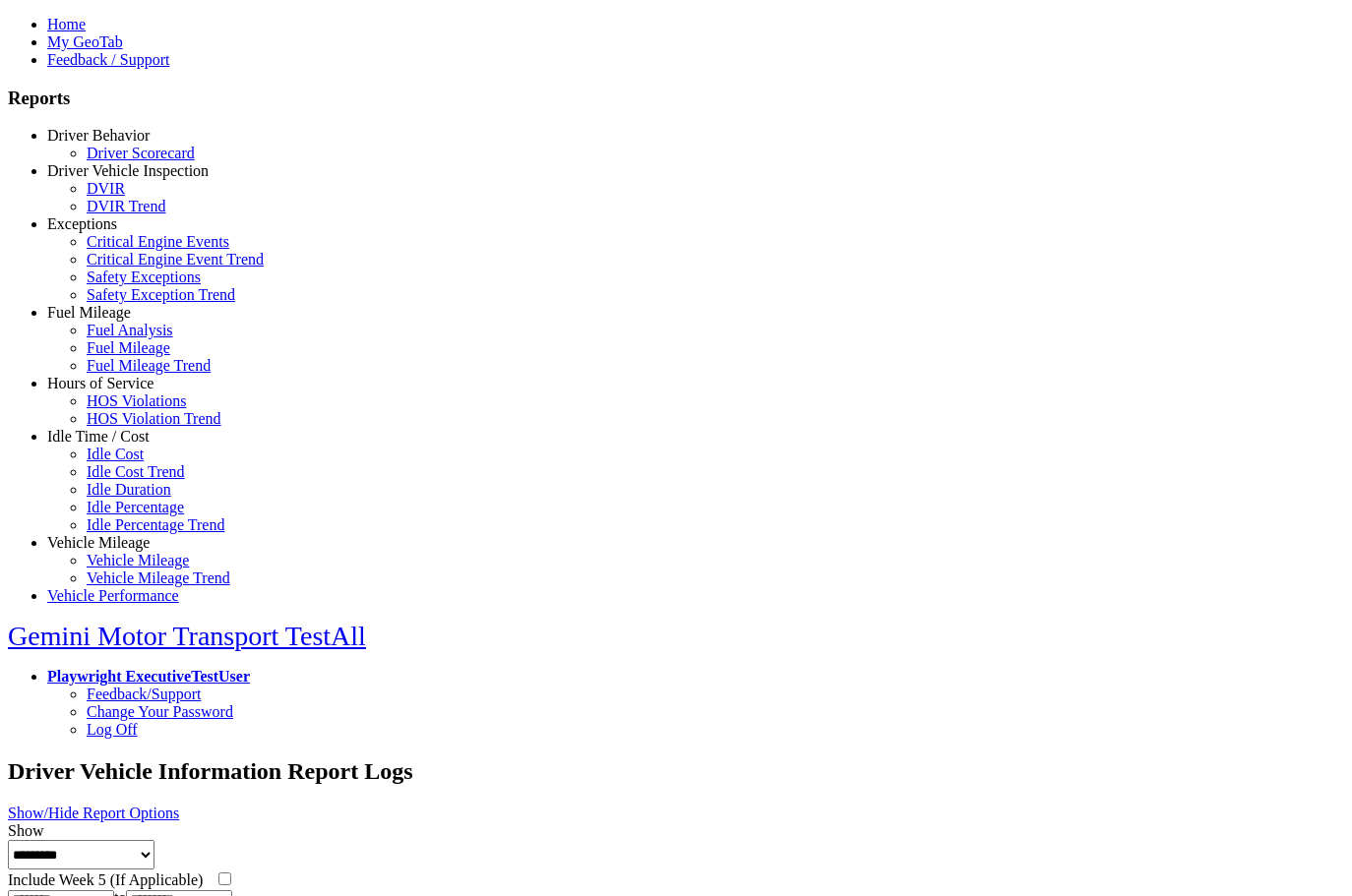 scroll, scrollTop: 0, scrollLeft: 0, axis: both 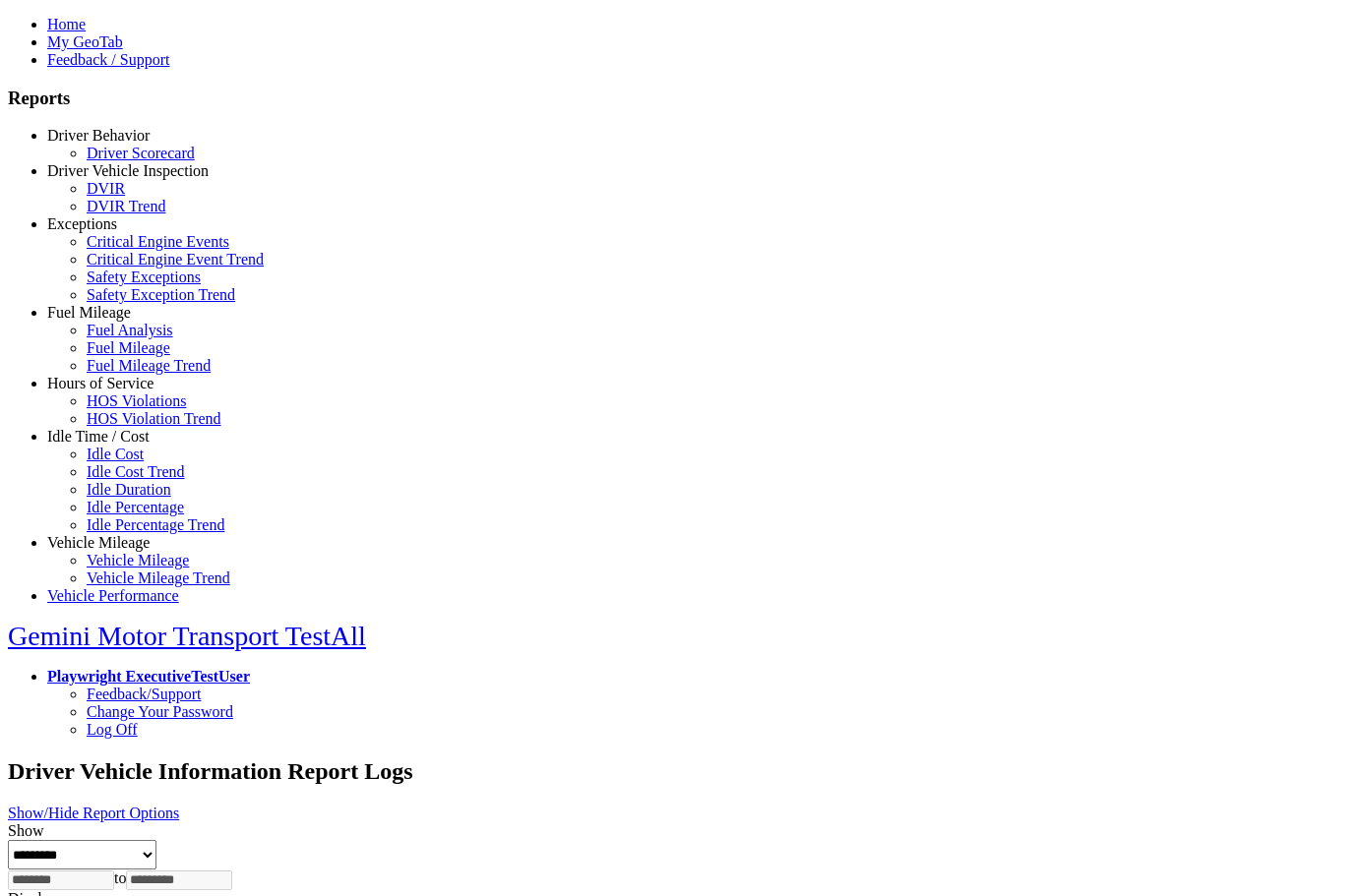 click on "DVIR Trend" at bounding box center [126, 206] 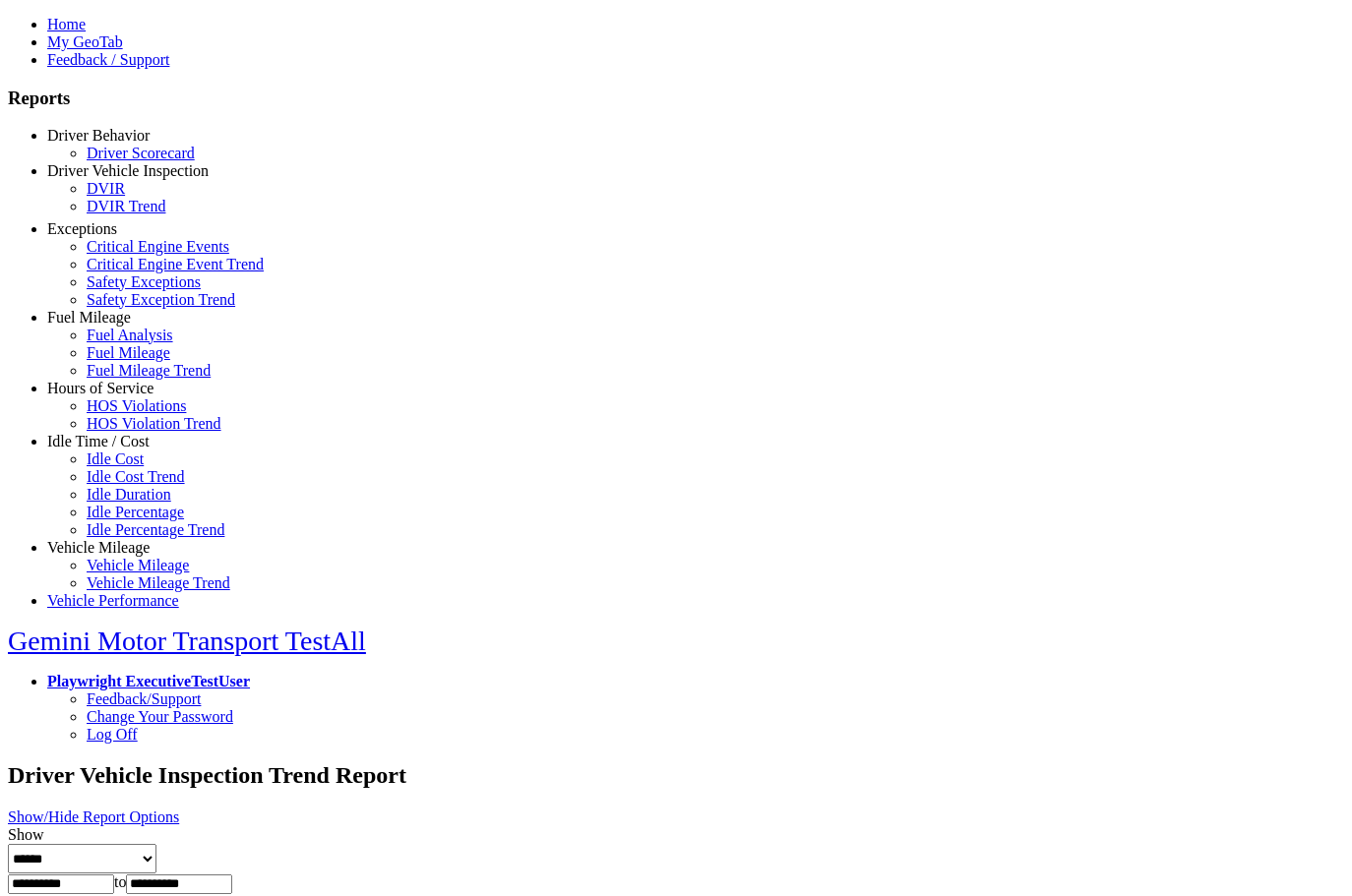scroll, scrollTop: 0, scrollLeft: 0, axis: both 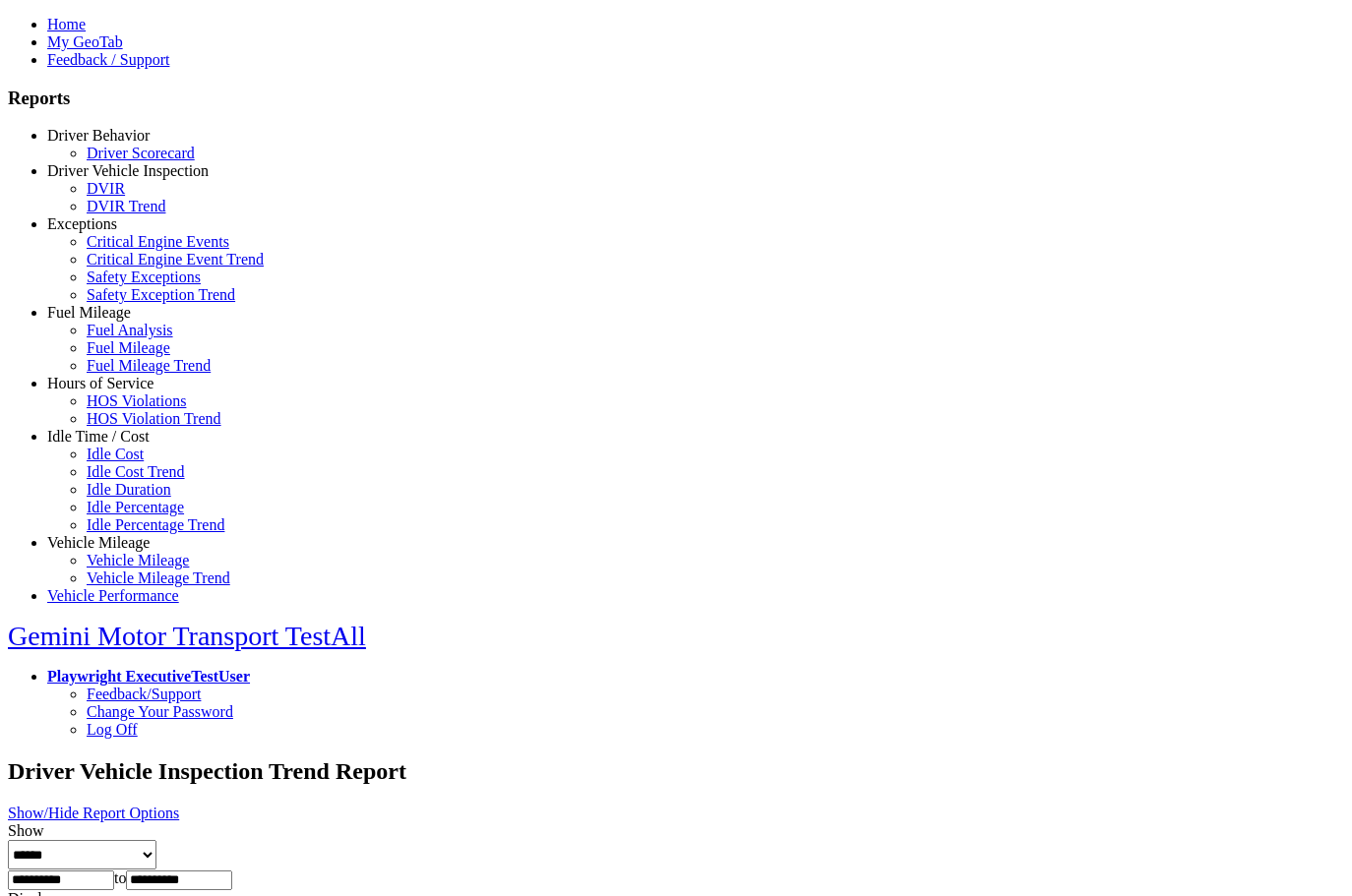 click on "Exceptions" at bounding box center (82, 223) 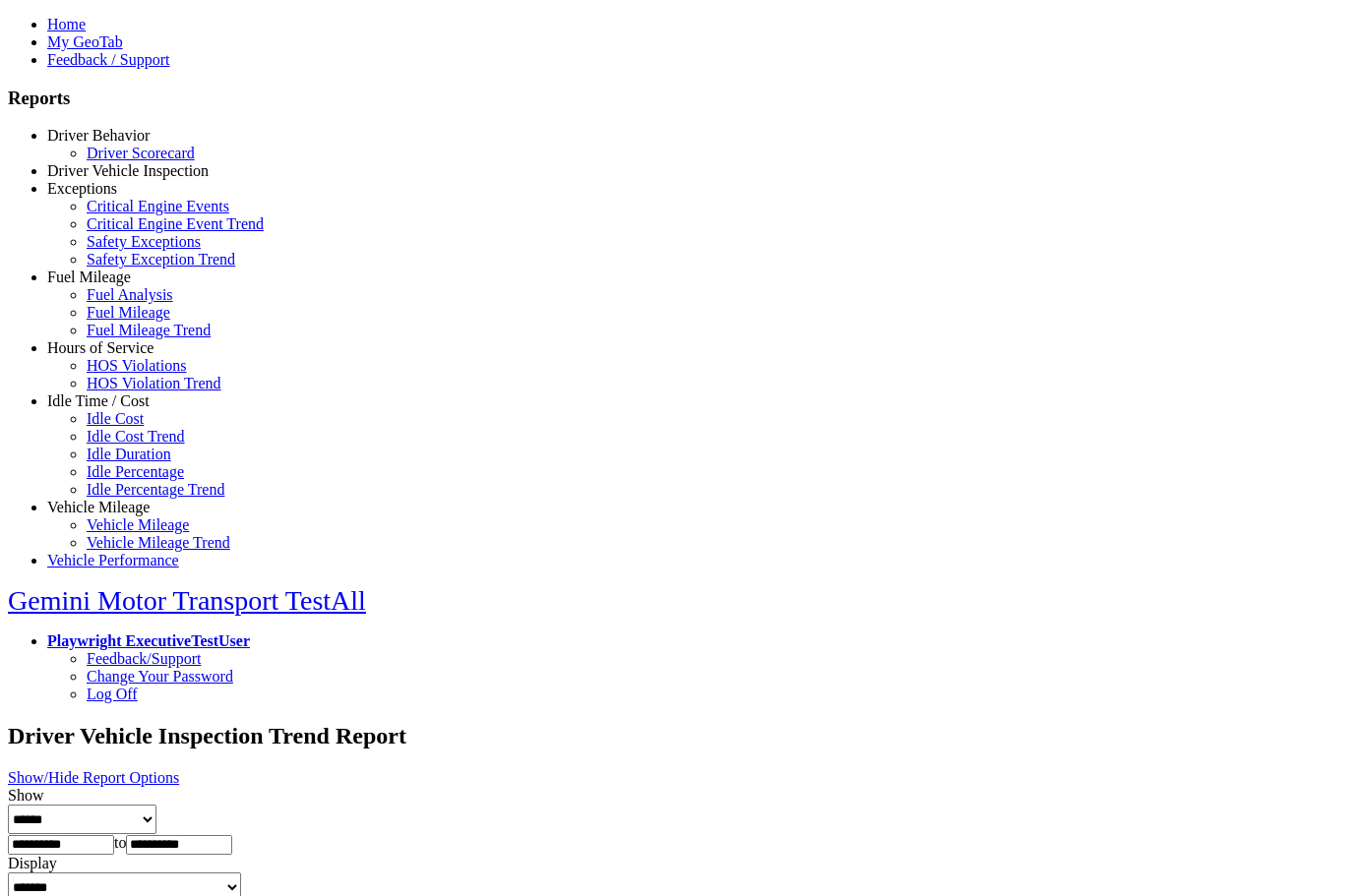click on "Critical Engine Events" at bounding box center [157, 206] 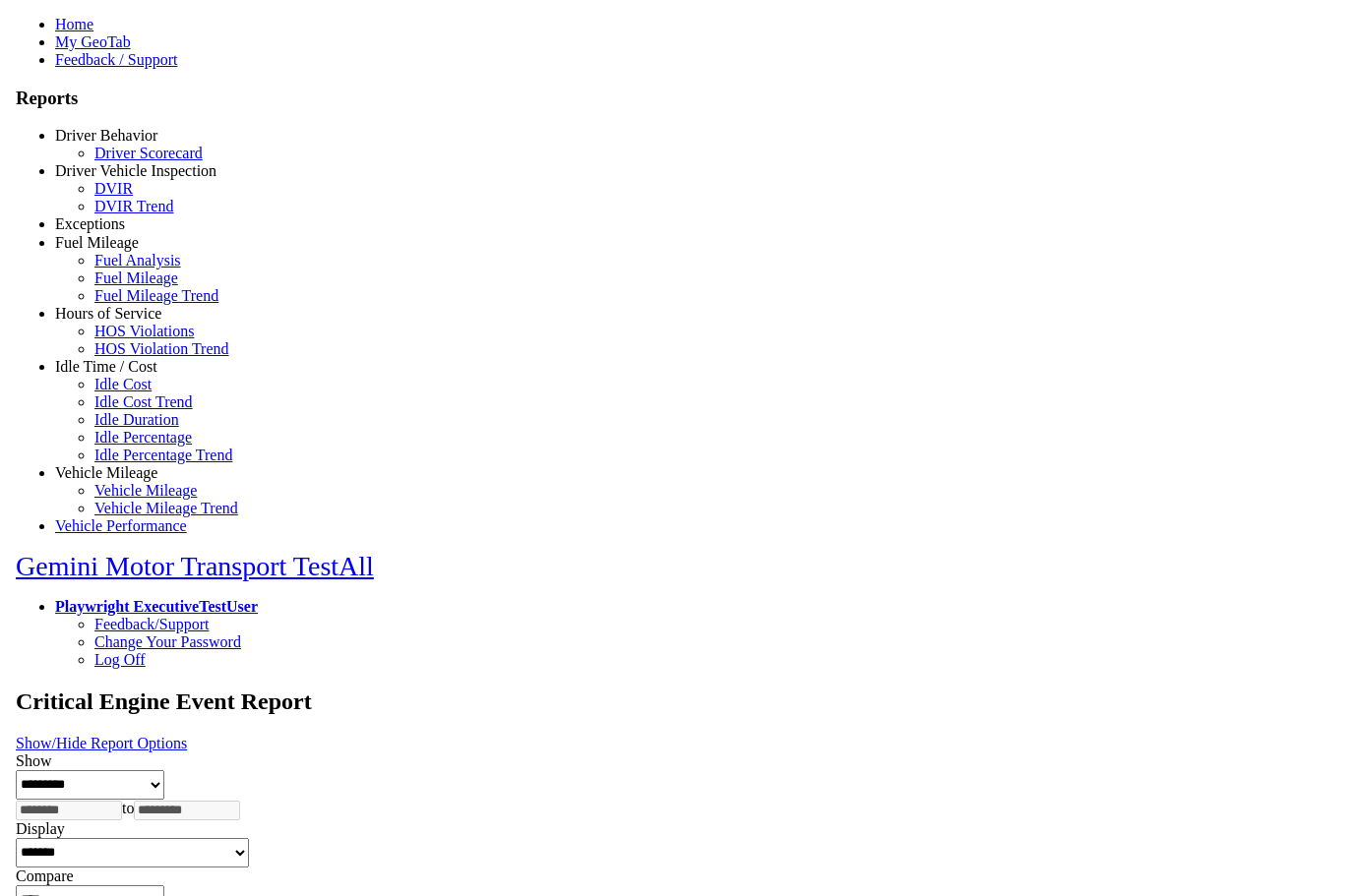 scroll, scrollTop: 0, scrollLeft: 0, axis: both 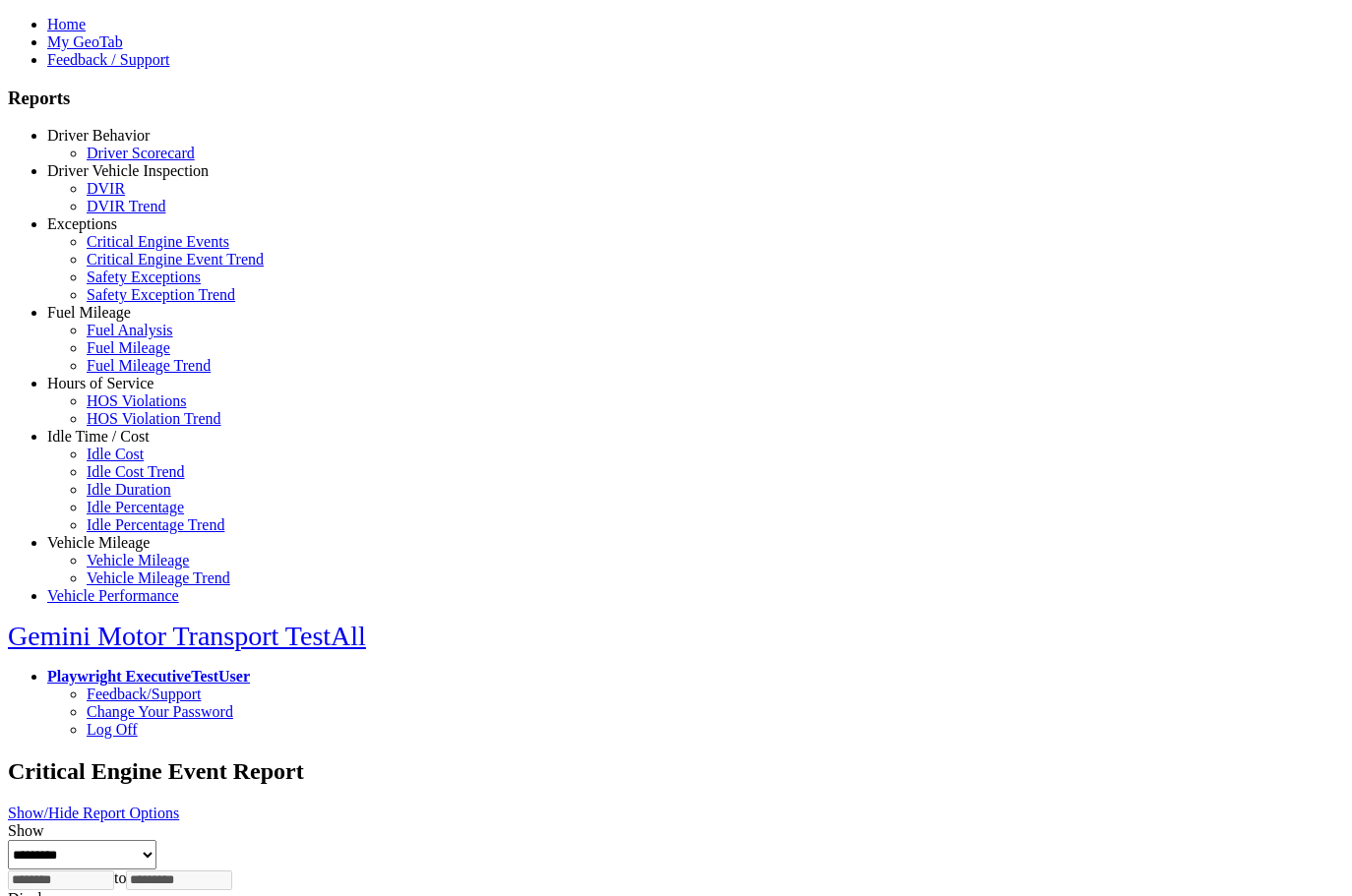 click on "Critical Engine Event Trend" at bounding box center [175, 259] 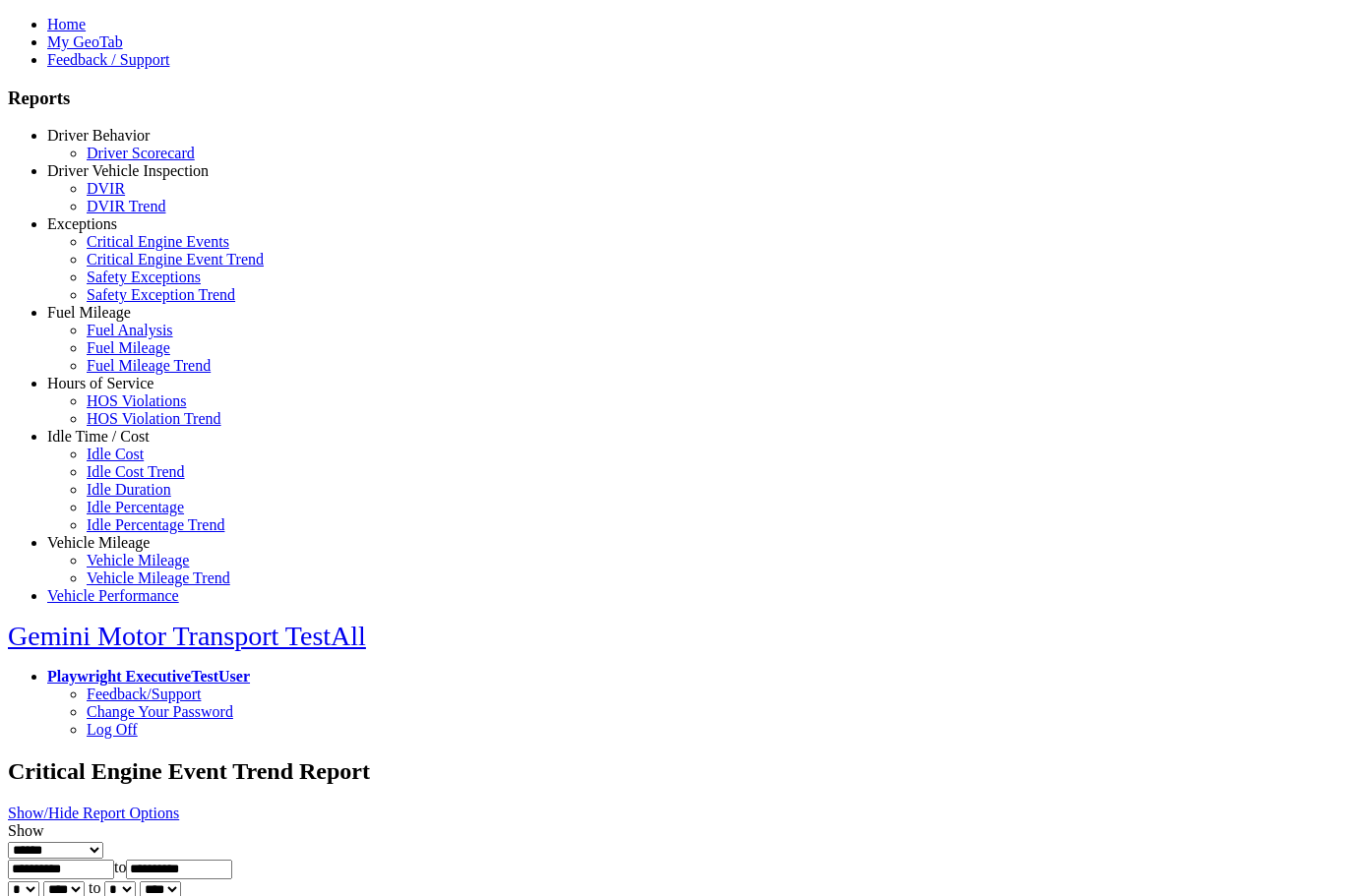 select 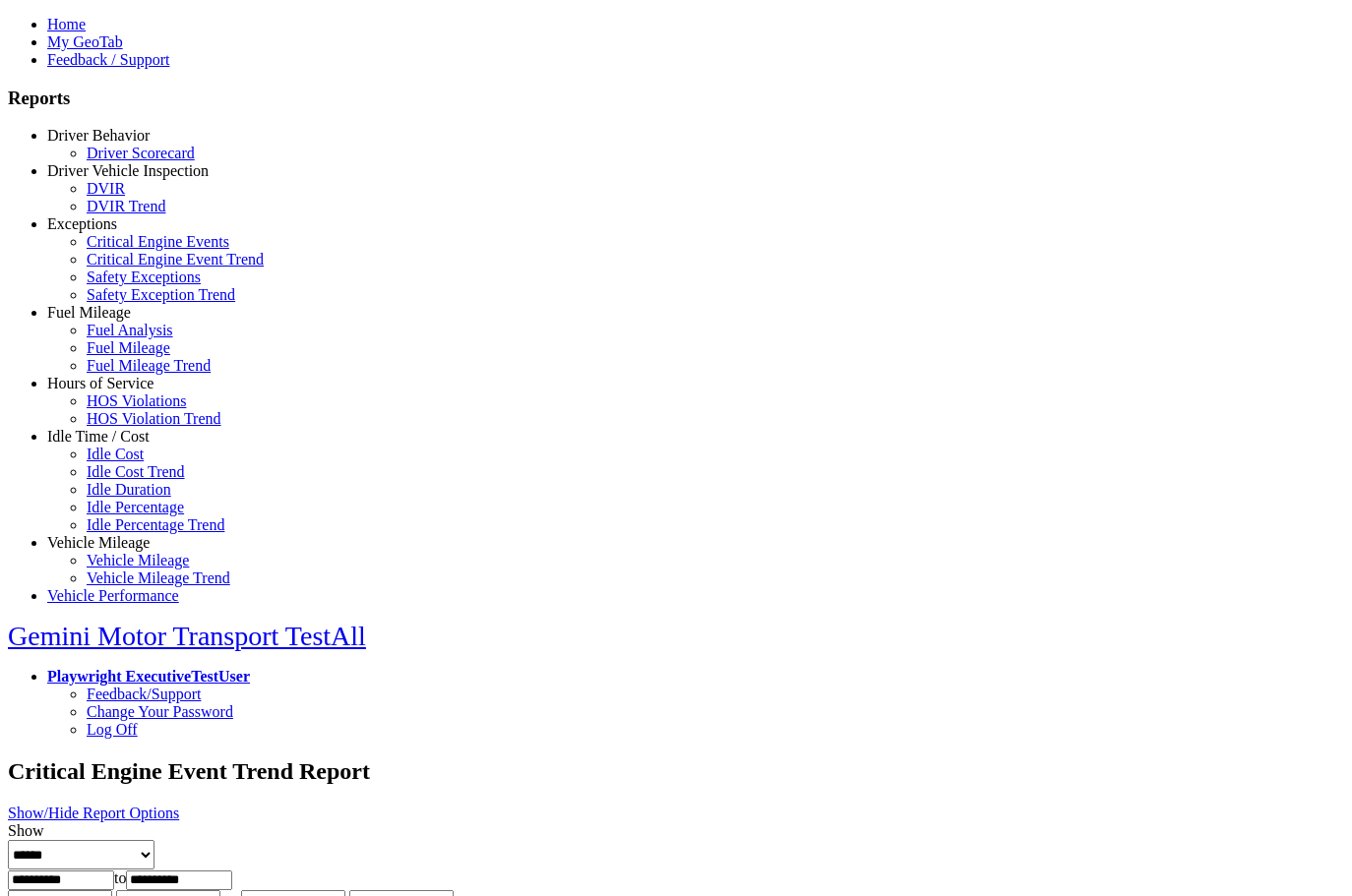 scroll, scrollTop: 0, scrollLeft: 0, axis: both 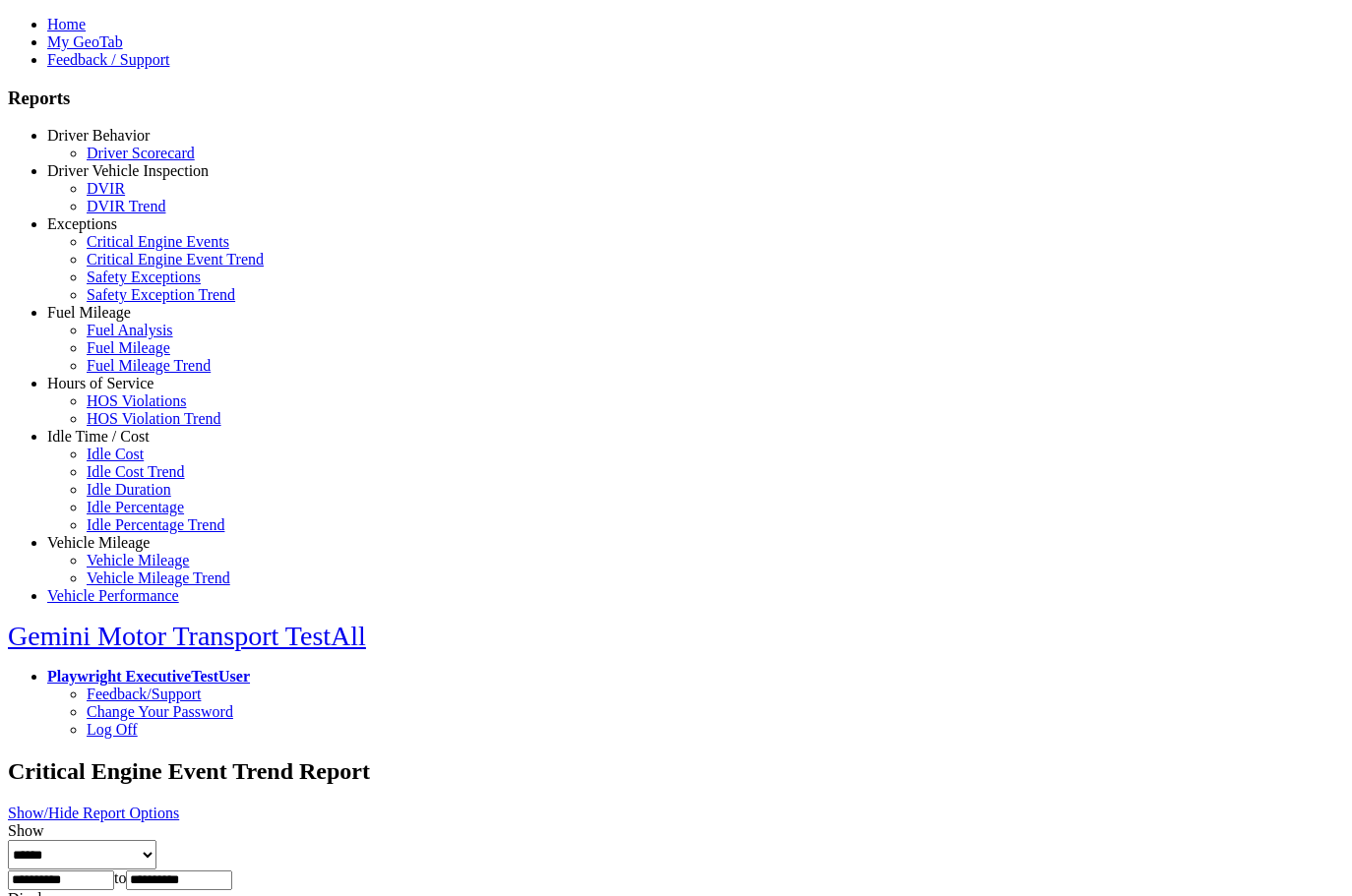 click on "Safety Exceptions" at bounding box center [144, 276] 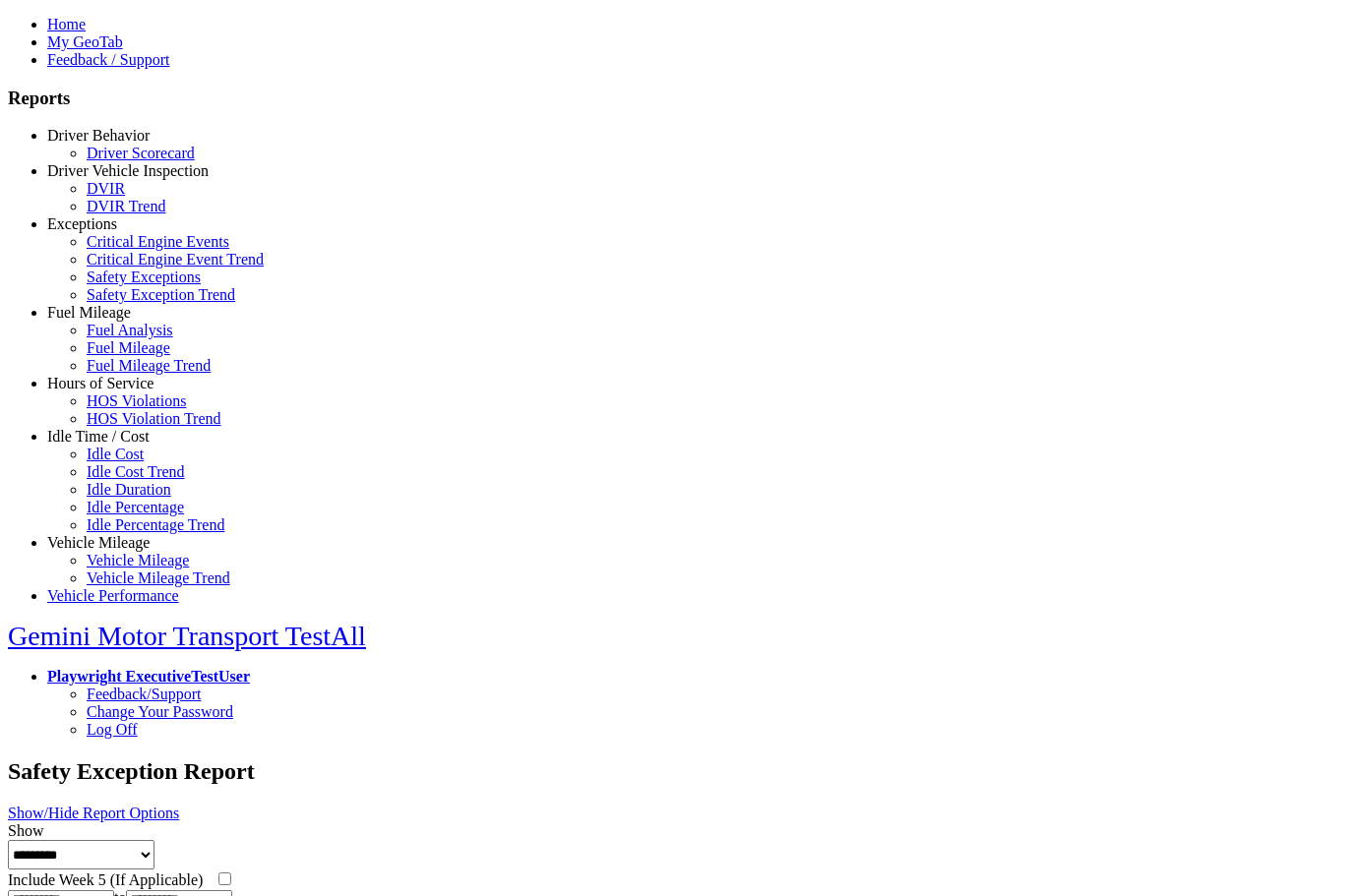 scroll, scrollTop: 0, scrollLeft: 0, axis: both 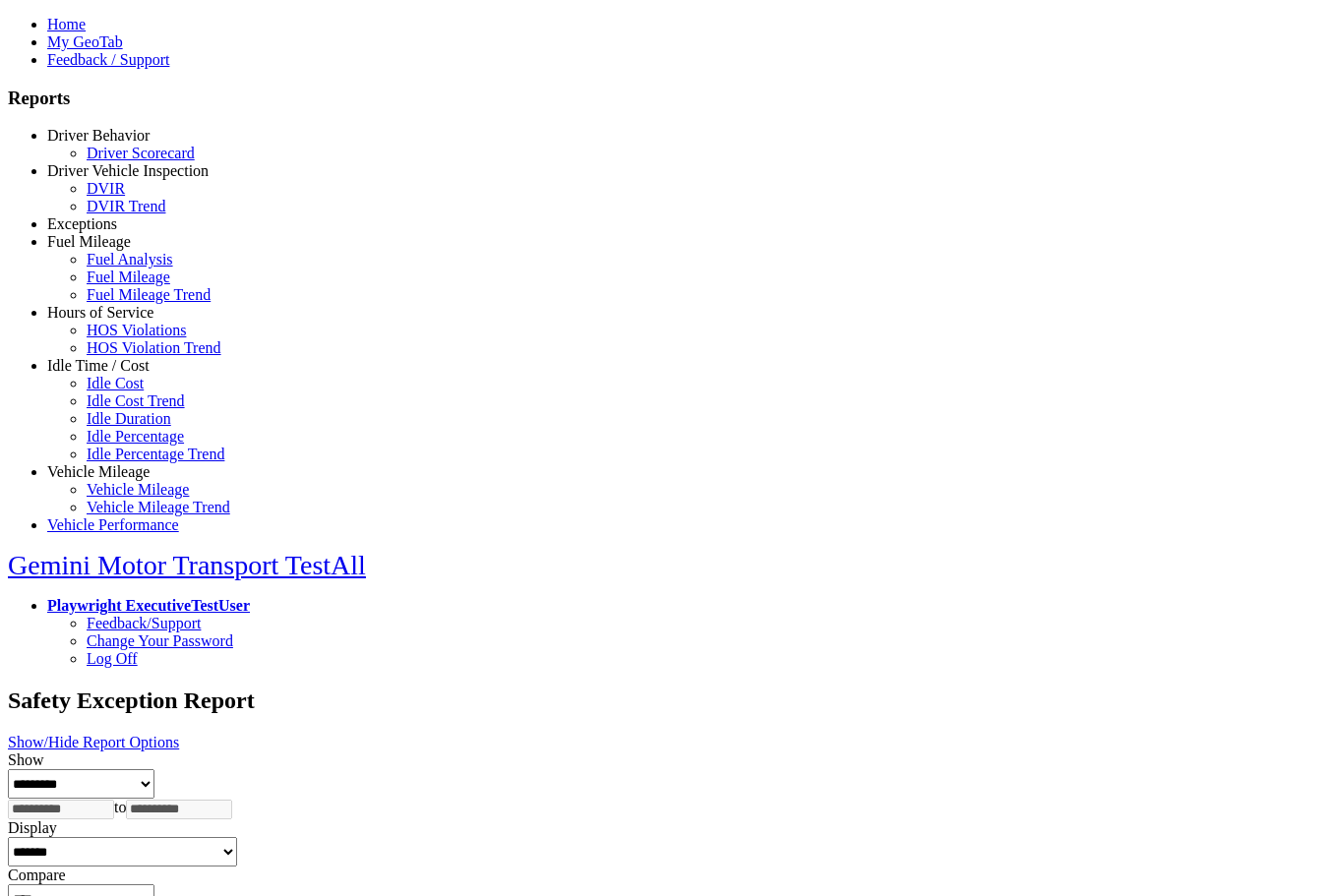 type on "********" 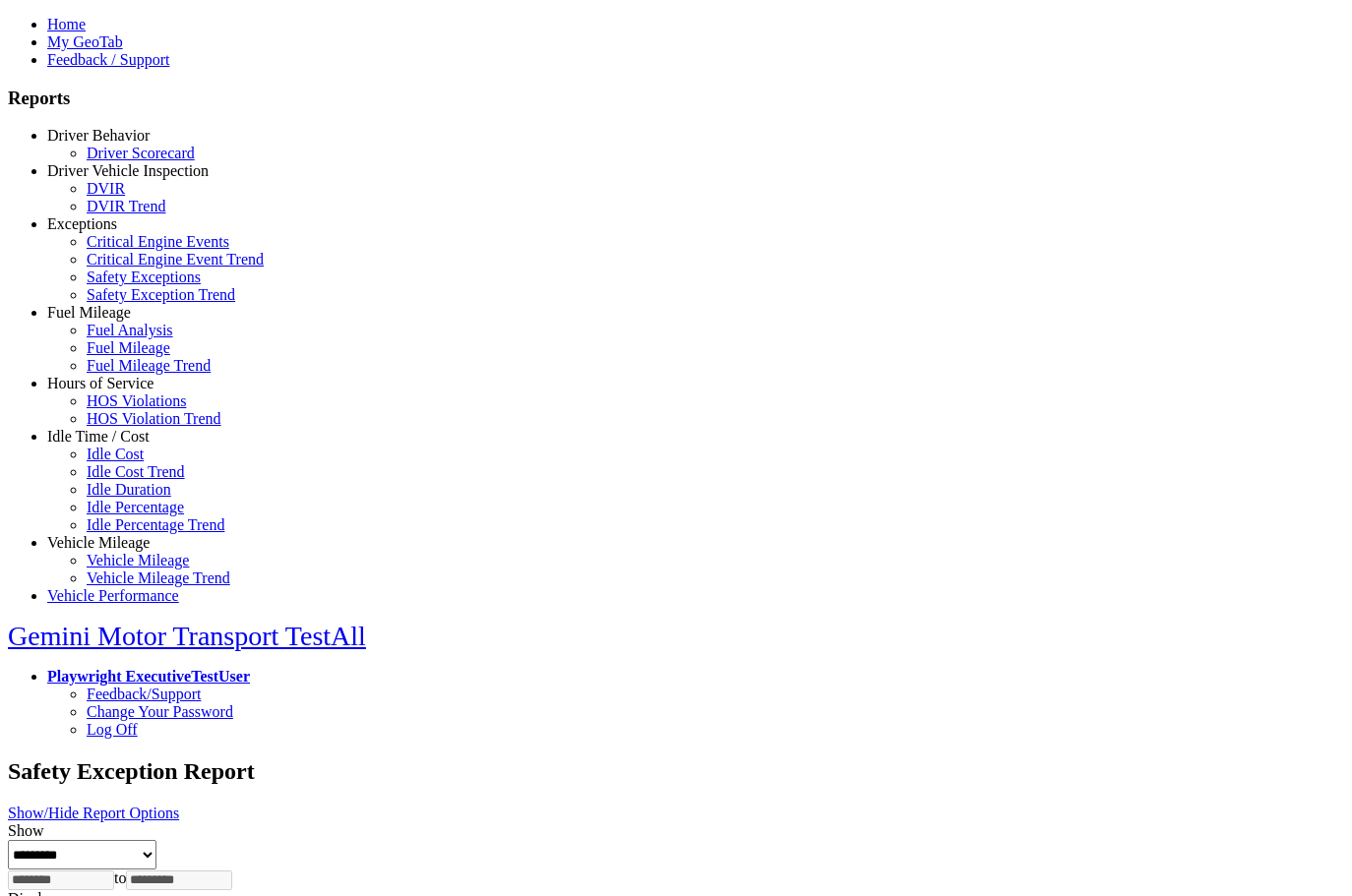 click on "Safety Exception Trend" at bounding box center [160, 294] 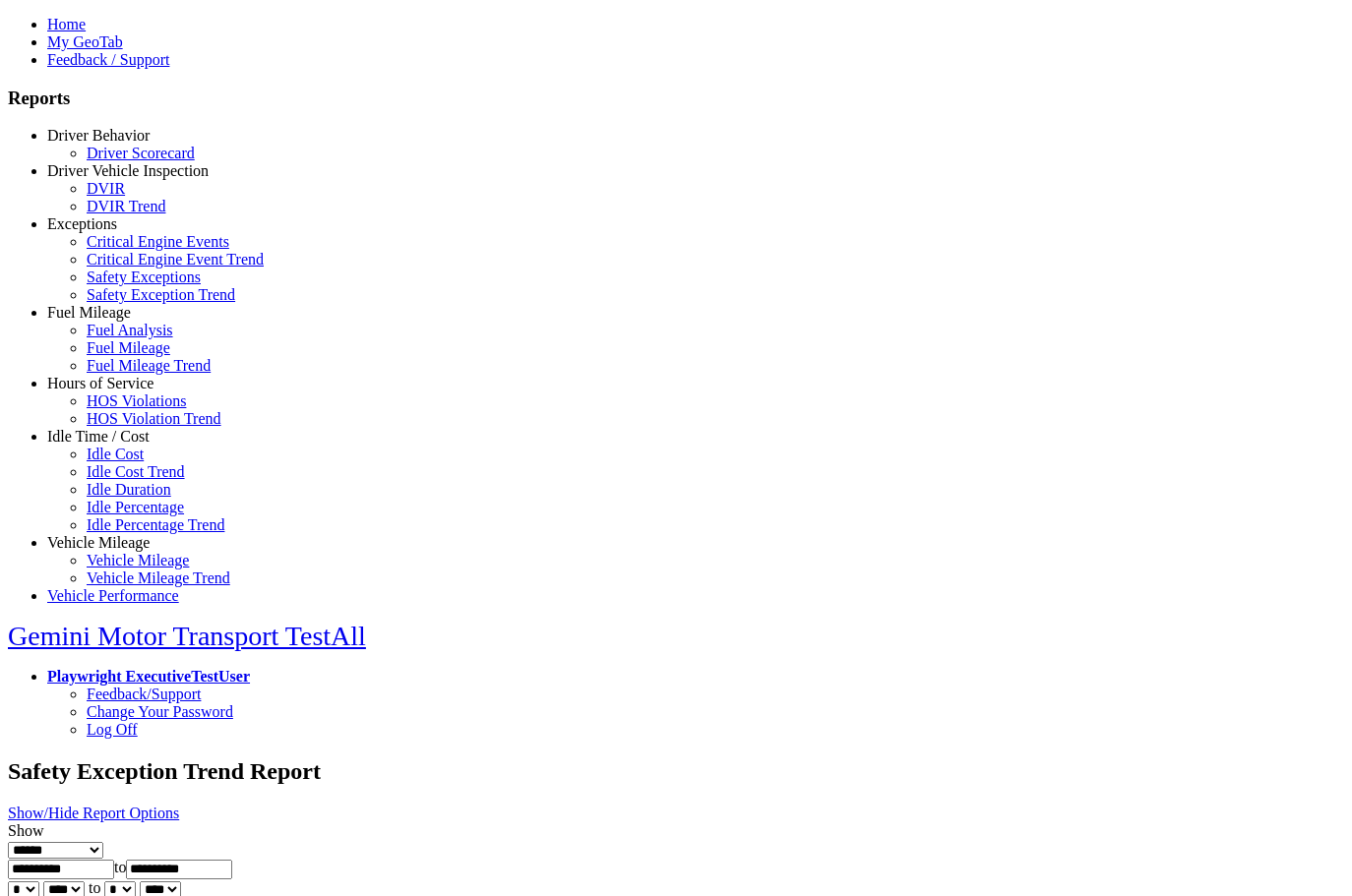 select 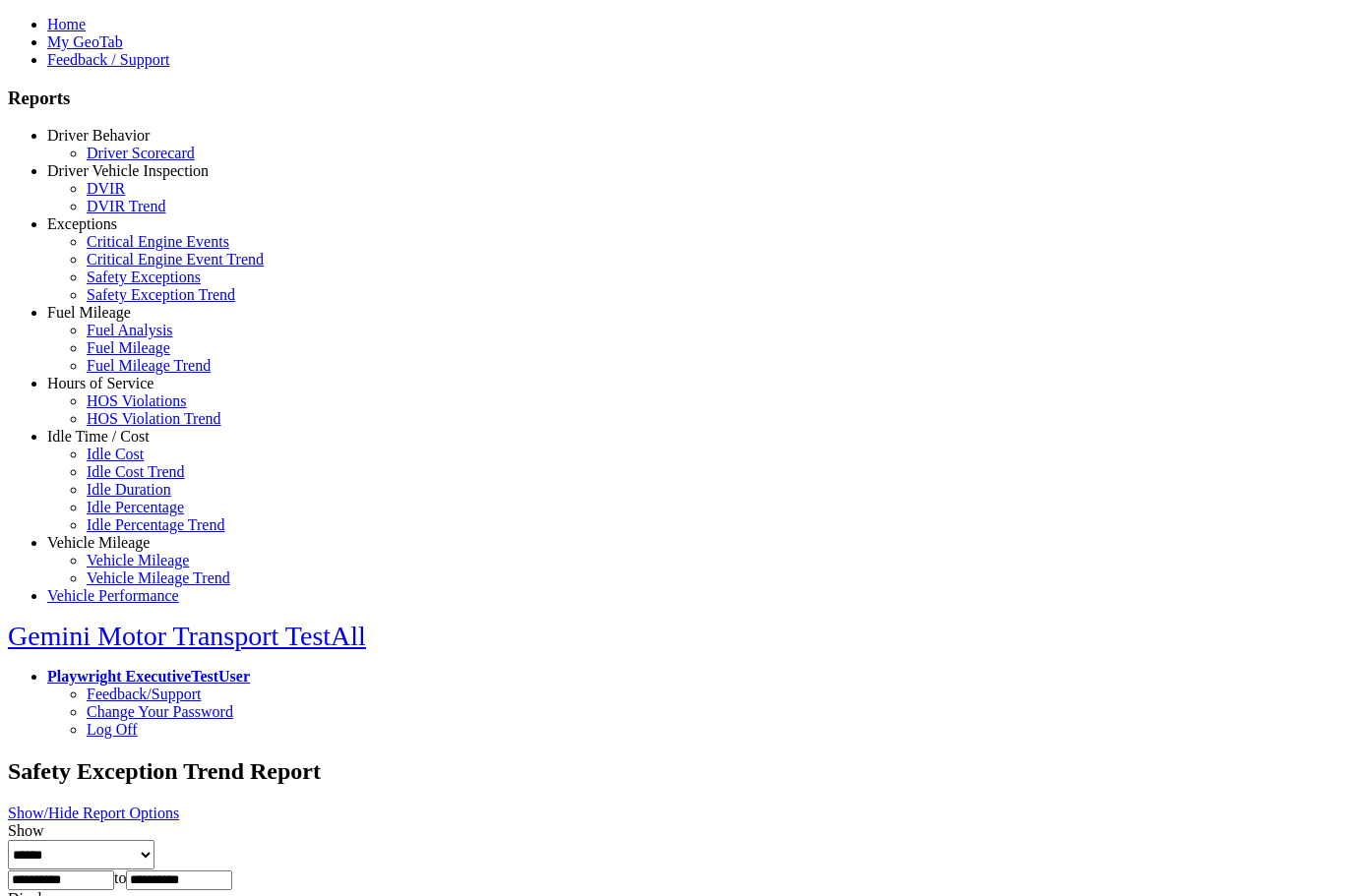 scroll, scrollTop: 0, scrollLeft: 0, axis: both 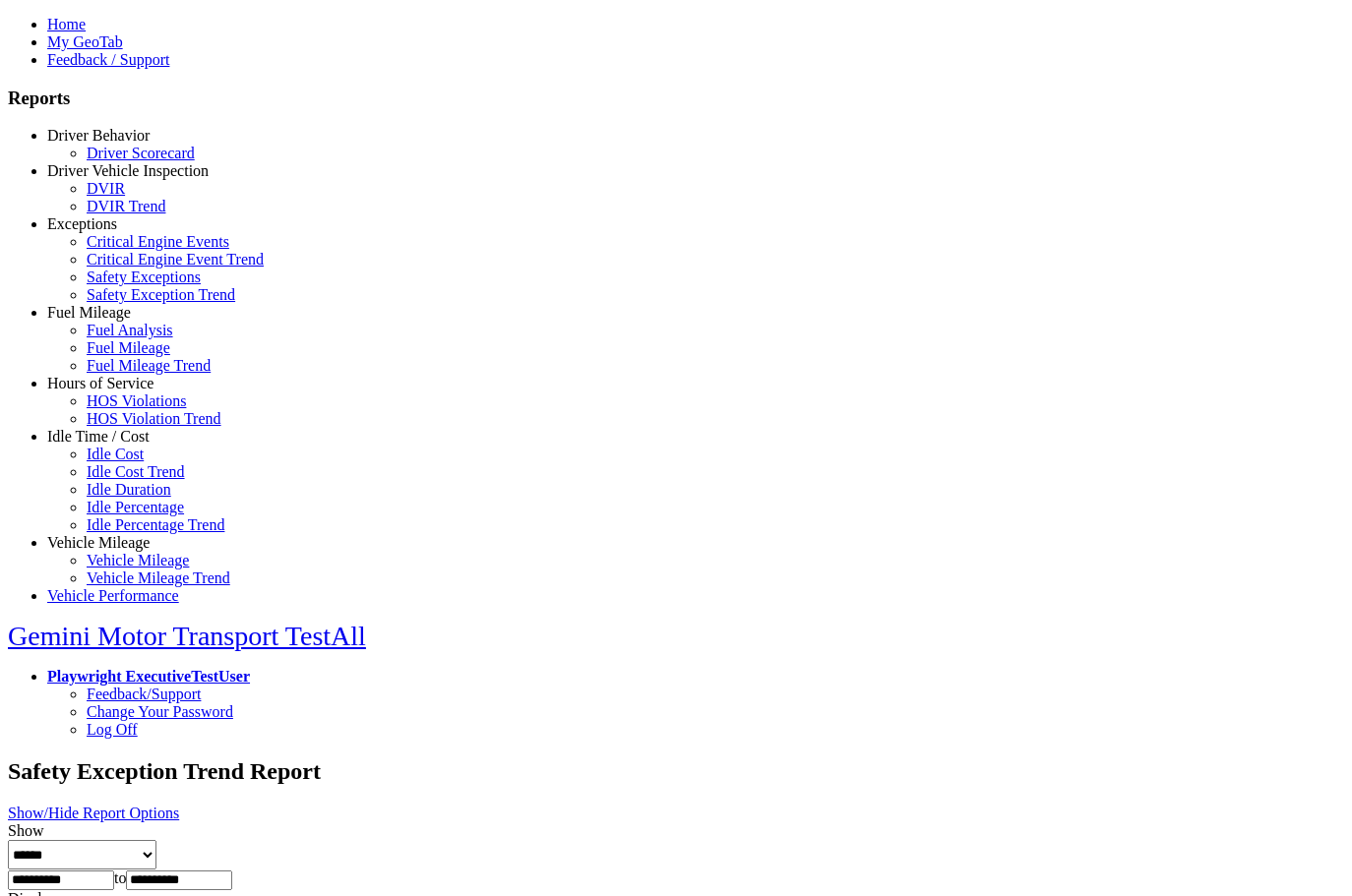 click on "Fuel Mileage" at bounding box center (89, 312) 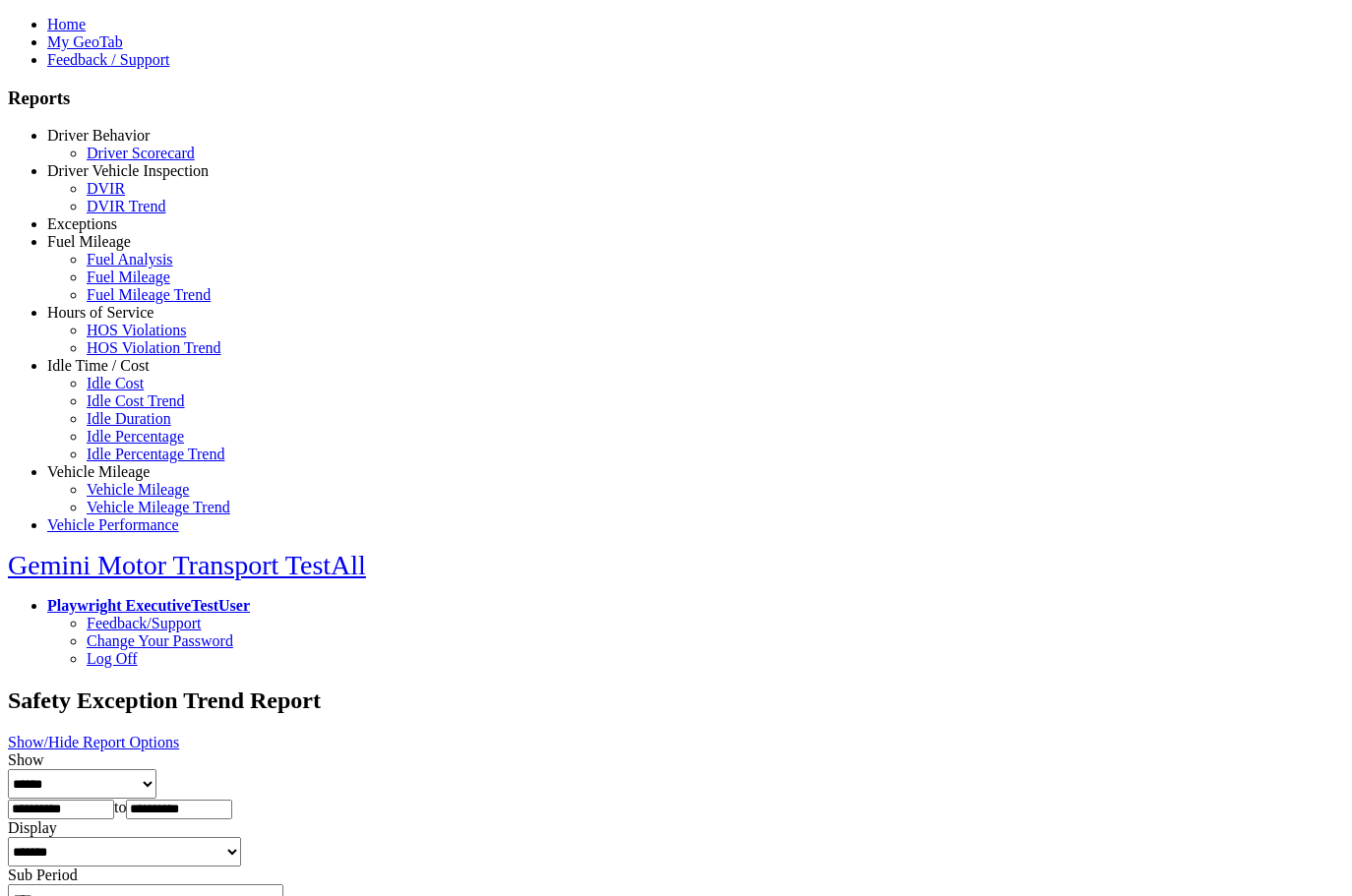 click on "Fuel Analysis" at bounding box center (130, 259) 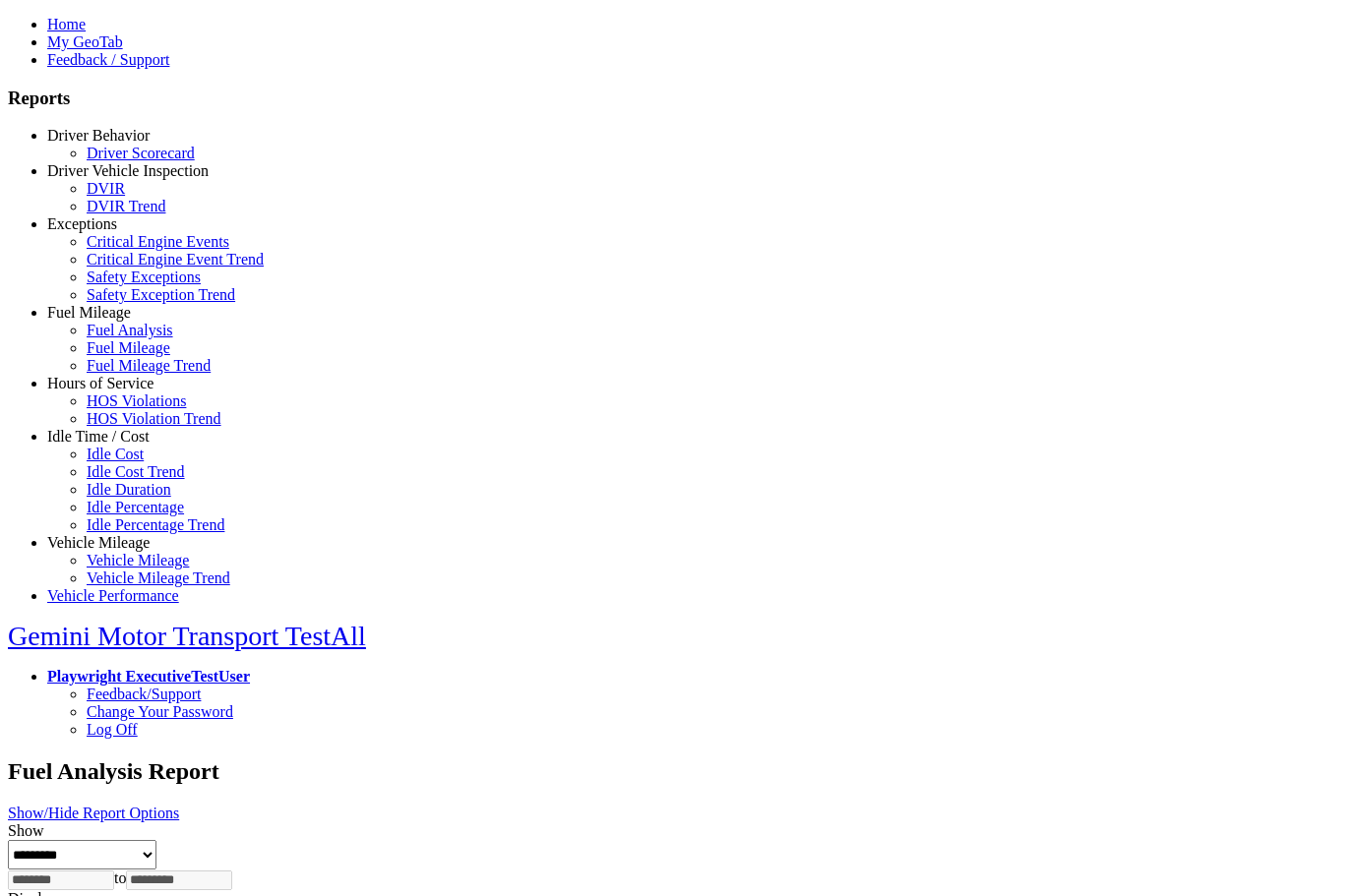 scroll, scrollTop: 0, scrollLeft: 0, axis: both 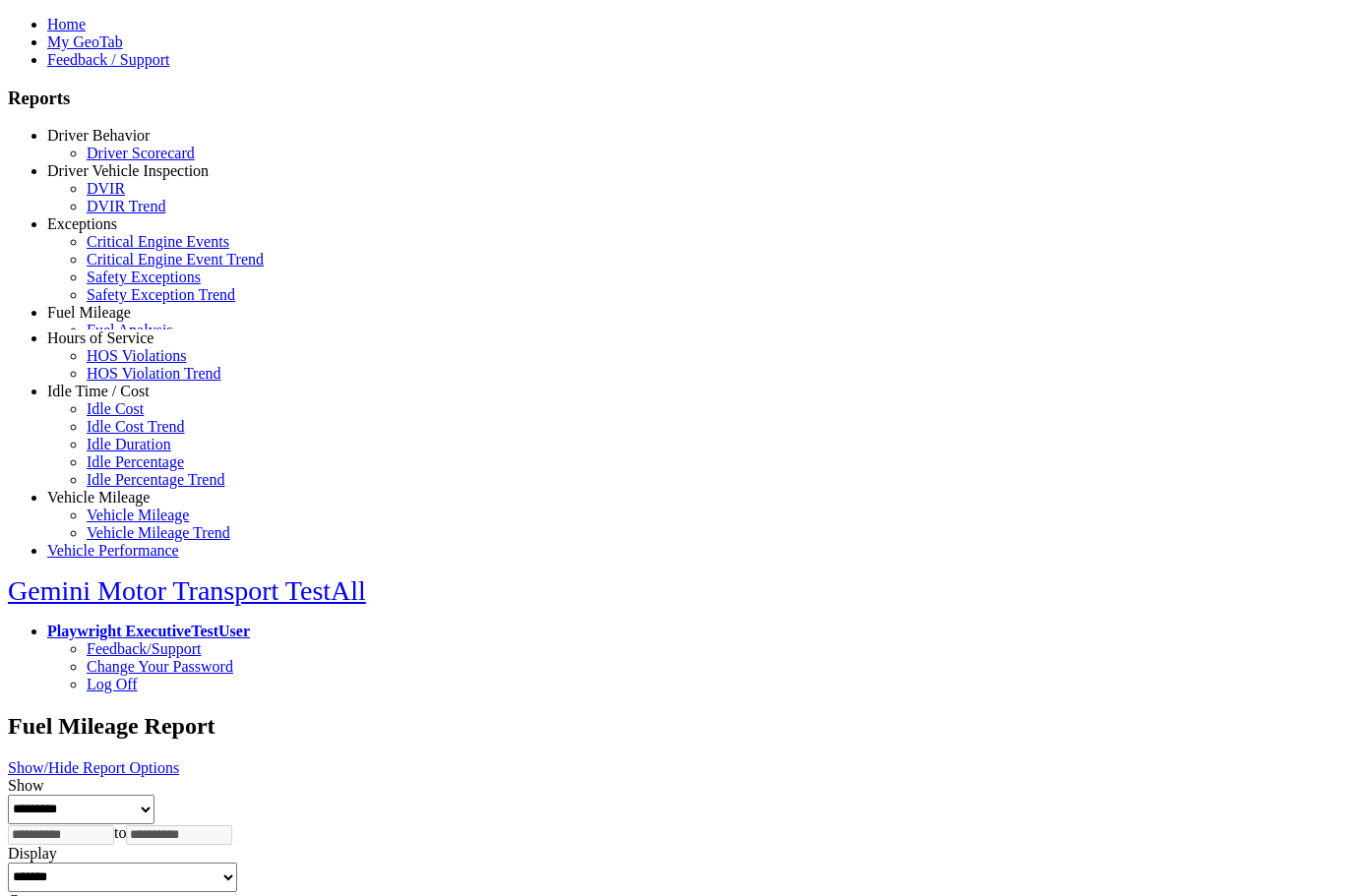 type on "********" 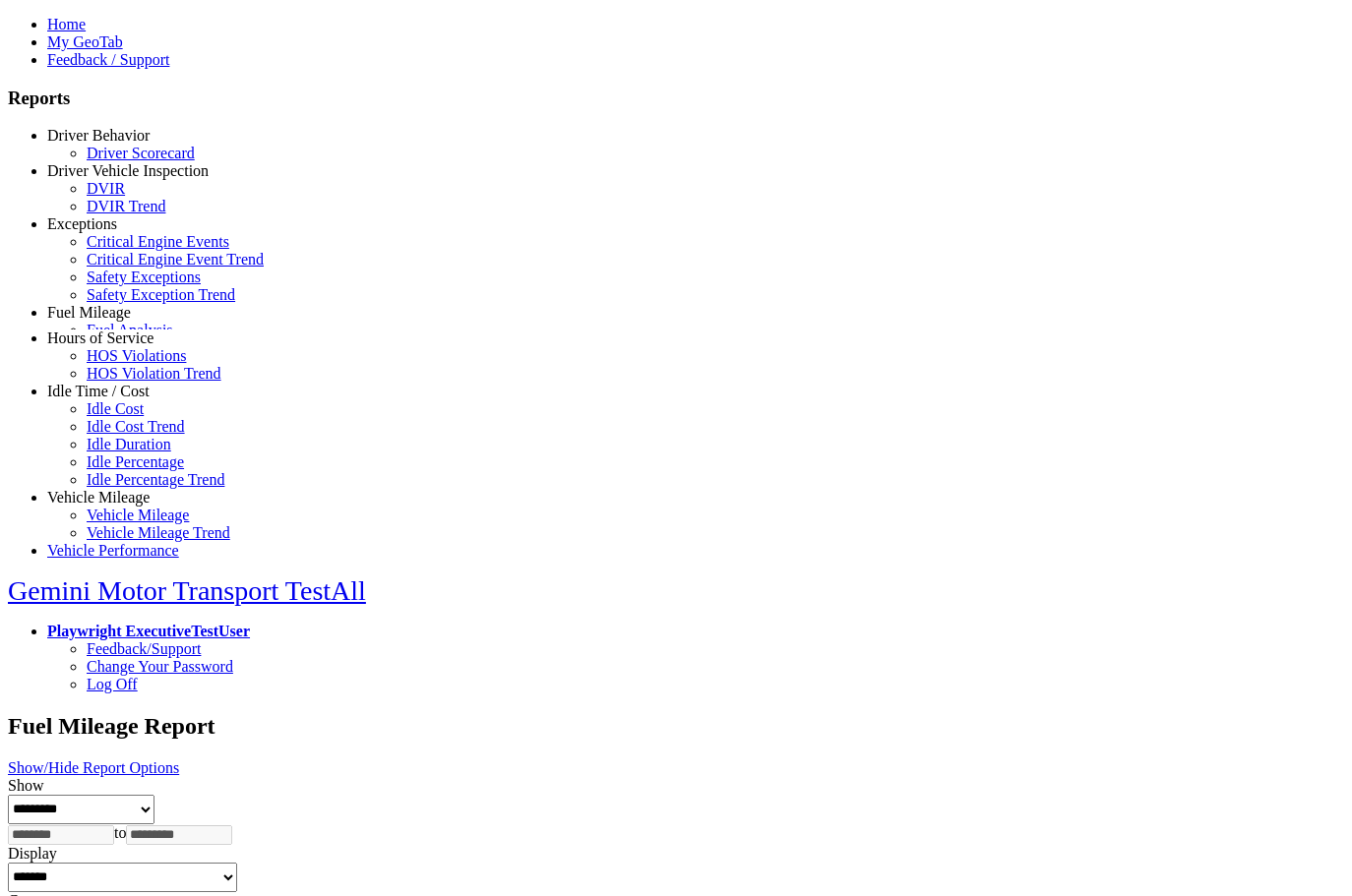 scroll, scrollTop: 0, scrollLeft: 0, axis: both 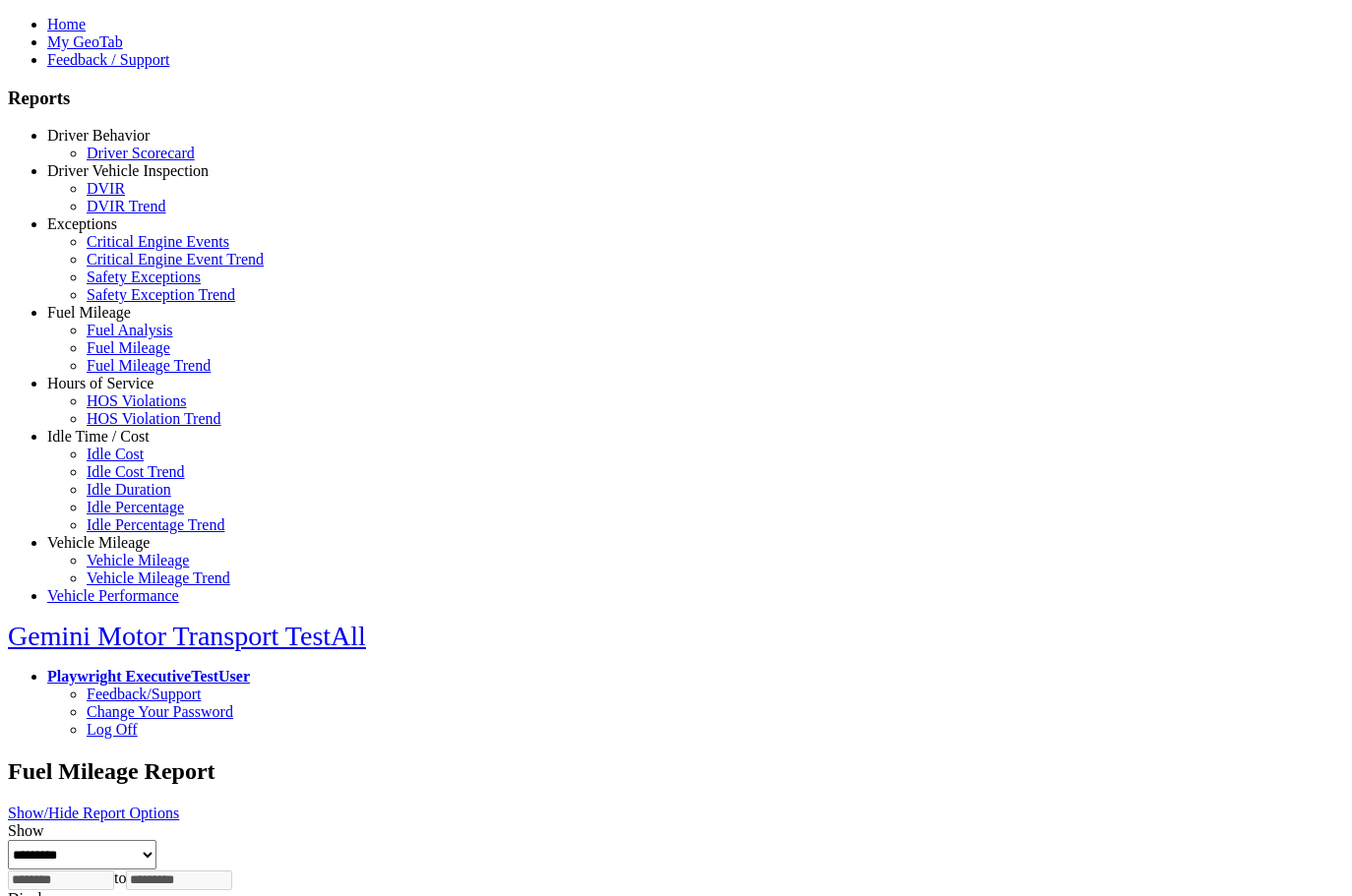 click on "Fuel Mileage Trend" at bounding box center (149, 365) 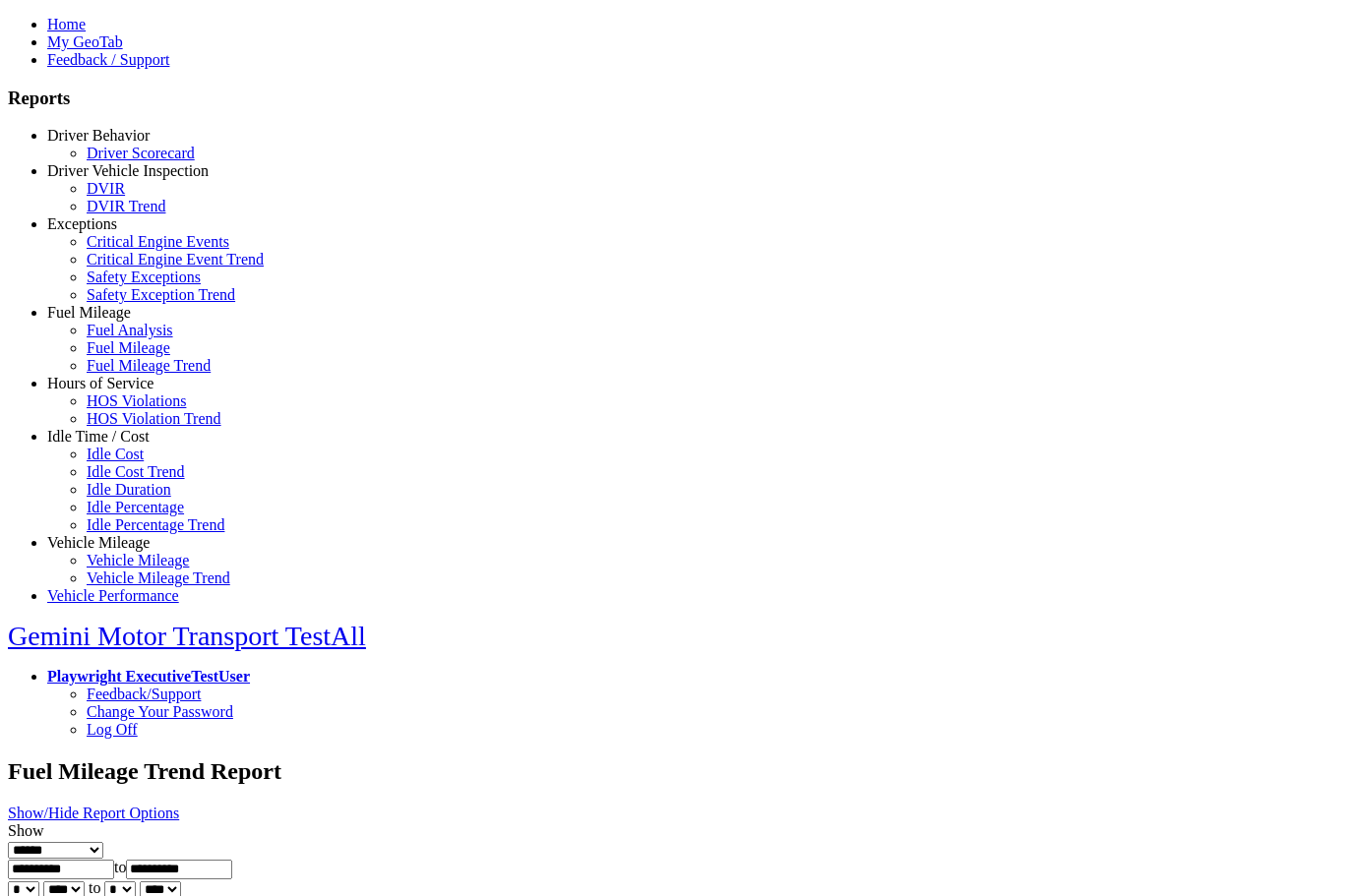 select 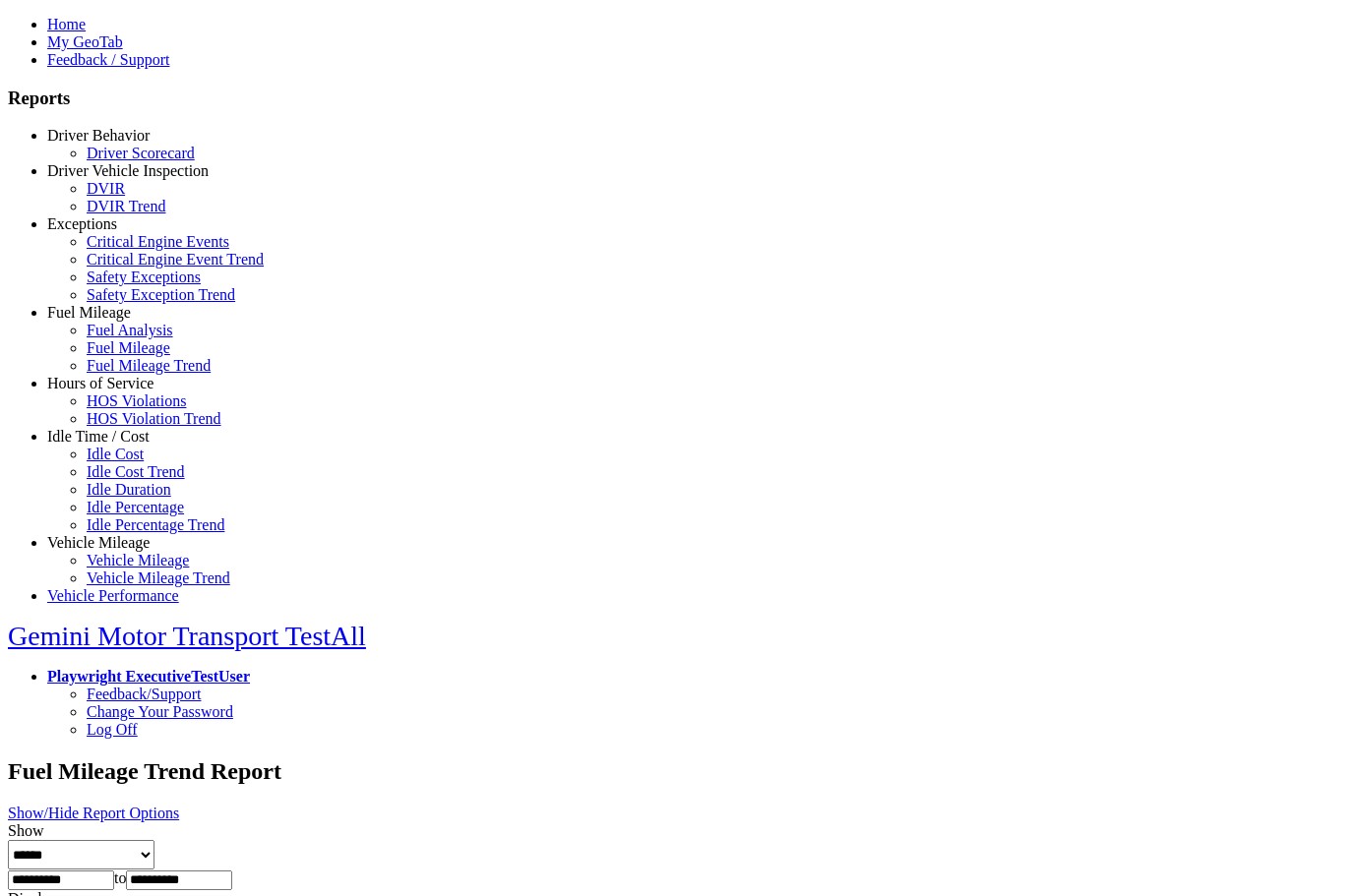 scroll, scrollTop: 0, scrollLeft: 0, axis: both 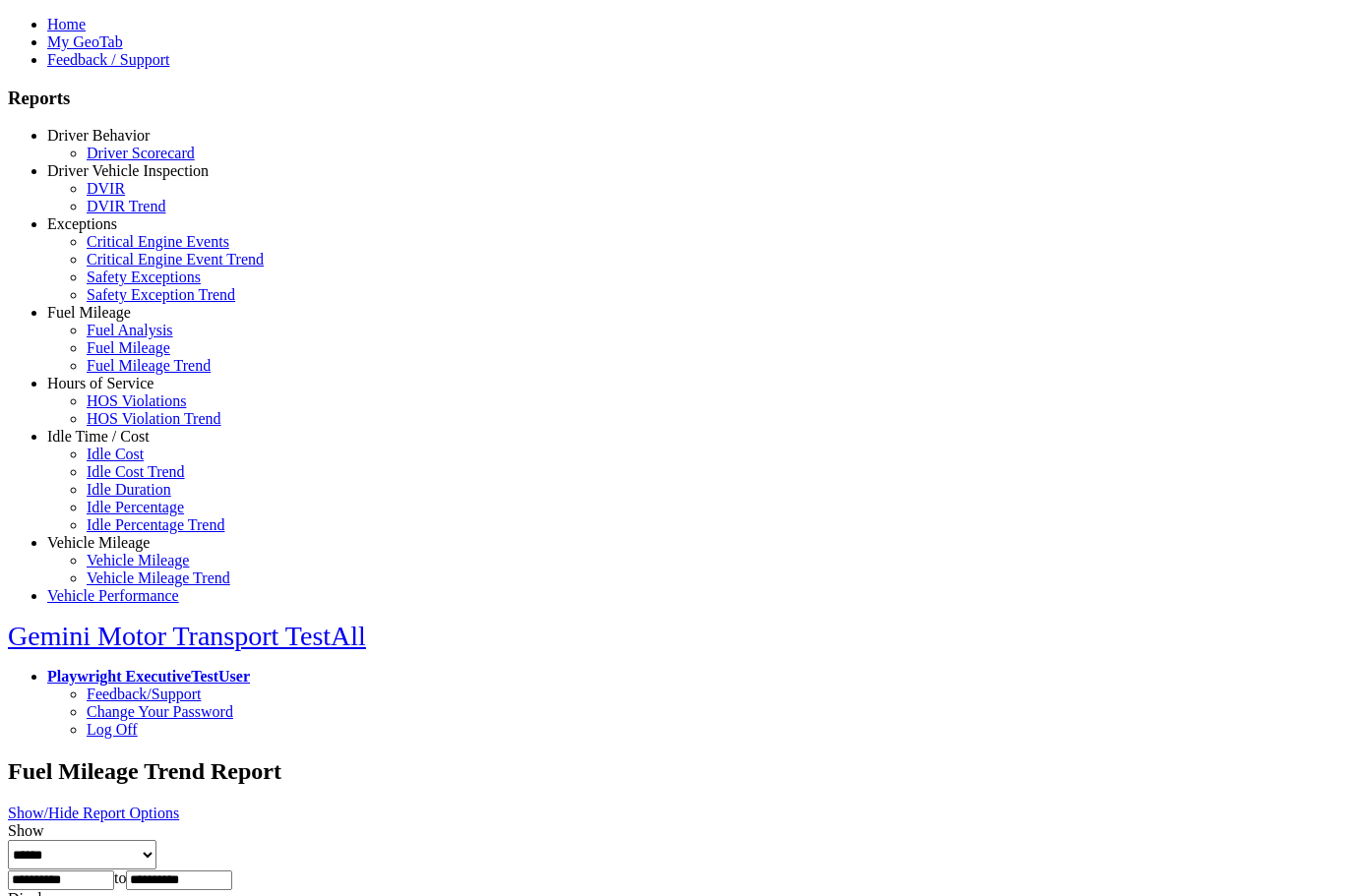 click on "Hours of Service" at bounding box center [100, 383] 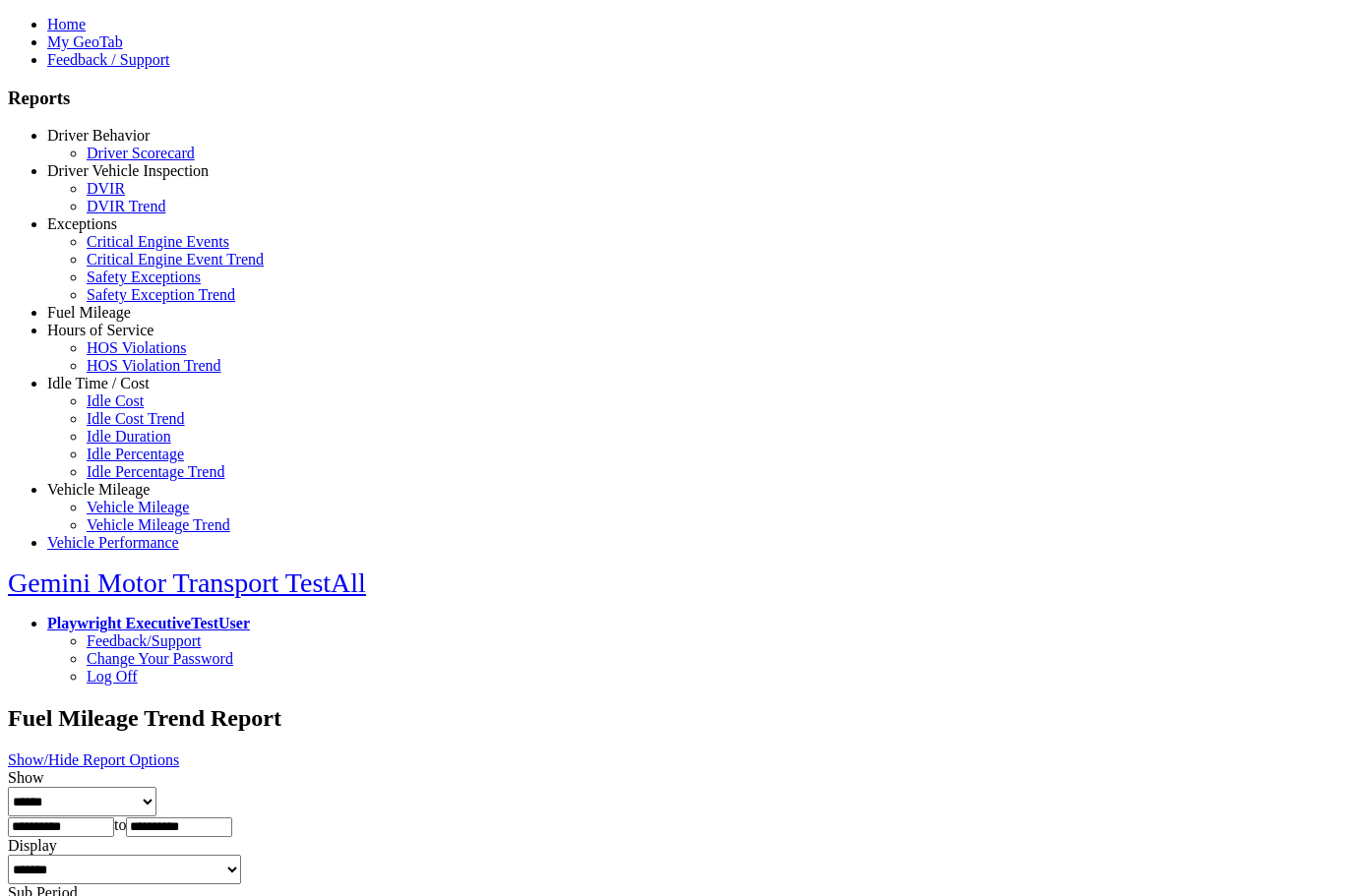 click on "HOS Violations" at bounding box center [136, 347] 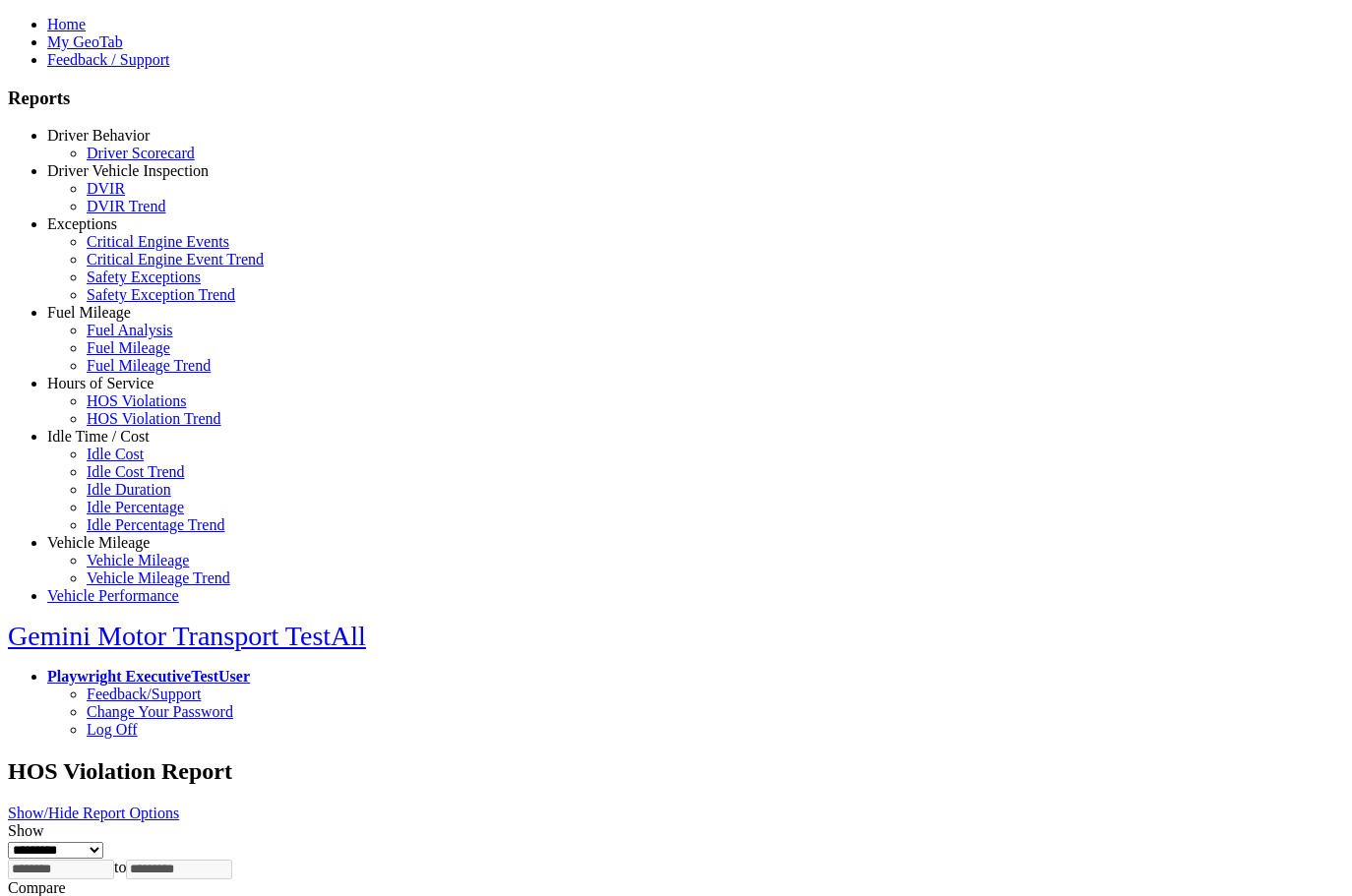 scroll, scrollTop: 0, scrollLeft: 0, axis: both 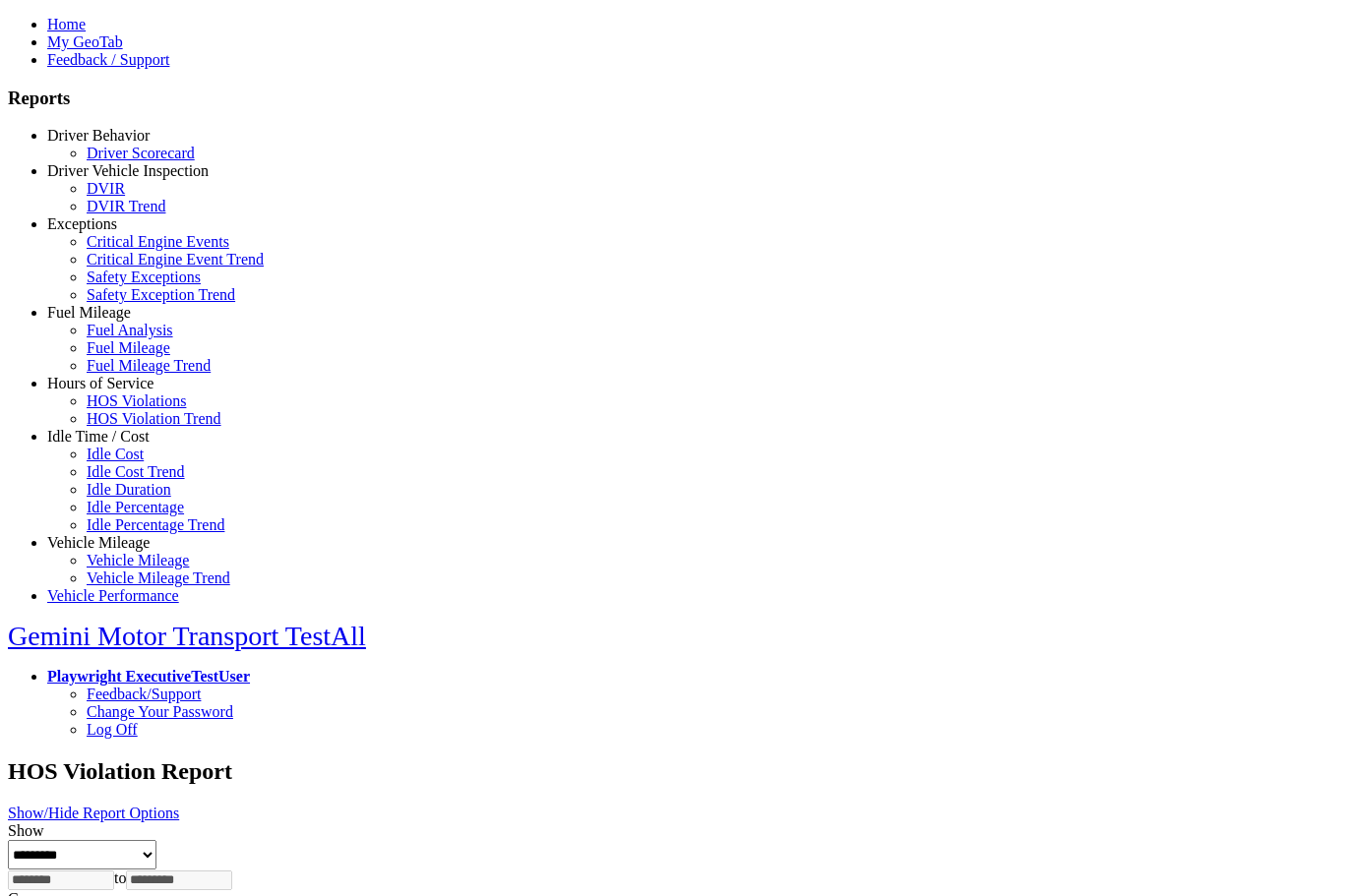 click on "HOS Violation Trend" at bounding box center [154, 418] 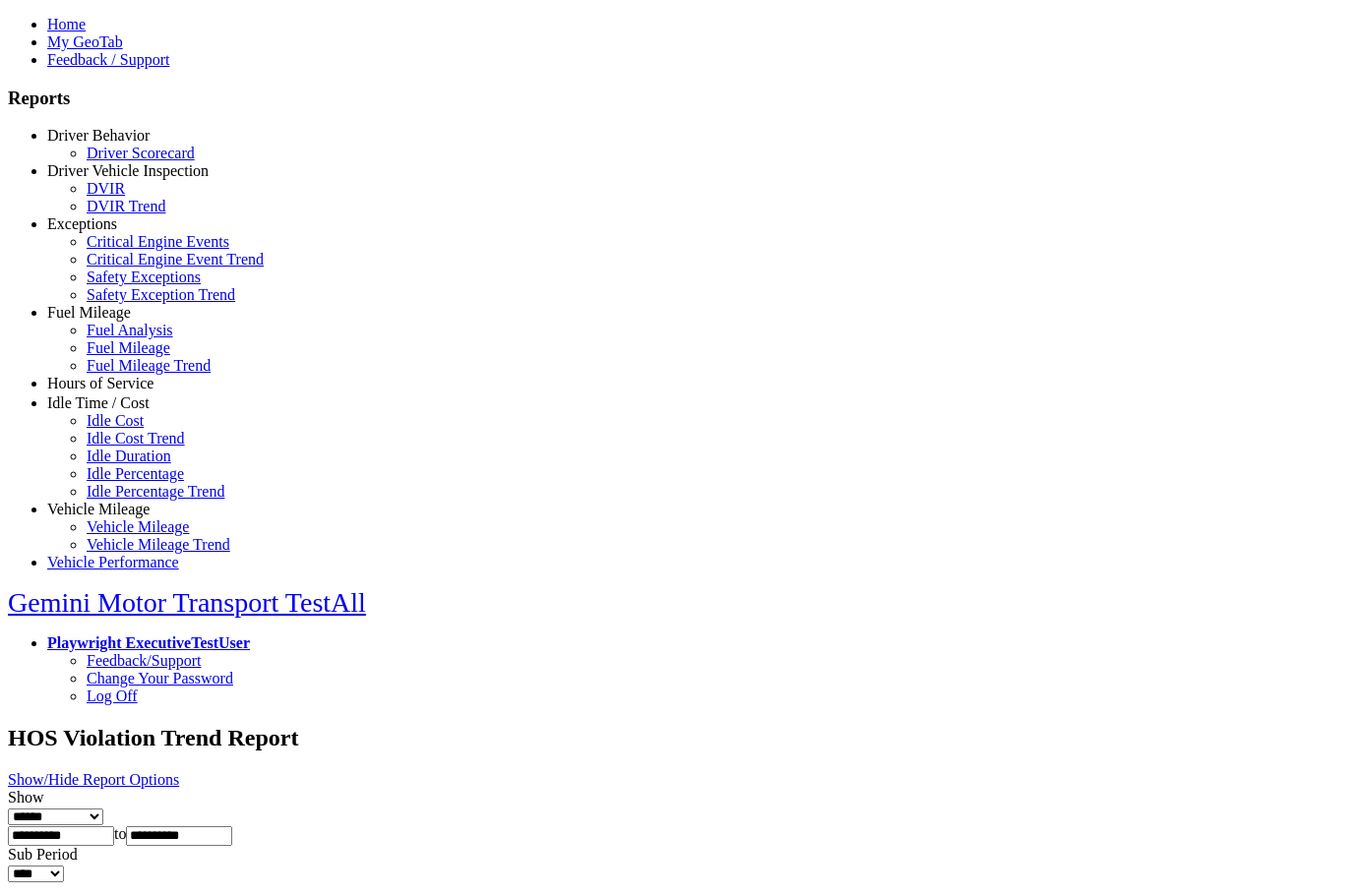scroll, scrollTop: 0, scrollLeft: 0, axis: both 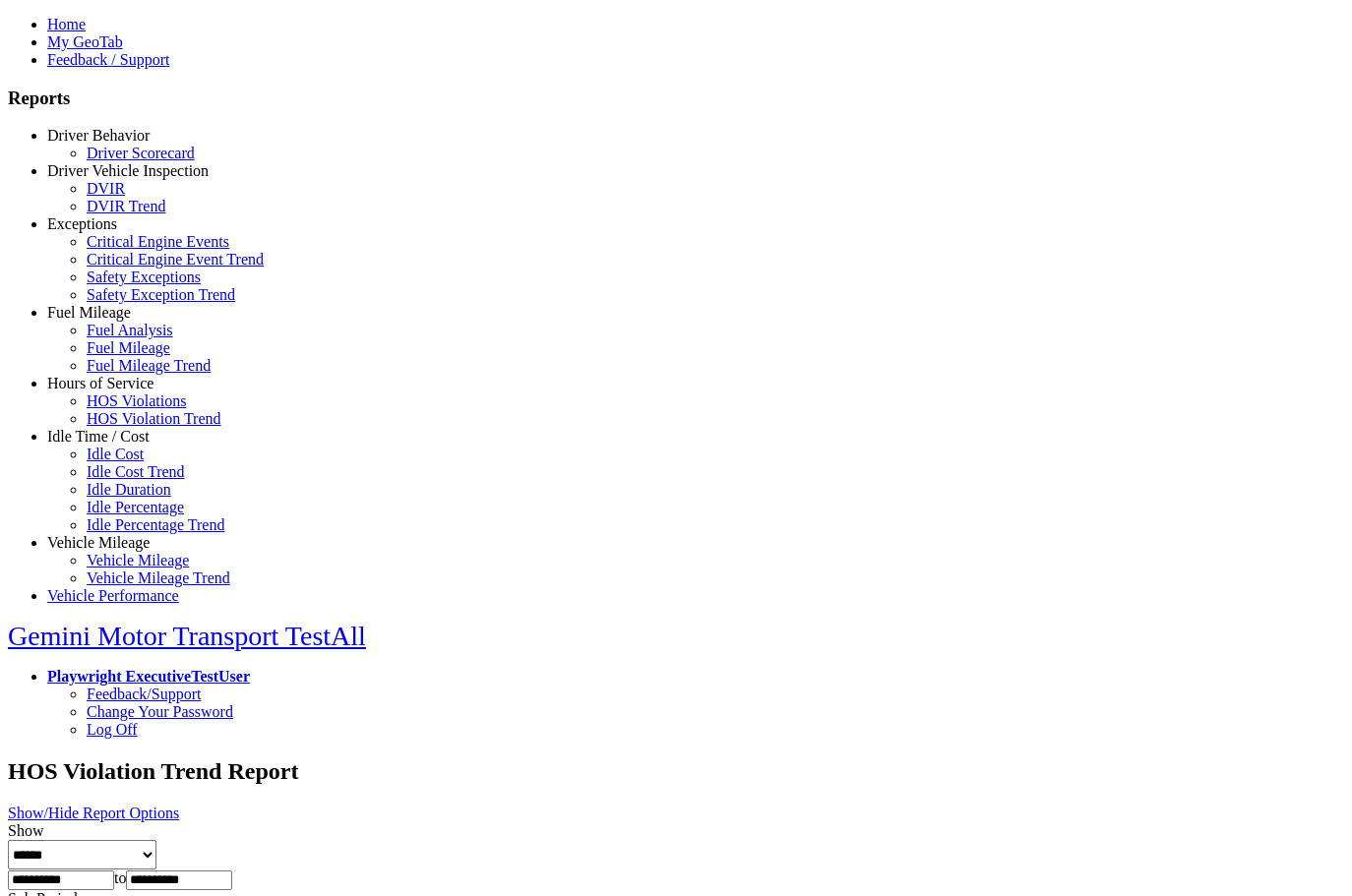 click on "Idle Time / Cost" at bounding box center [98, 436] 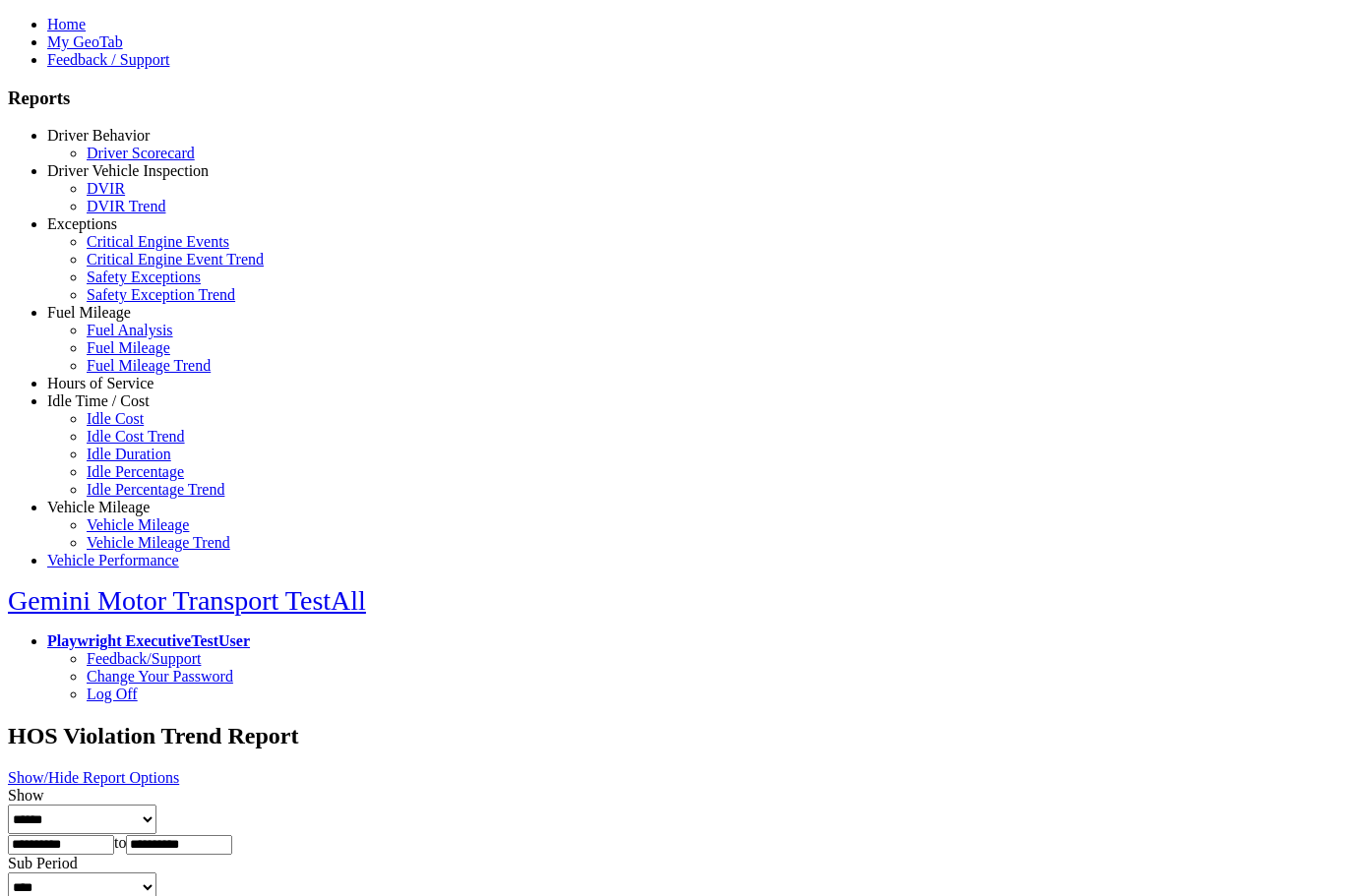 click on "Vehicle Mileage" at bounding box center (98, 507) 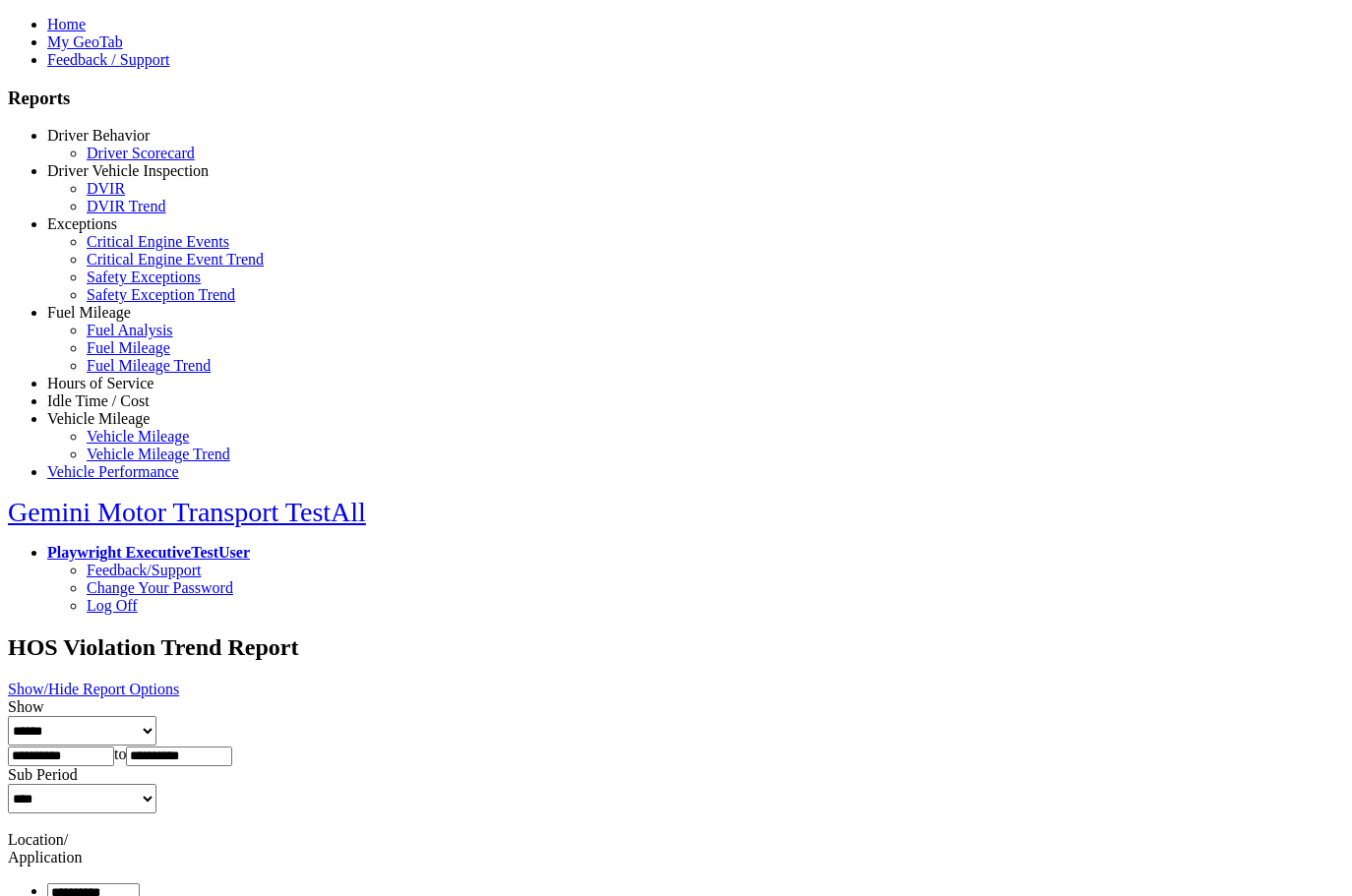 click on "Idle Time / Cost" at bounding box center (98, 400) 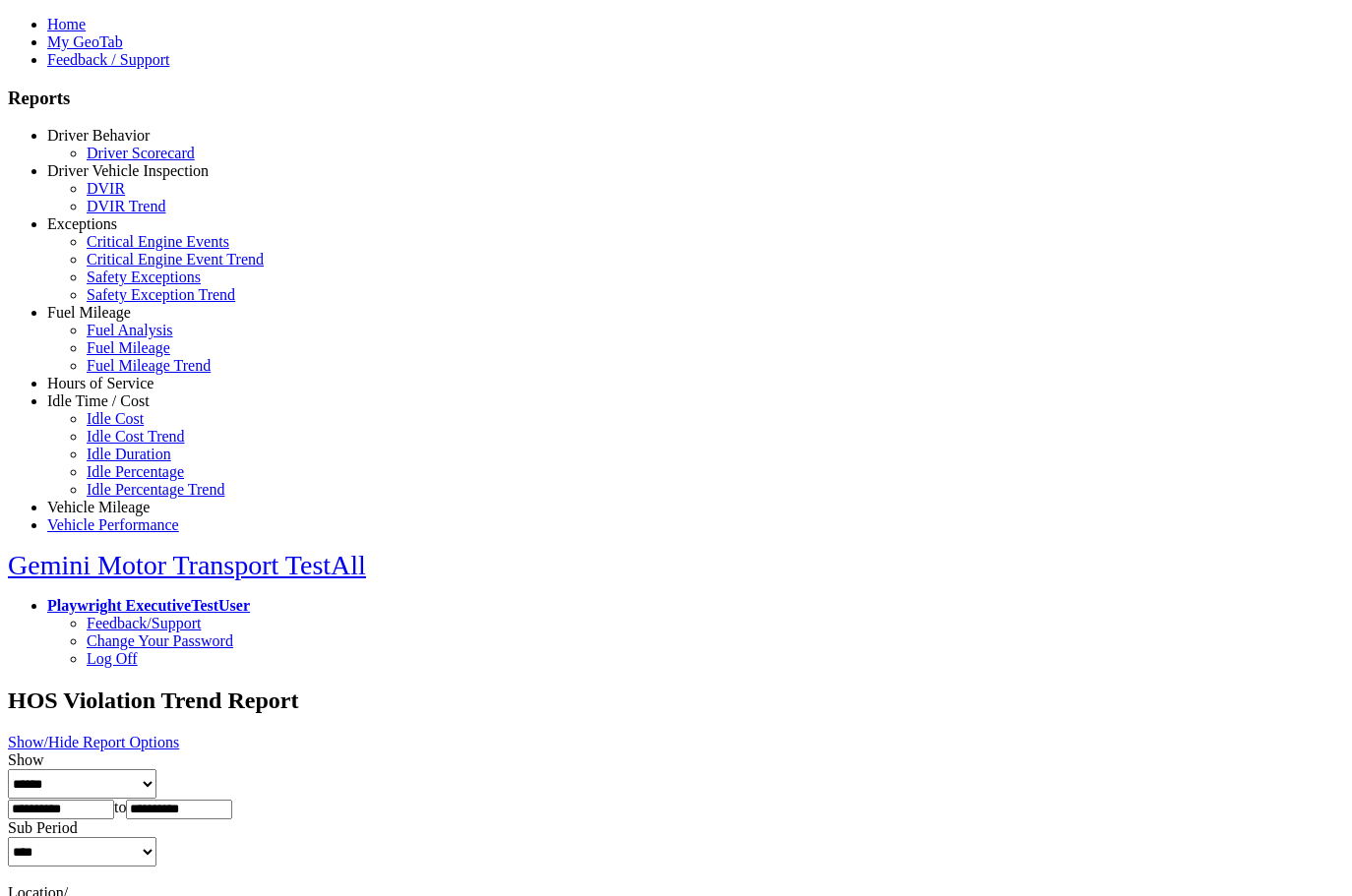 click on "Idle Cost" at bounding box center (115, 418) 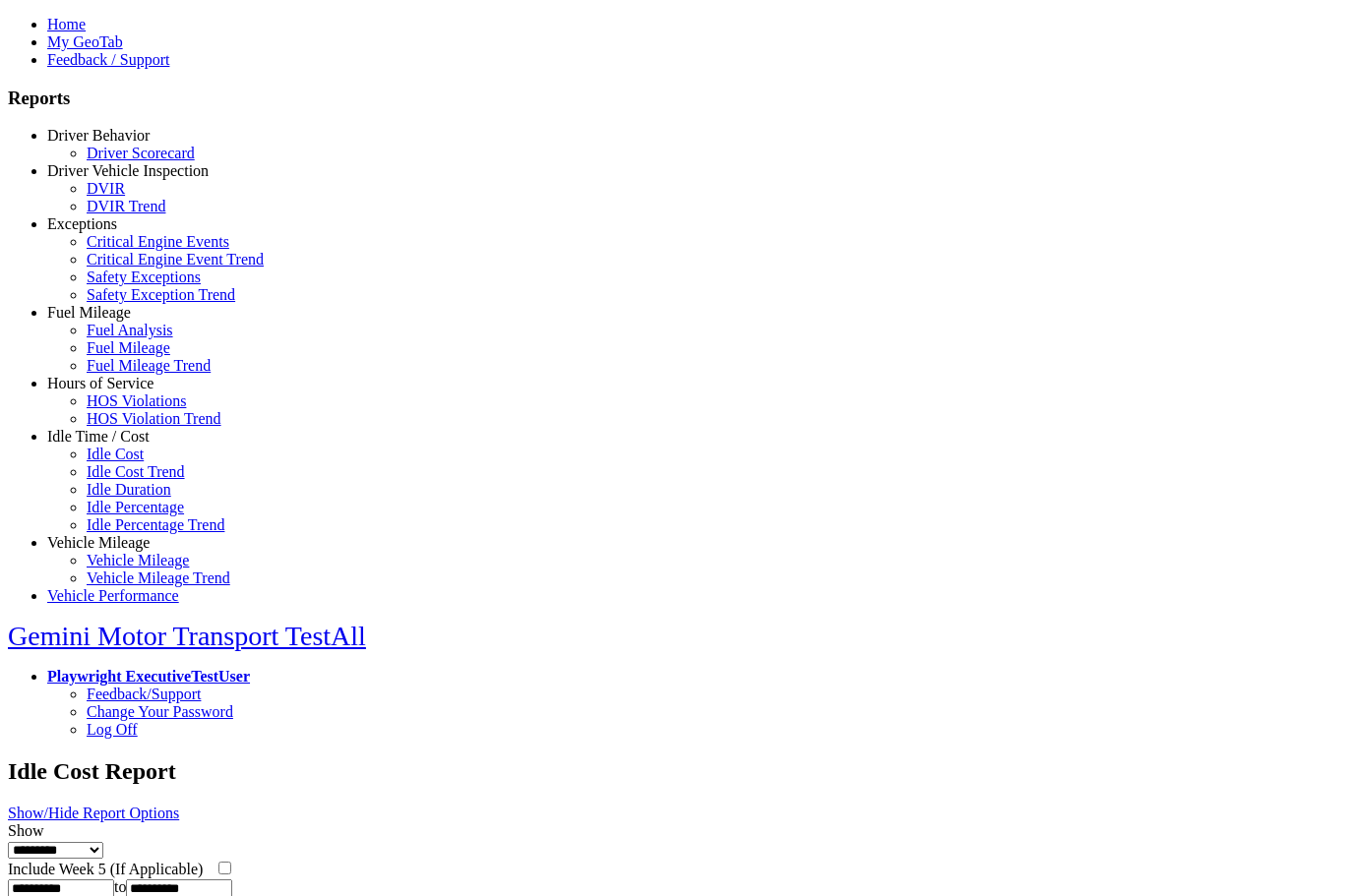 select 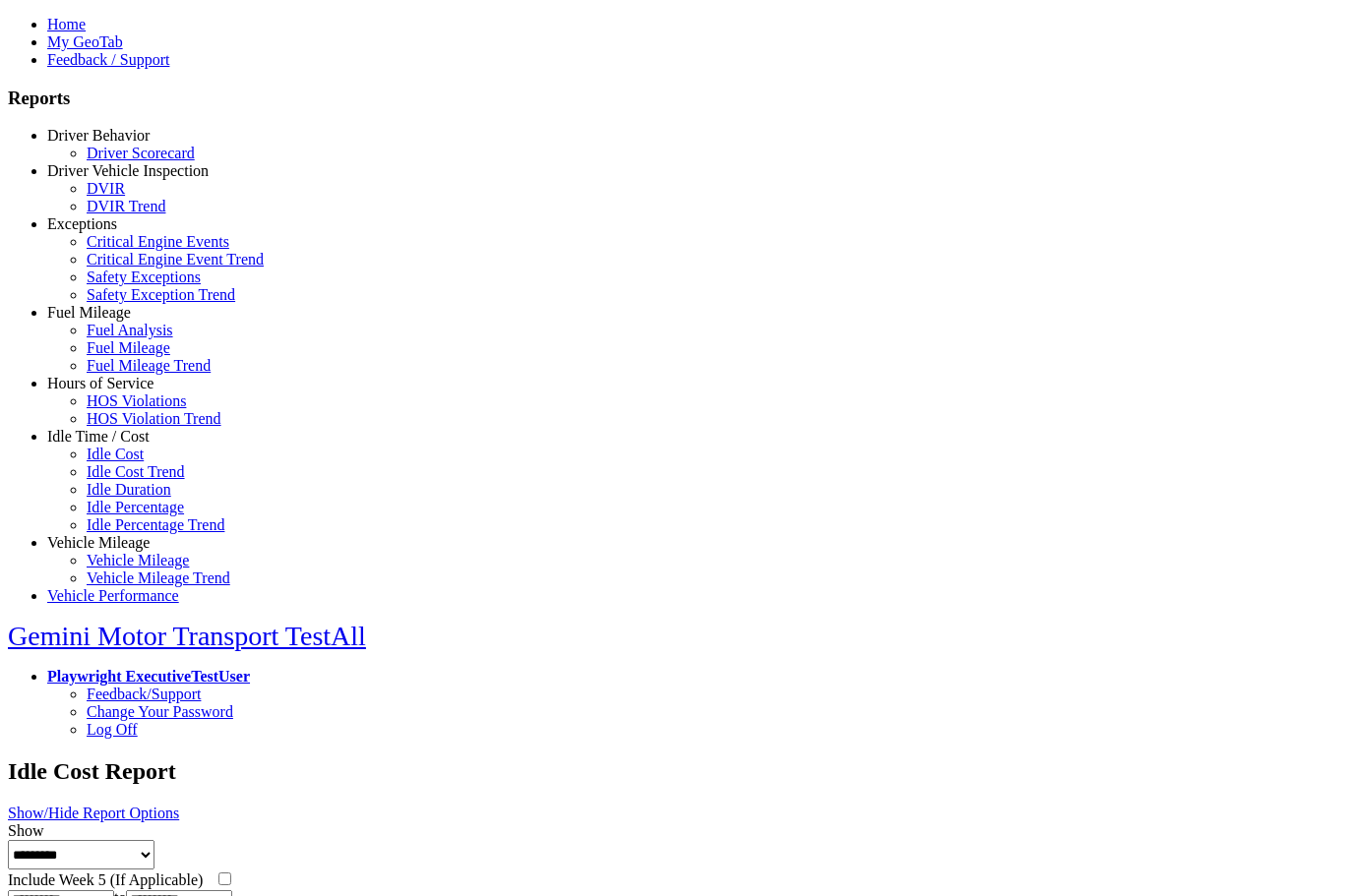 type on "********" 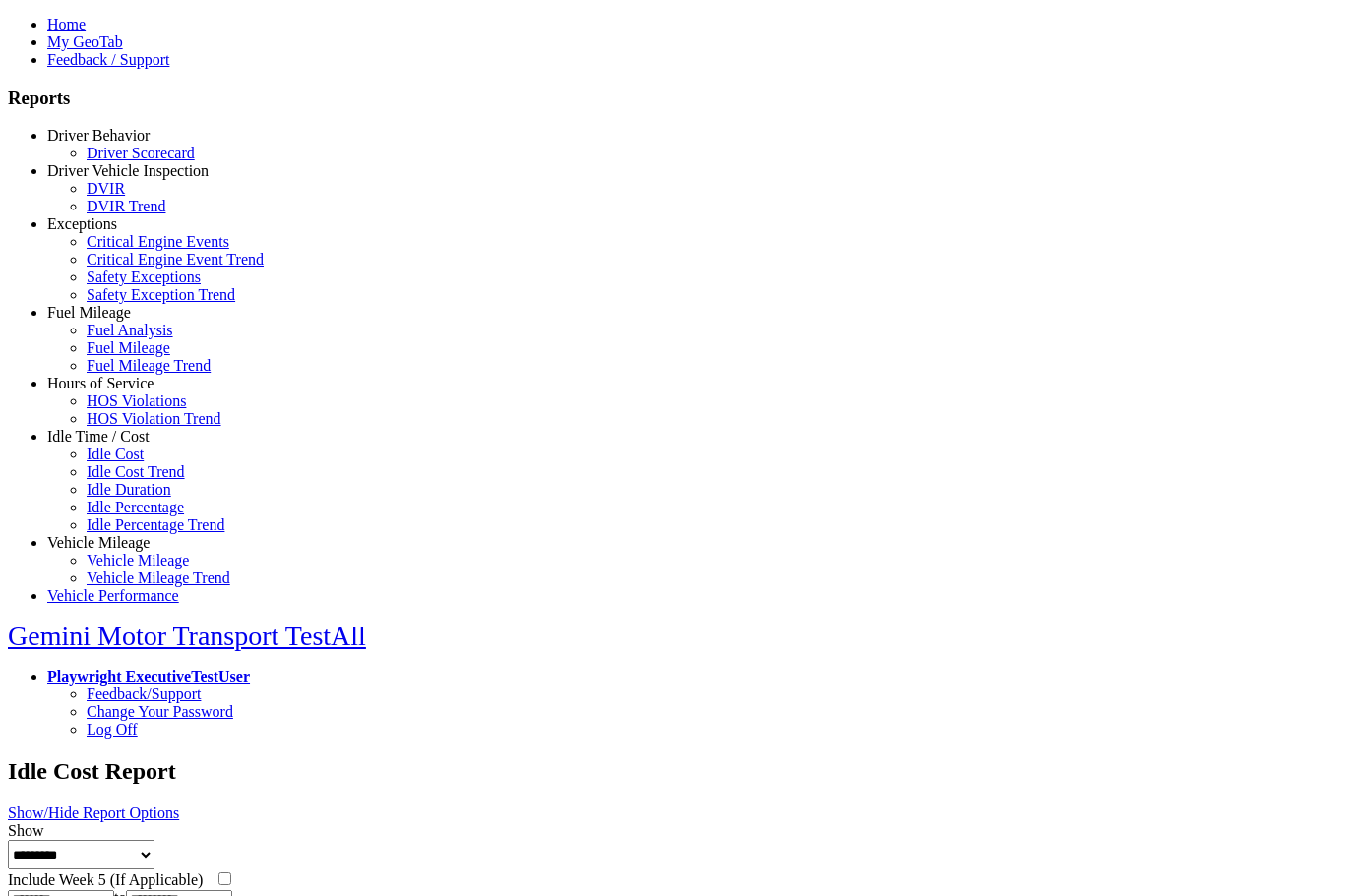 type on "*********" 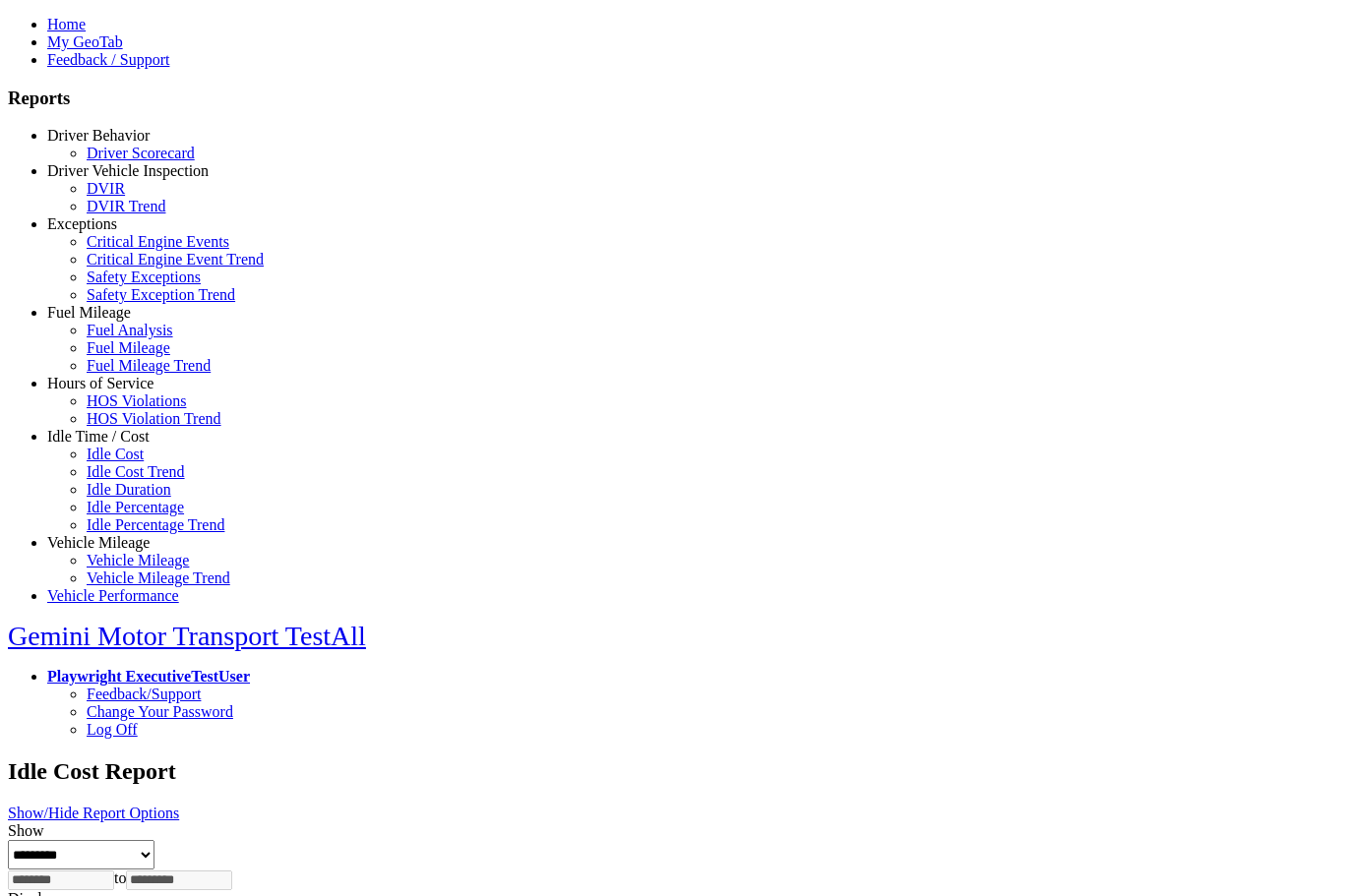 scroll, scrollTop: 0, scrollLeft: 0, axis: both 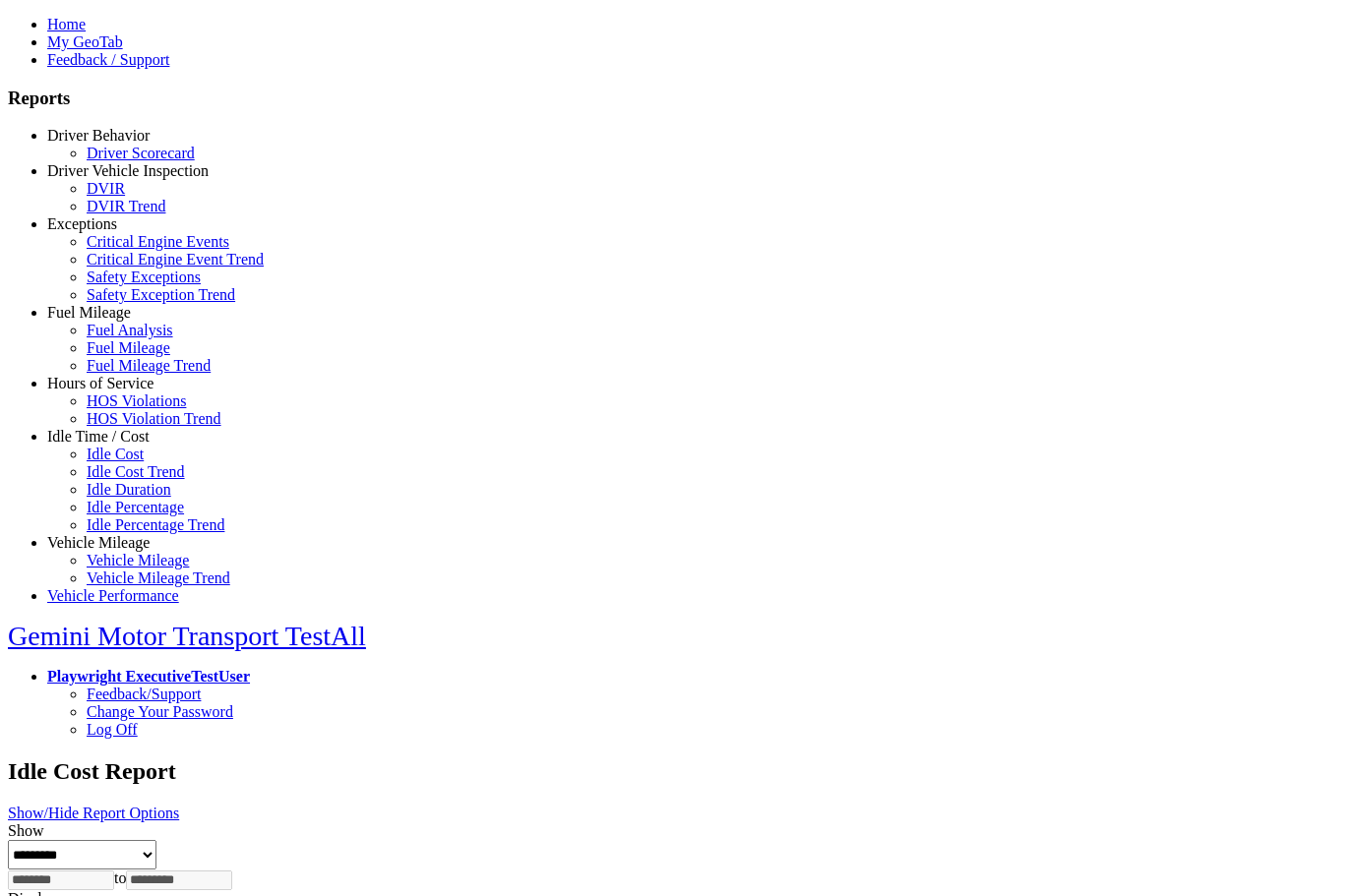 click on "Idle Cost Trend" at bounding box center (136, 471) 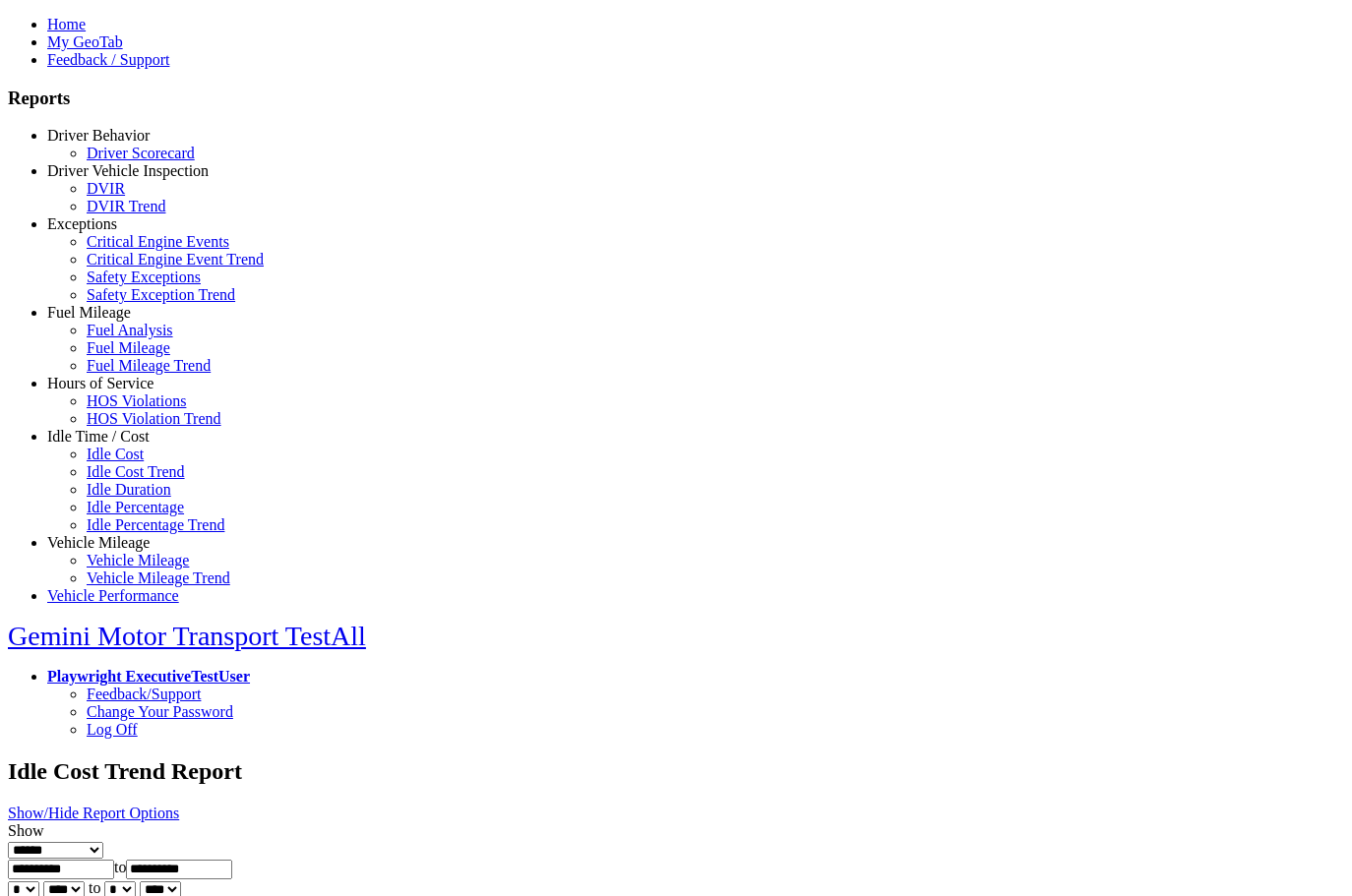 select 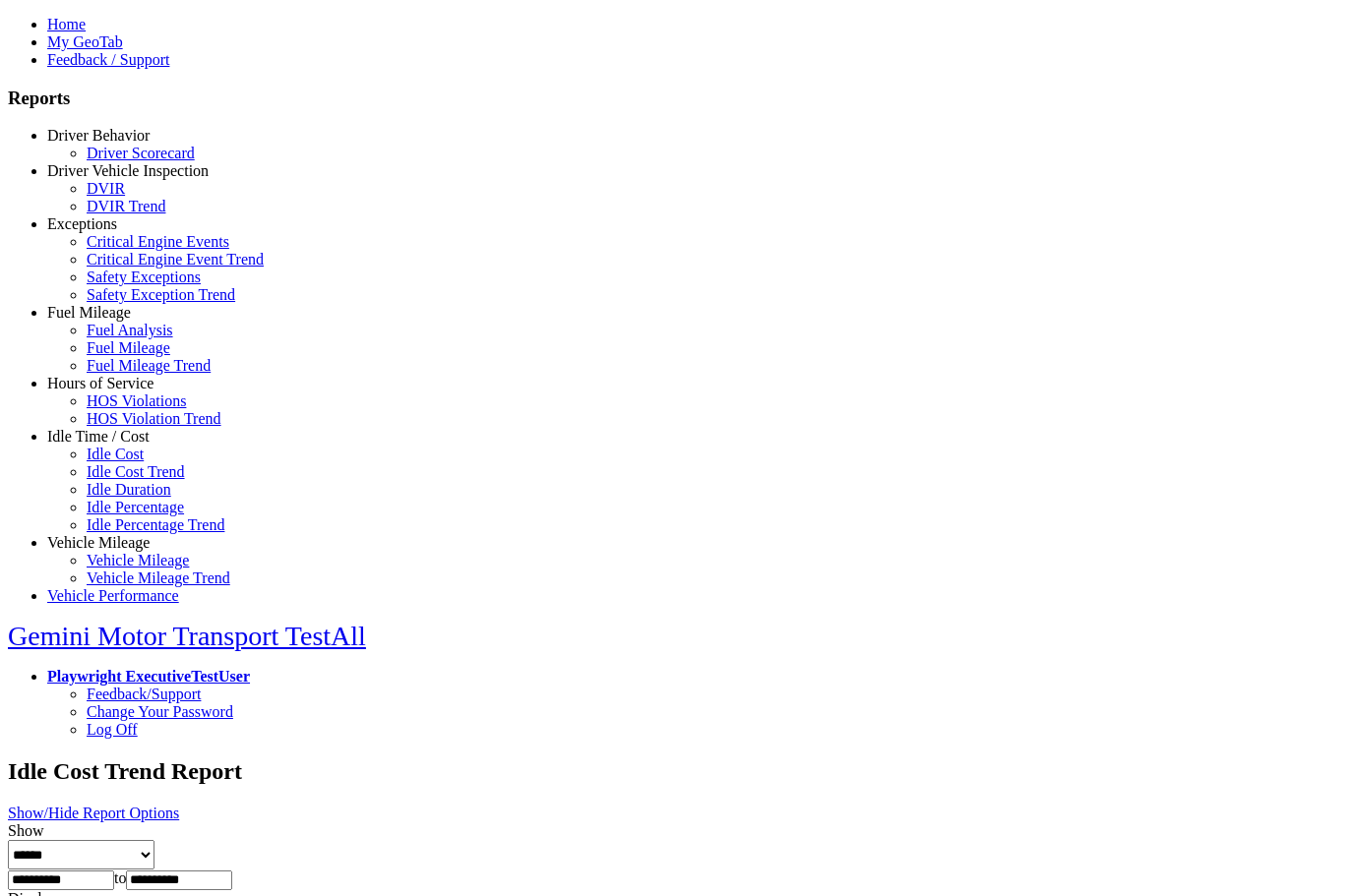 scroll, scrollTop: 0, scrollLeft: 0, axis: both 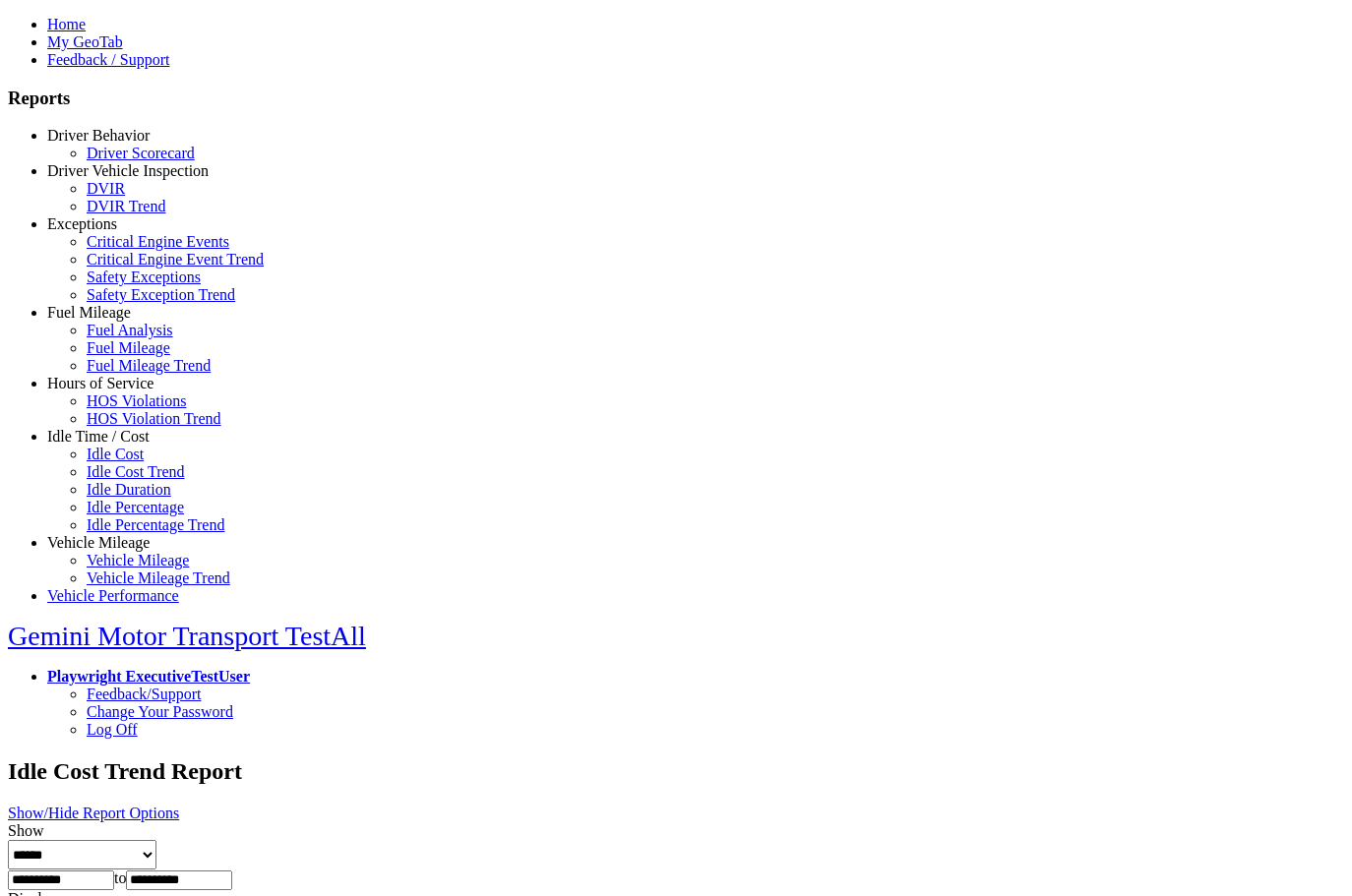 click on "Idle Duration" at bounding box center [129, 489] 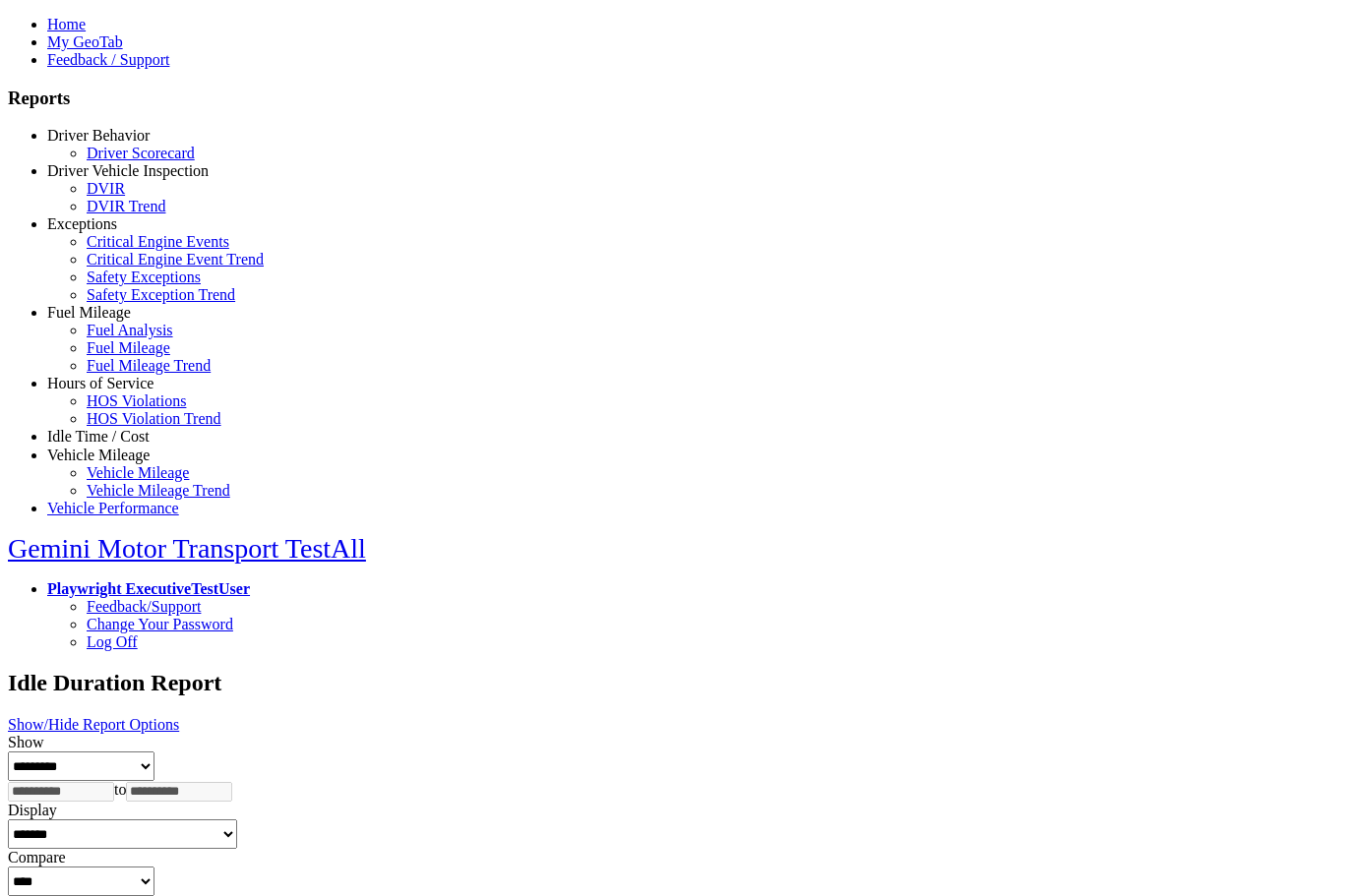 type on "********" 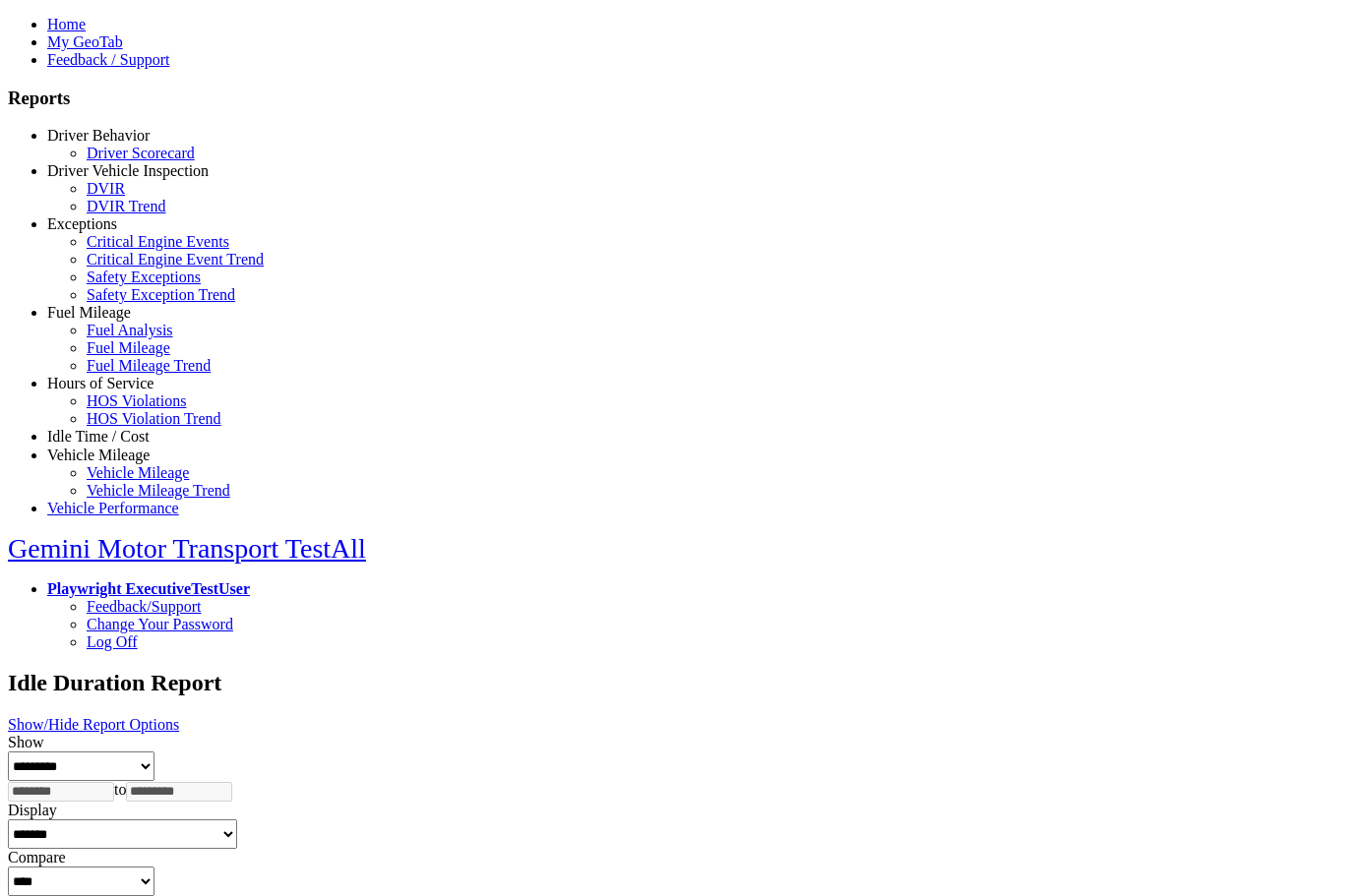 scroll, scrollTop: 0, scrollLeft: 0, axis: both 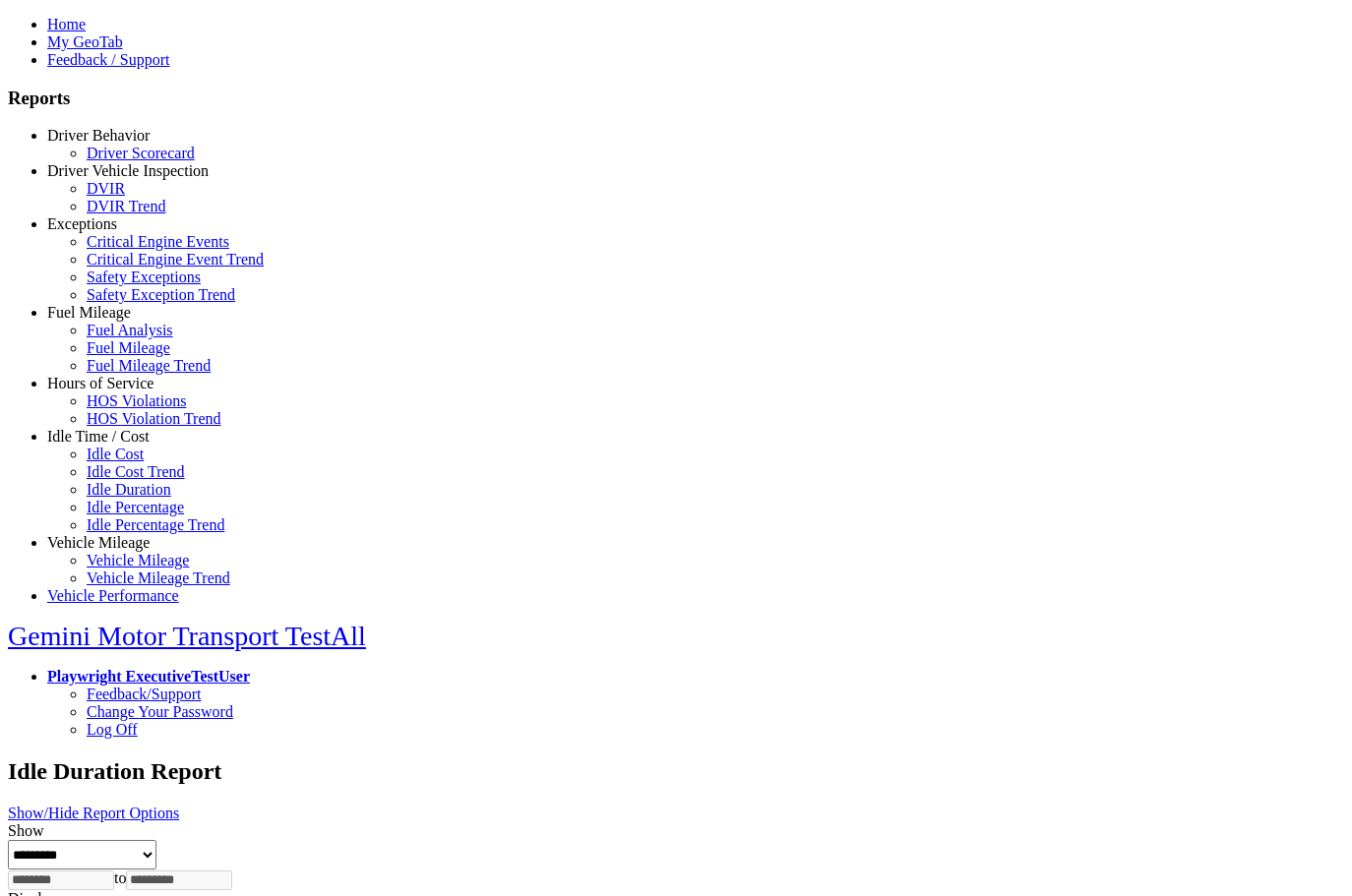 click on "Idle Percentage" at bounding box center [135, 507] 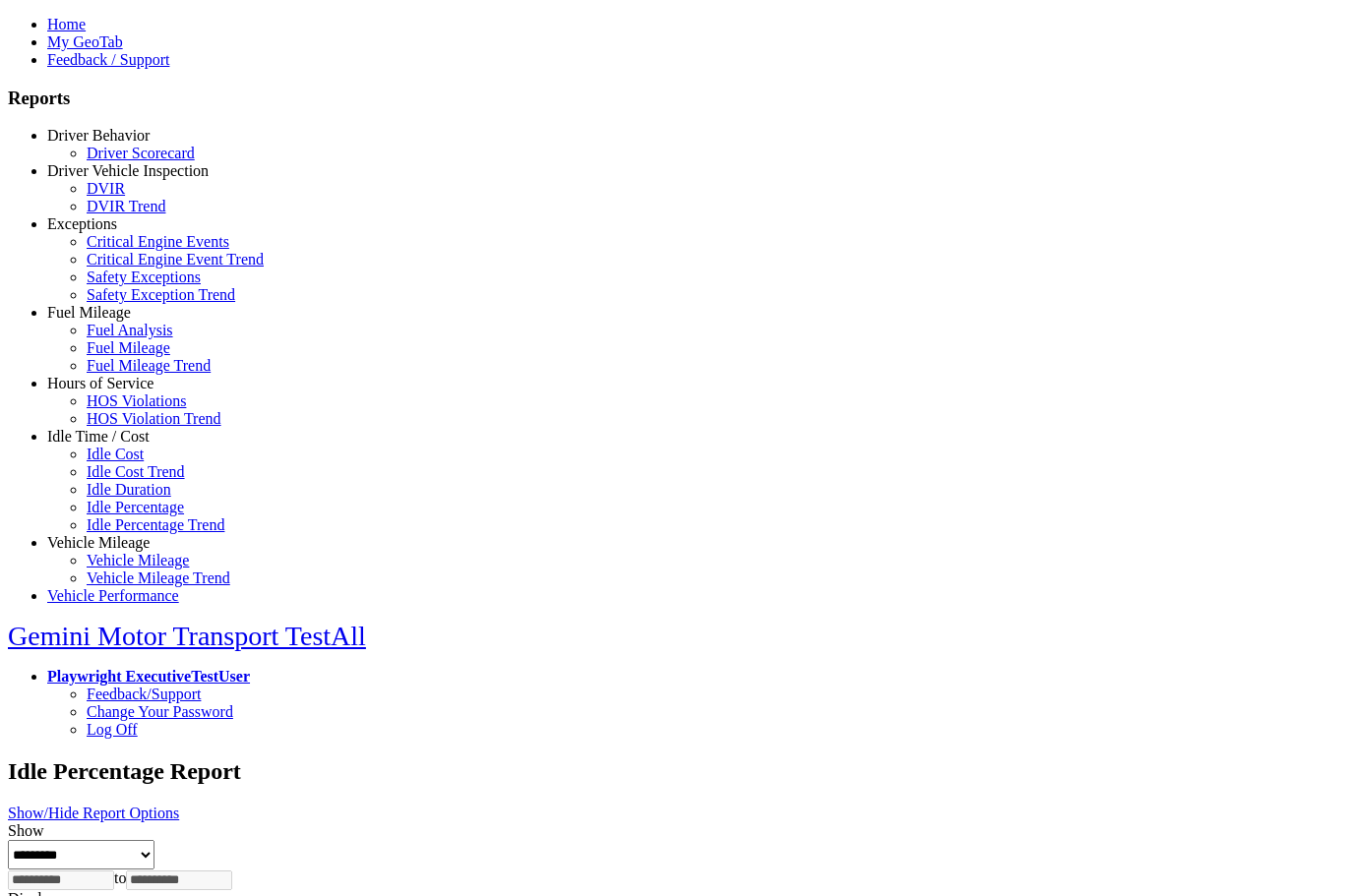 type on "********" 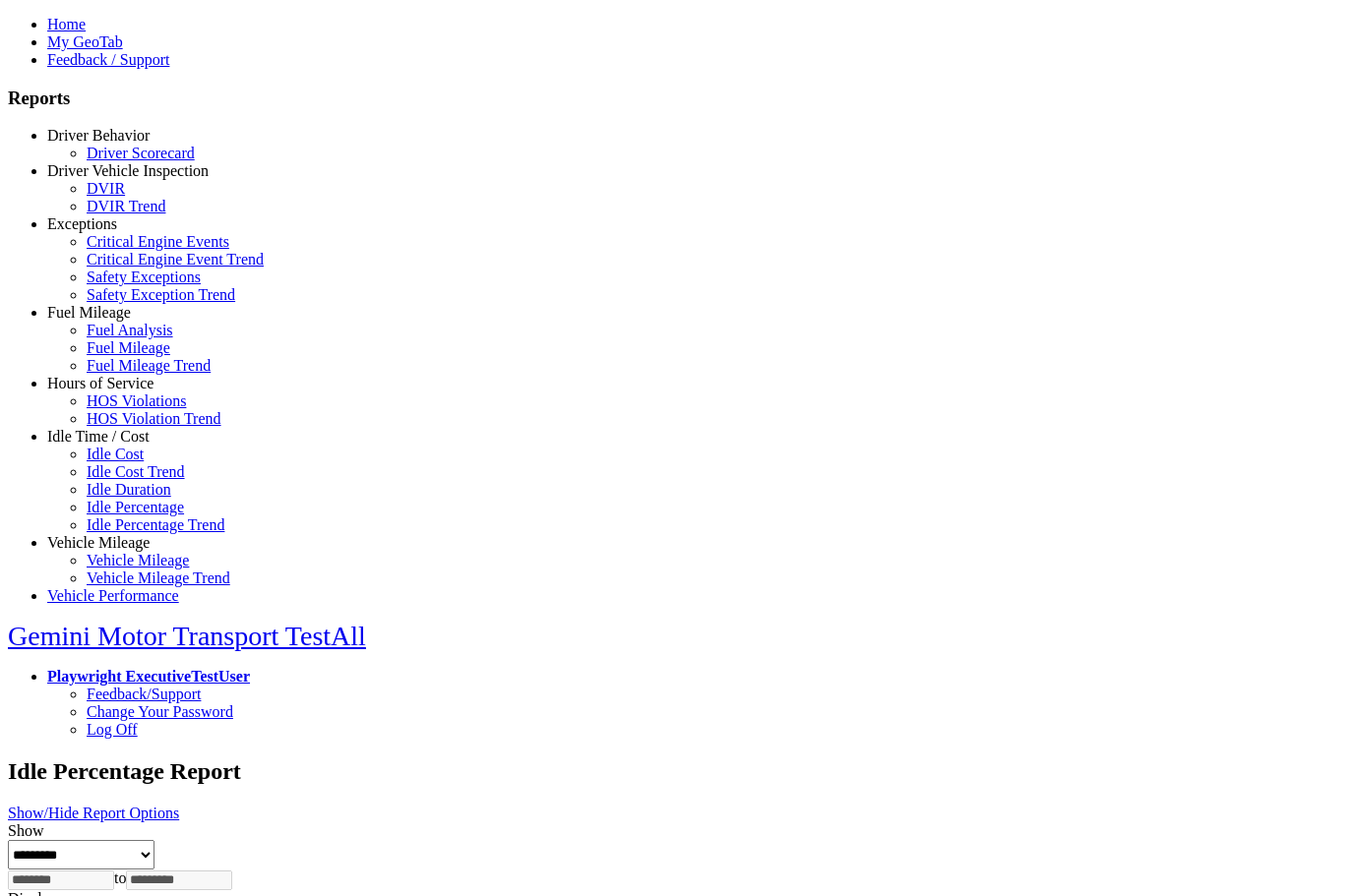 scroll, scrollTop: 0, scrollLeft: 0, axis: both 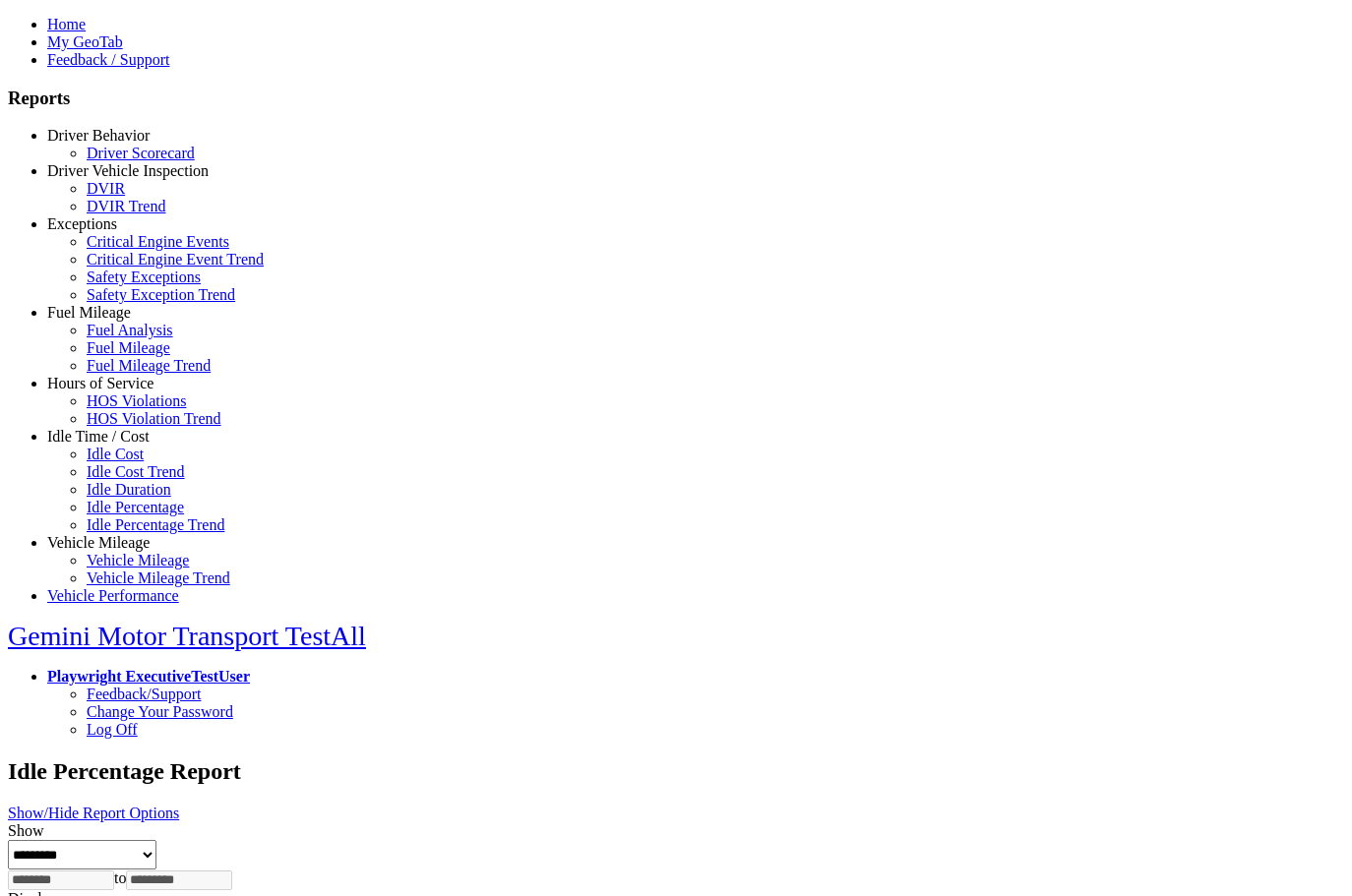 click on "Idle Percentage Trend" at bounding box center [155, 524] 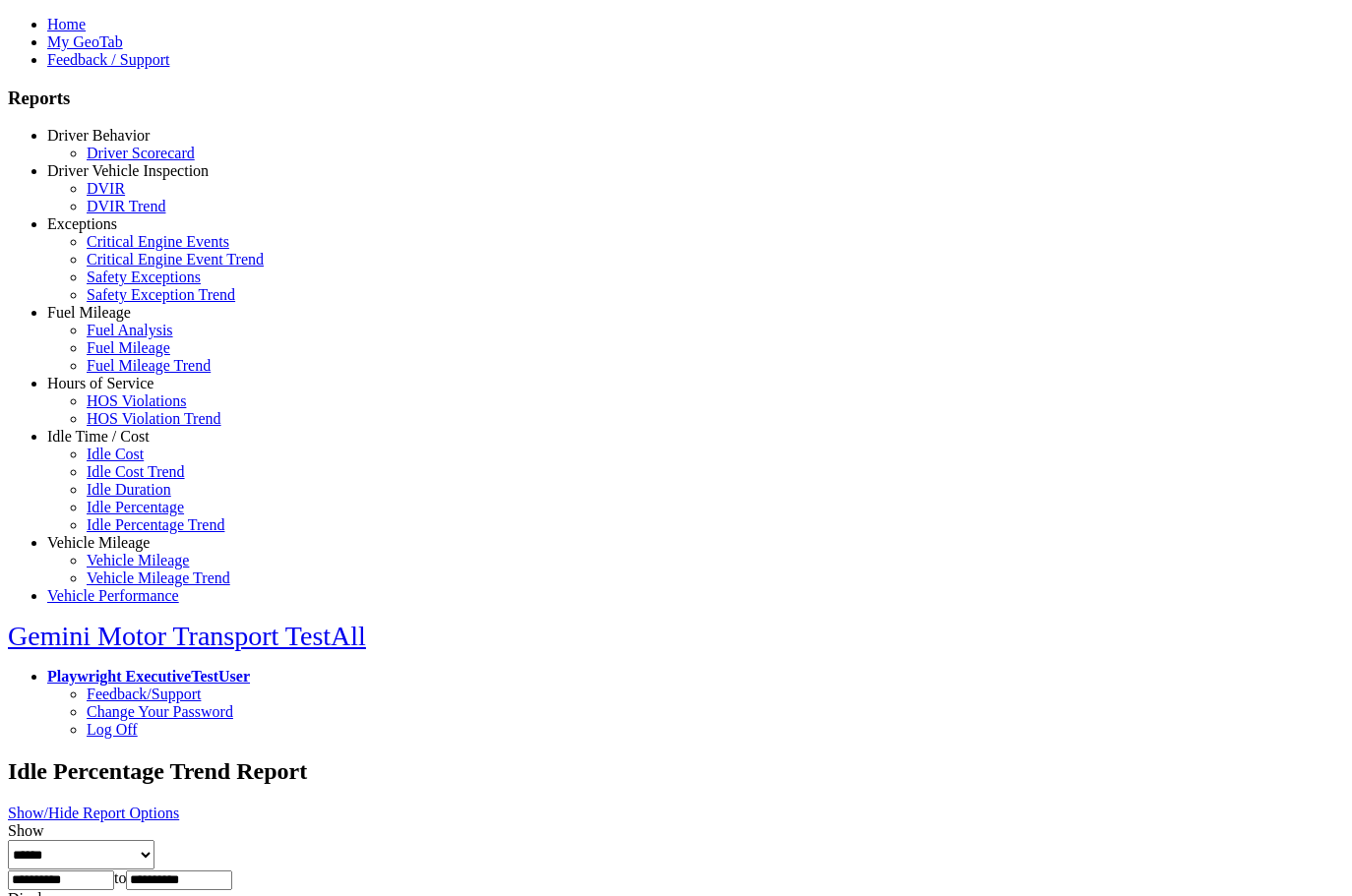 scroll, scrollTop: 0, scrollLeft: 0, axis: both 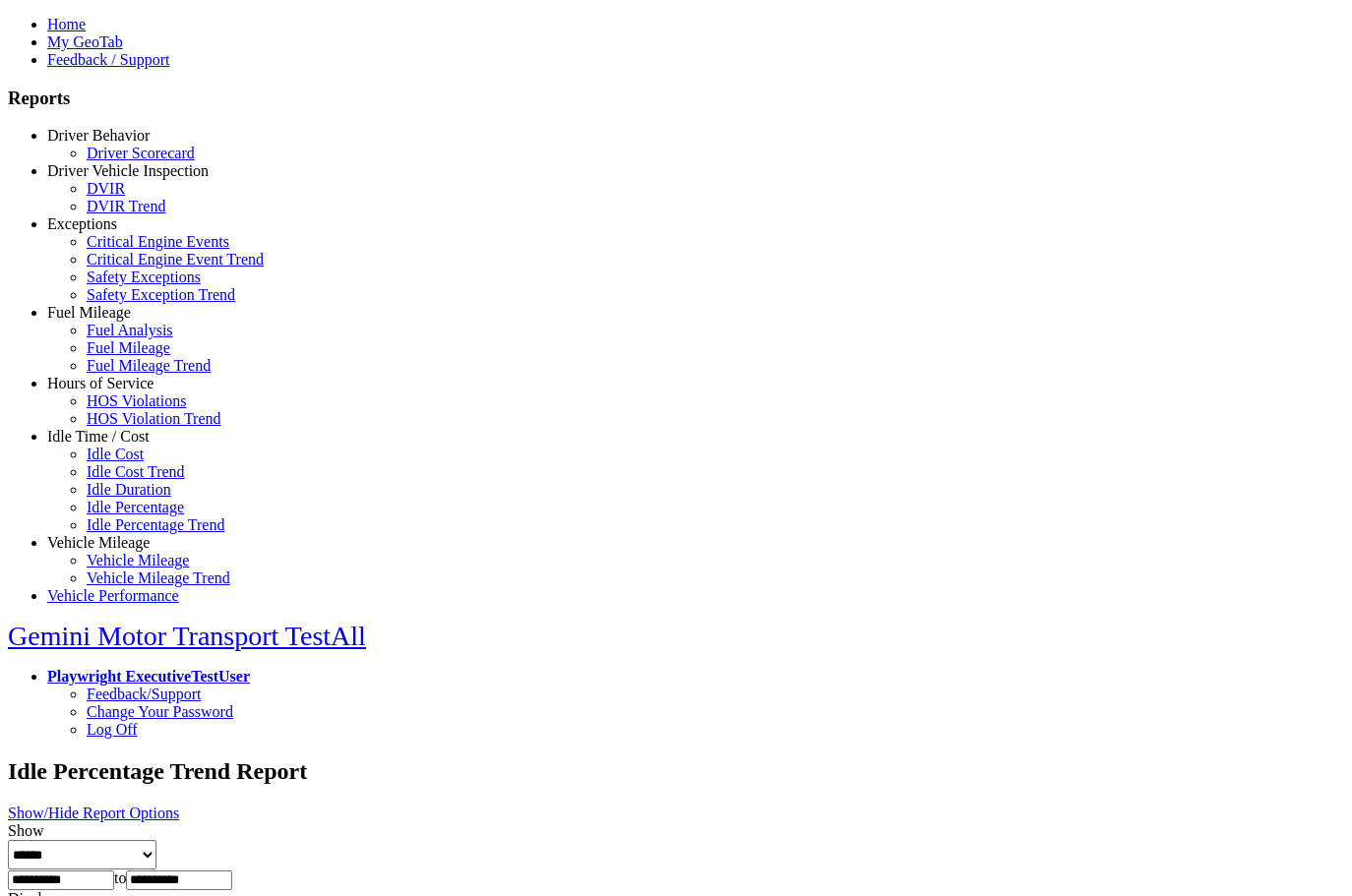 click on "Vehicle Mileage" at bounding box center (98, 542) 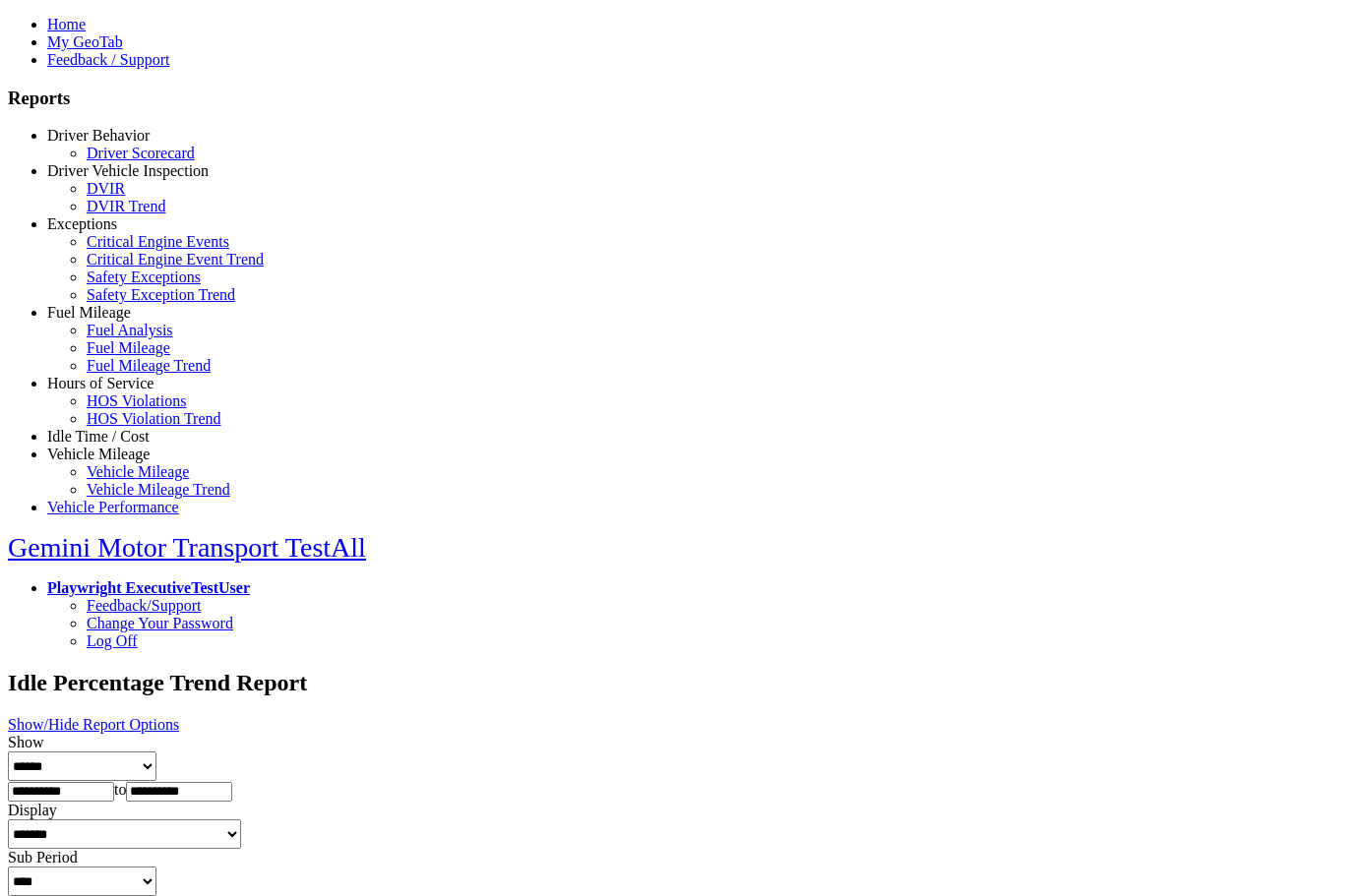 click on "Vehicle Mileage" at bounding box center (138, 471) 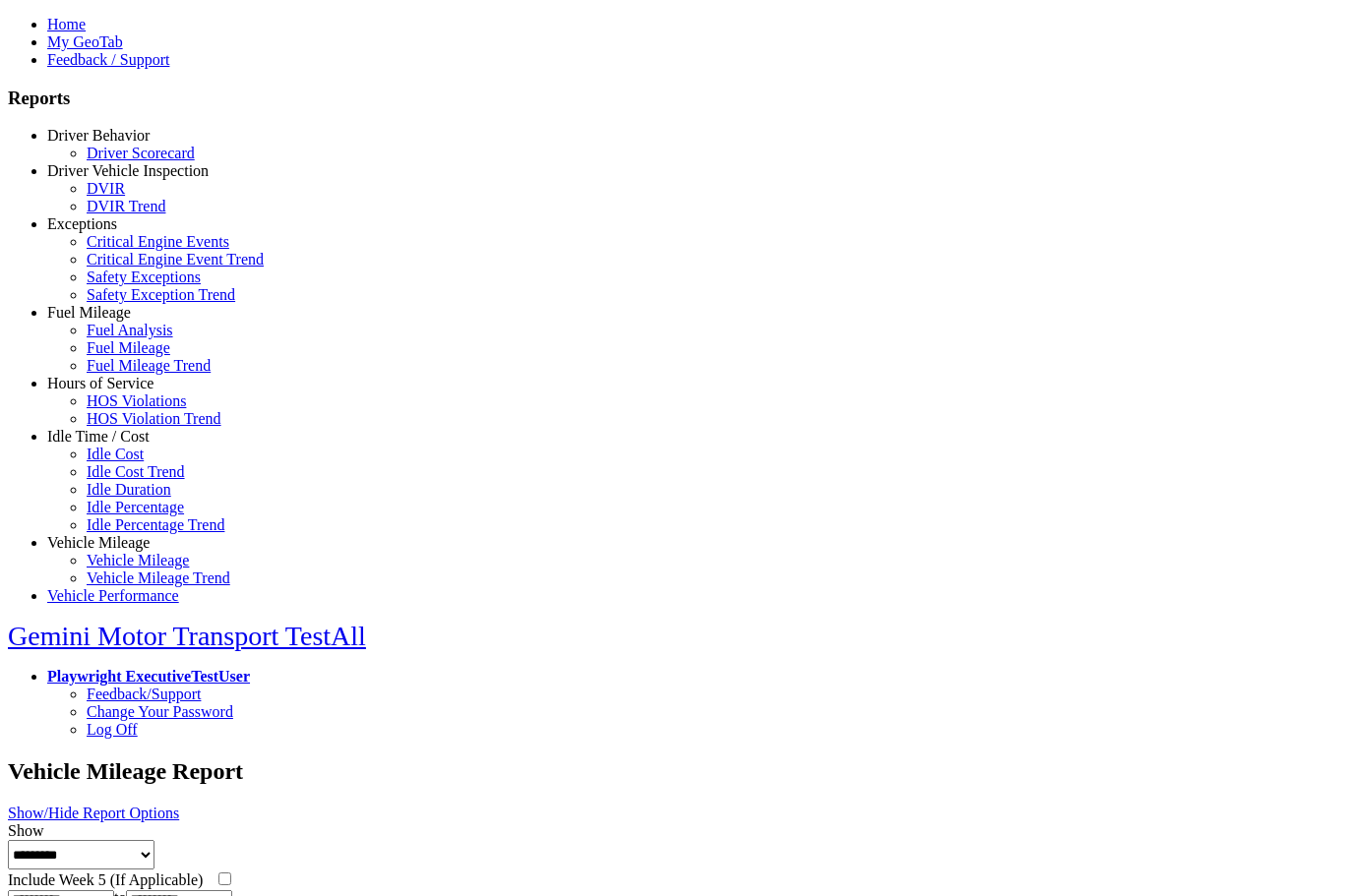 type on "********" 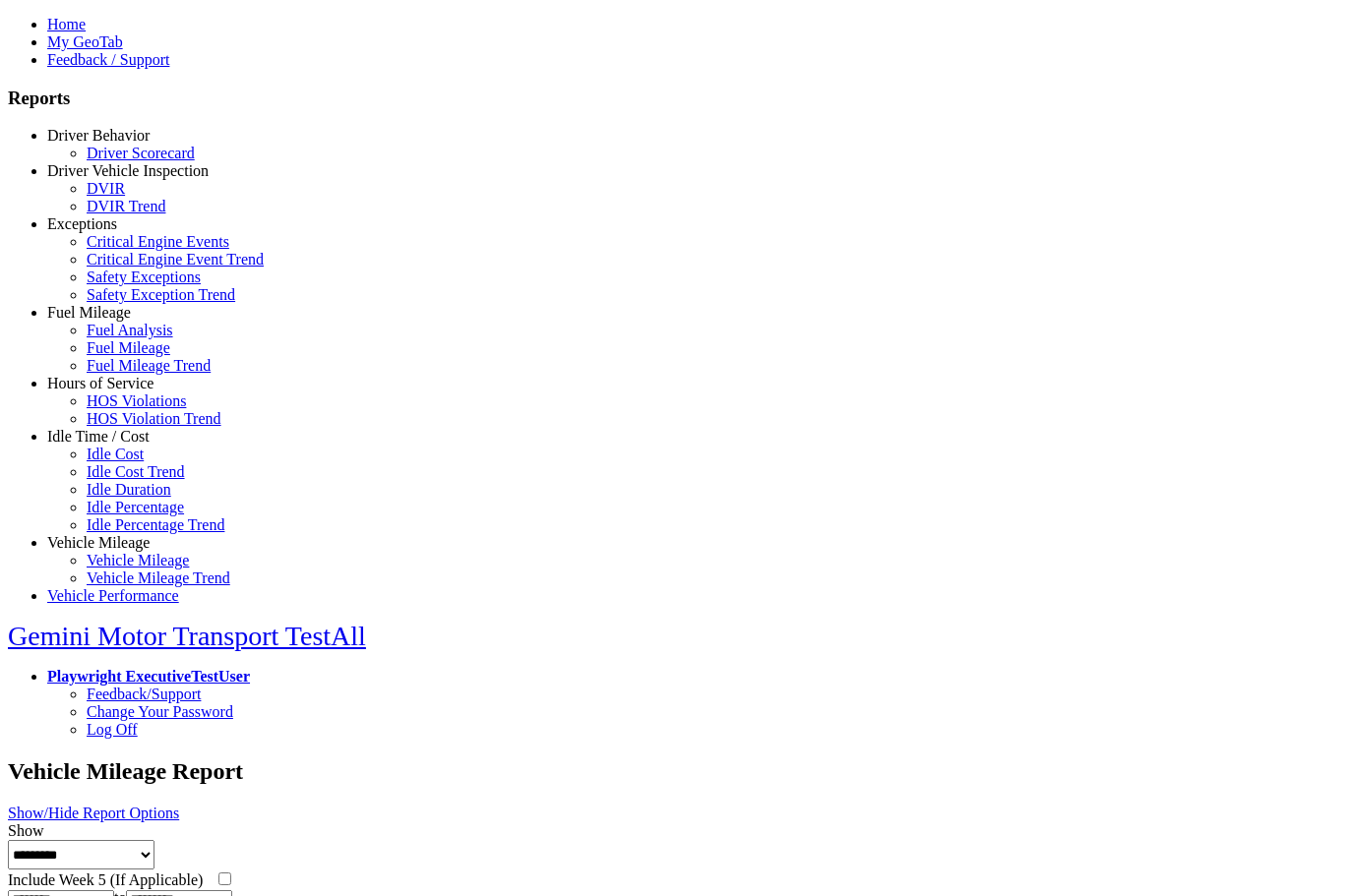 scroll, scrollTop: 0, scrollLeft: 0, axis: both 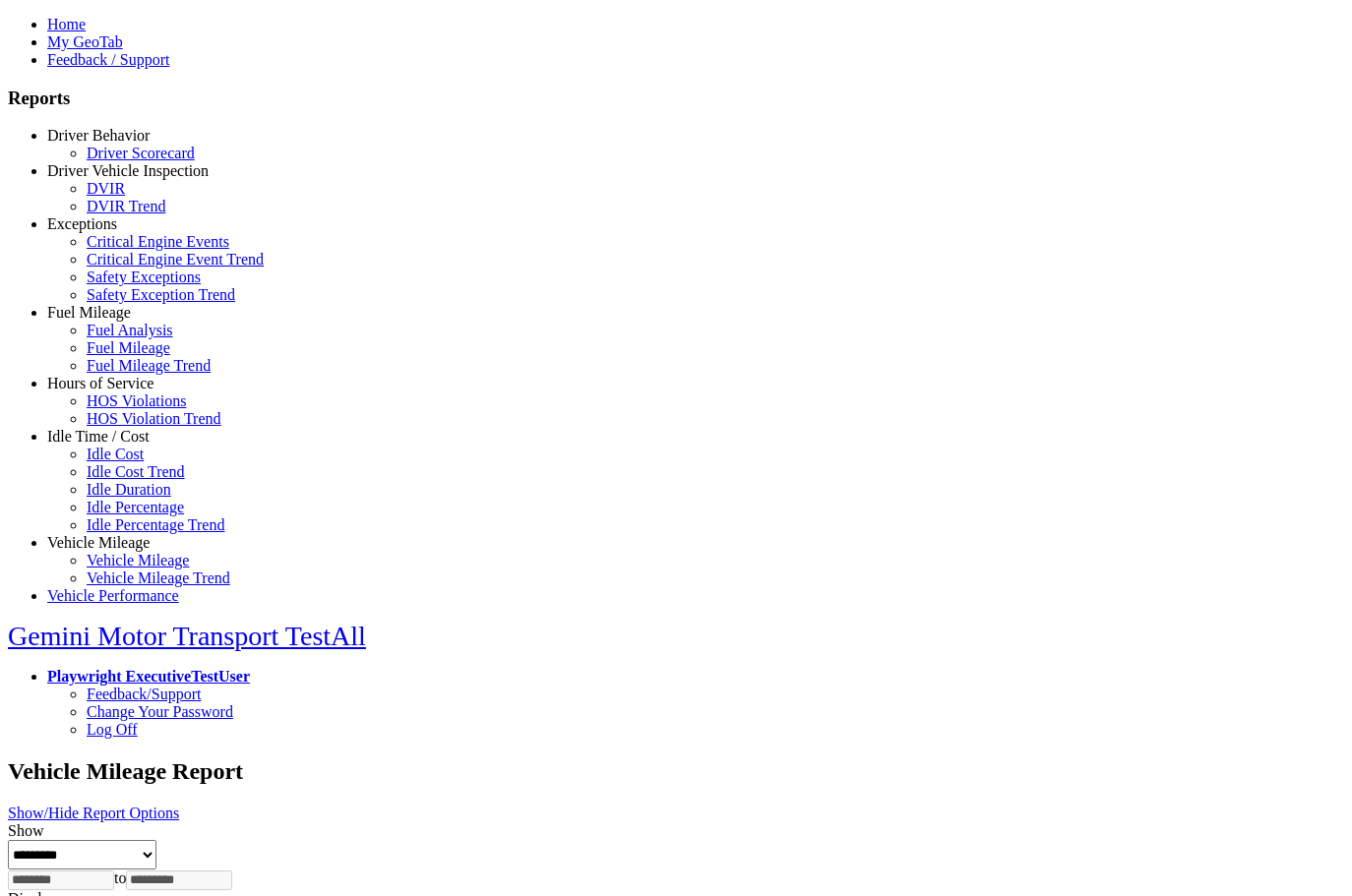 click on "Vehicle Mileage Trend" at bounding box center (158, 577) 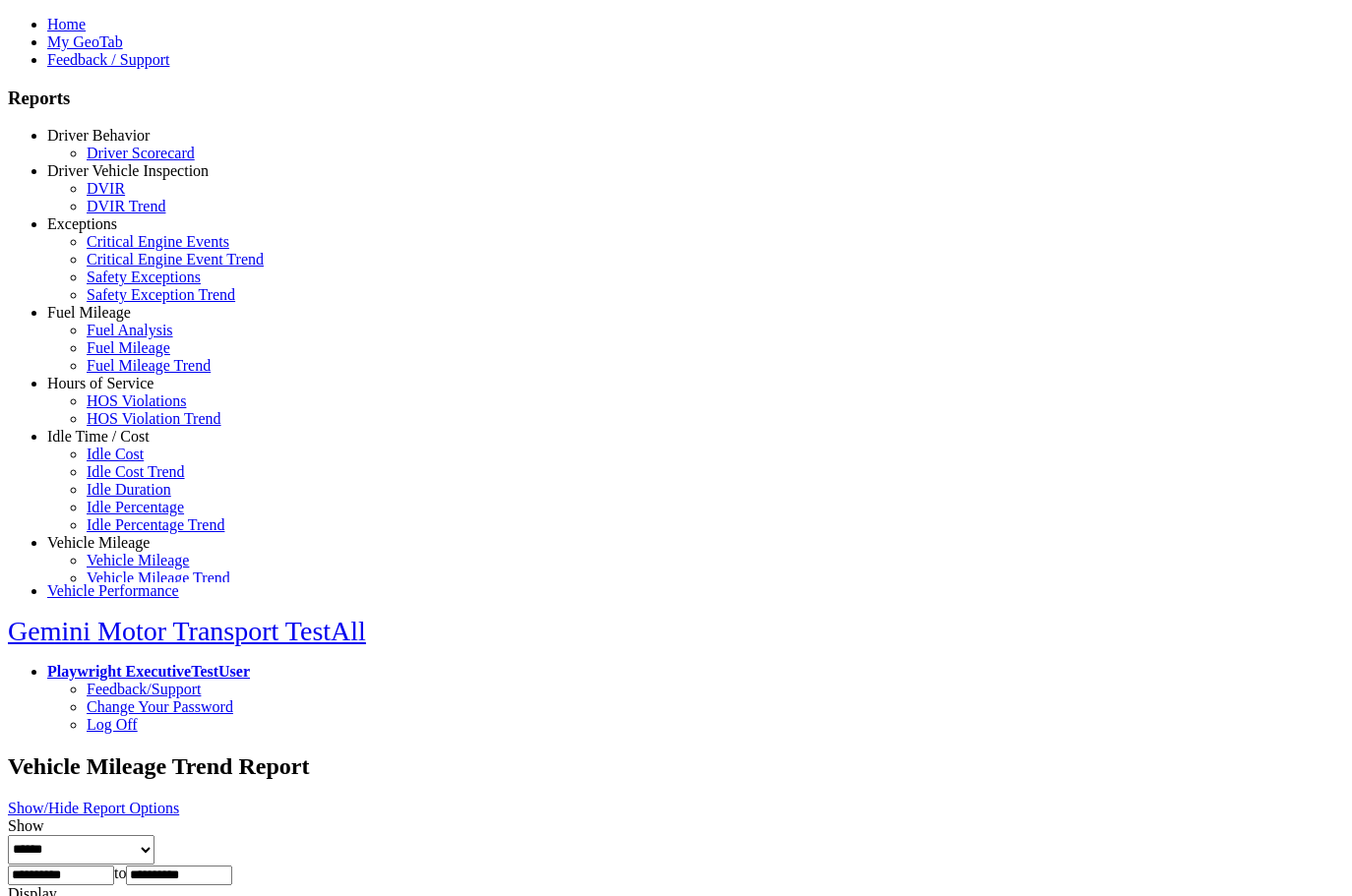 scroll, scrollTop: 0, scrollLeft: 0, axis: both 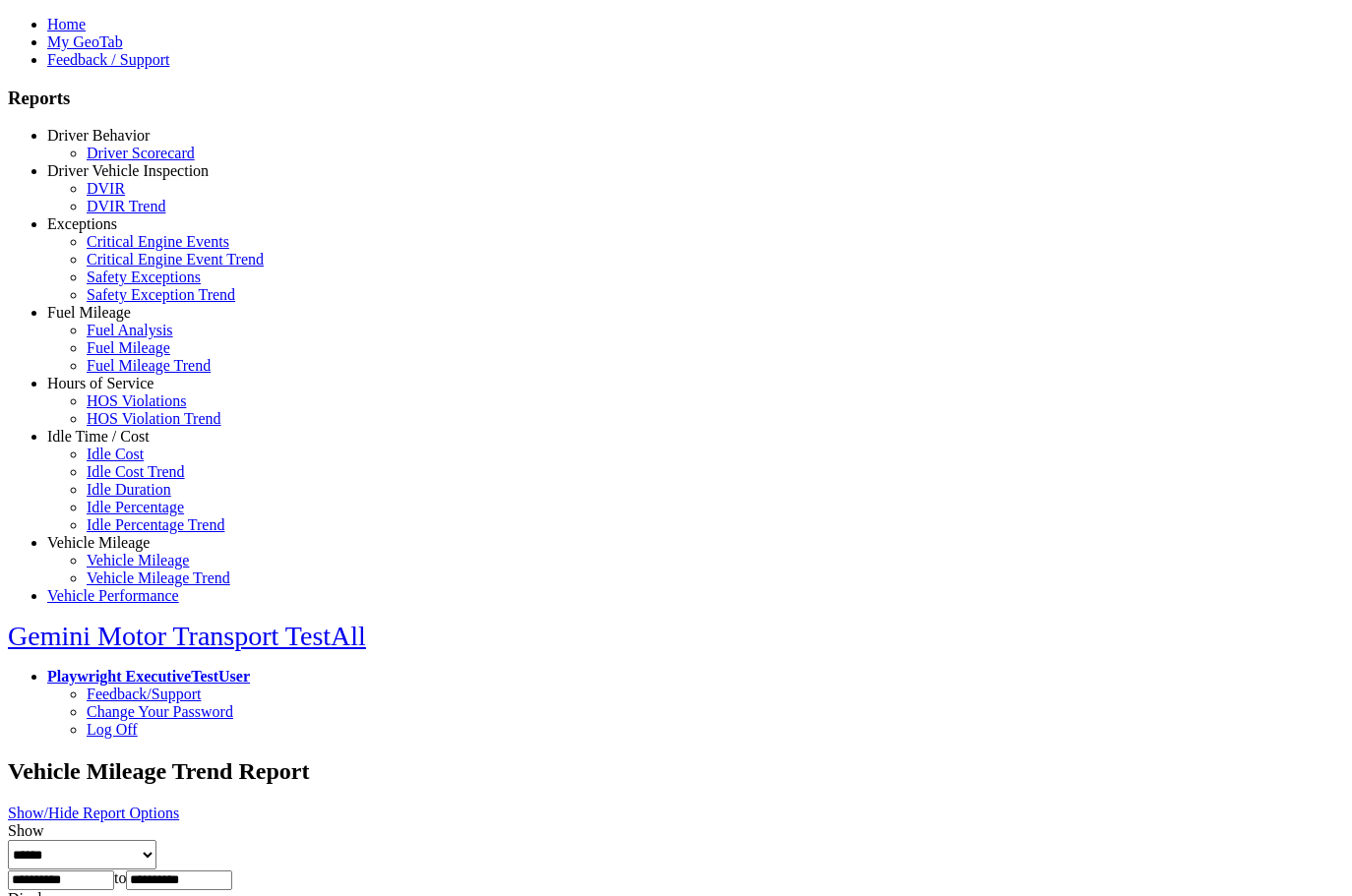 click on "Vehicle Performance" at bounding box center (113, 595) 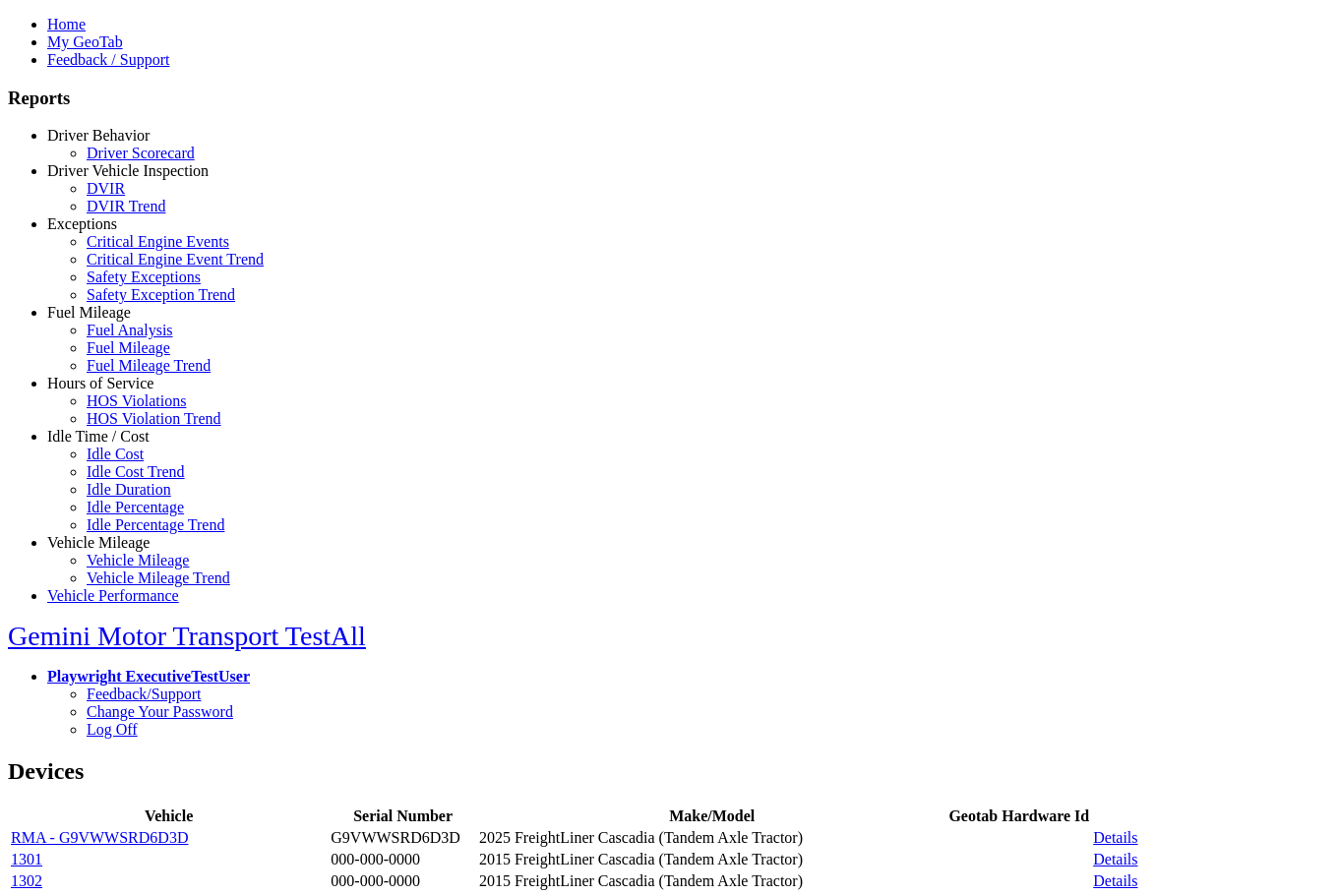 scroll, scrollTop: 0, scrollLeft: 0, axis: both 